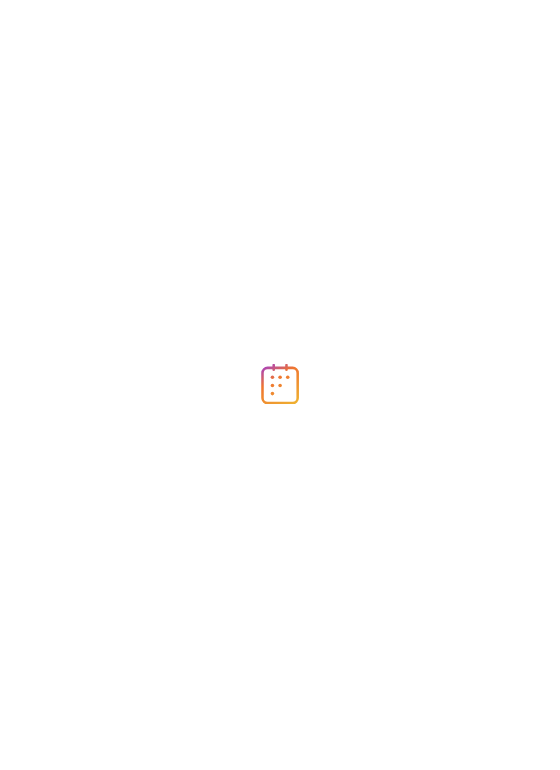 scroll, scrollTop: 0, scrollLeft: 0, axis: both 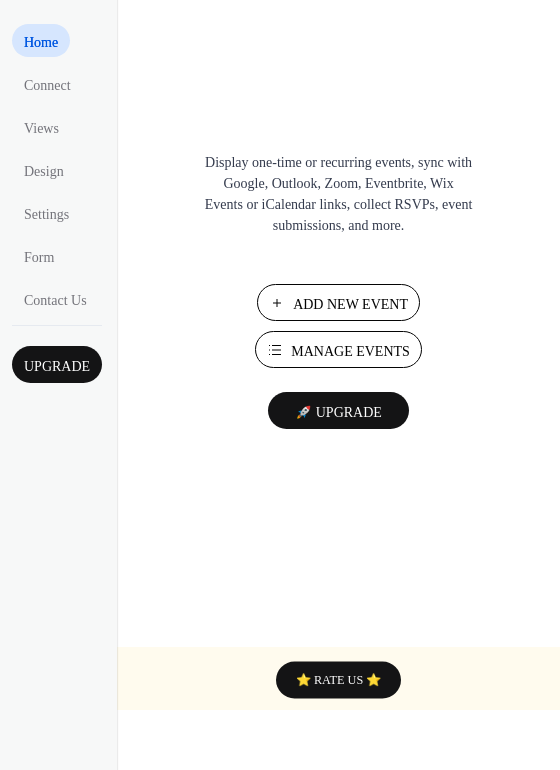 click on "Add New Event" at bounding box center (350, 304) 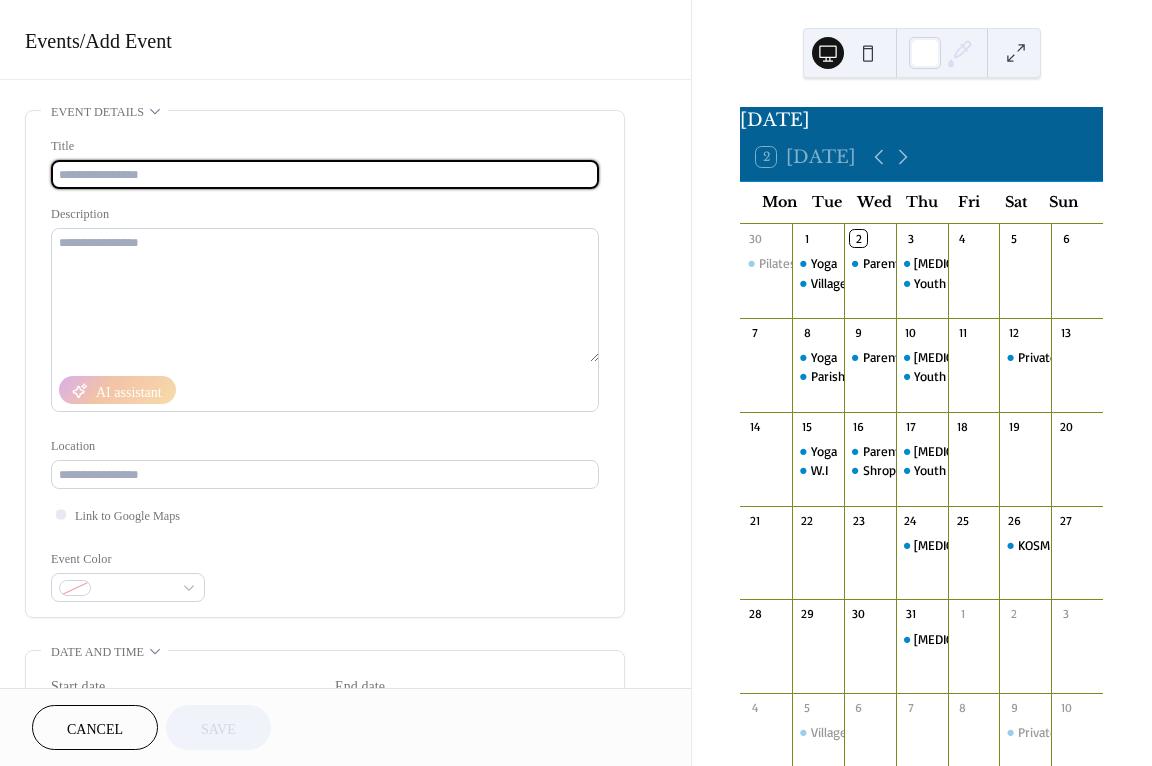 scroll, scrollTop: 0, scrollLeft: 0, axis: both 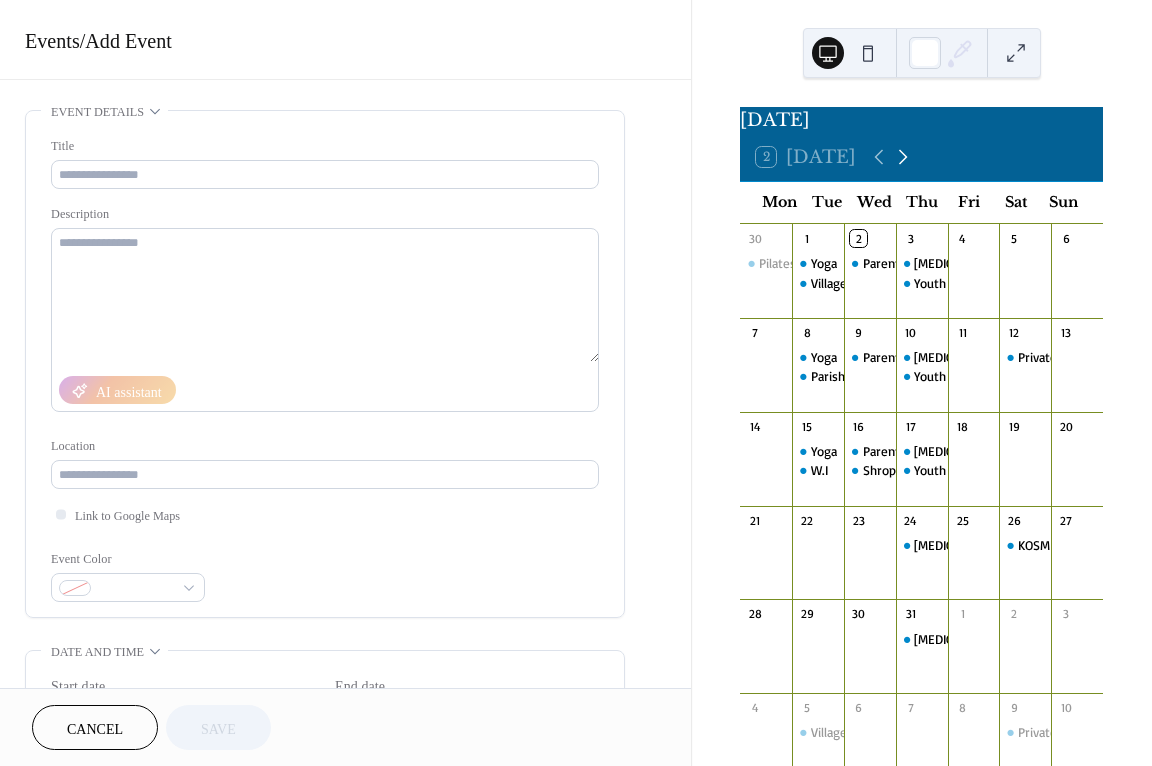 click 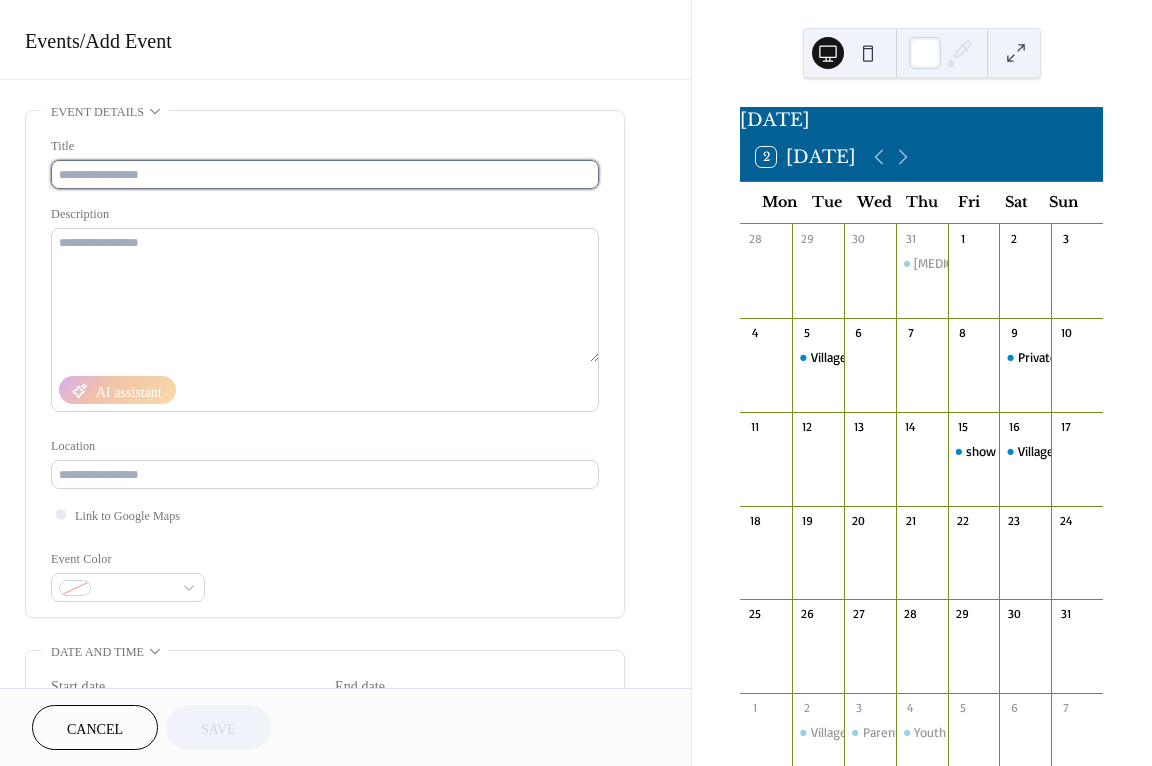 click at bounding box center [325, 174] 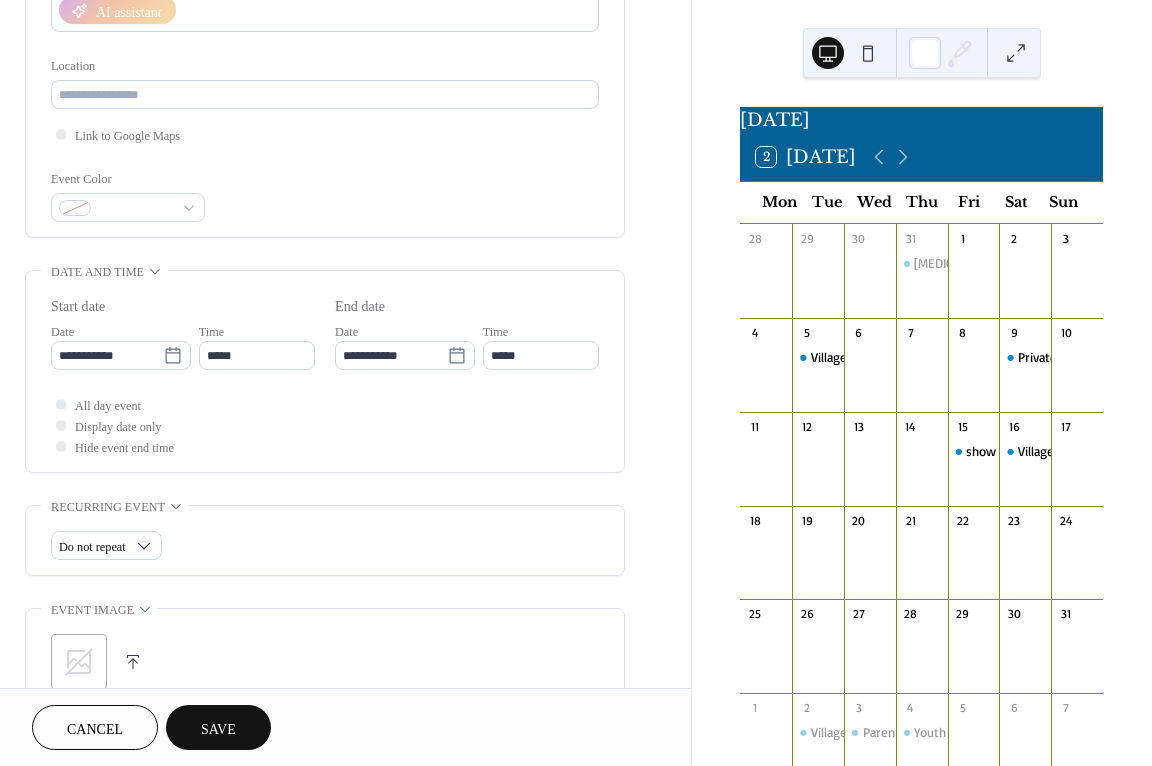 scroll, scrollTop: 451, scrollLeft: 0, axis: vertical 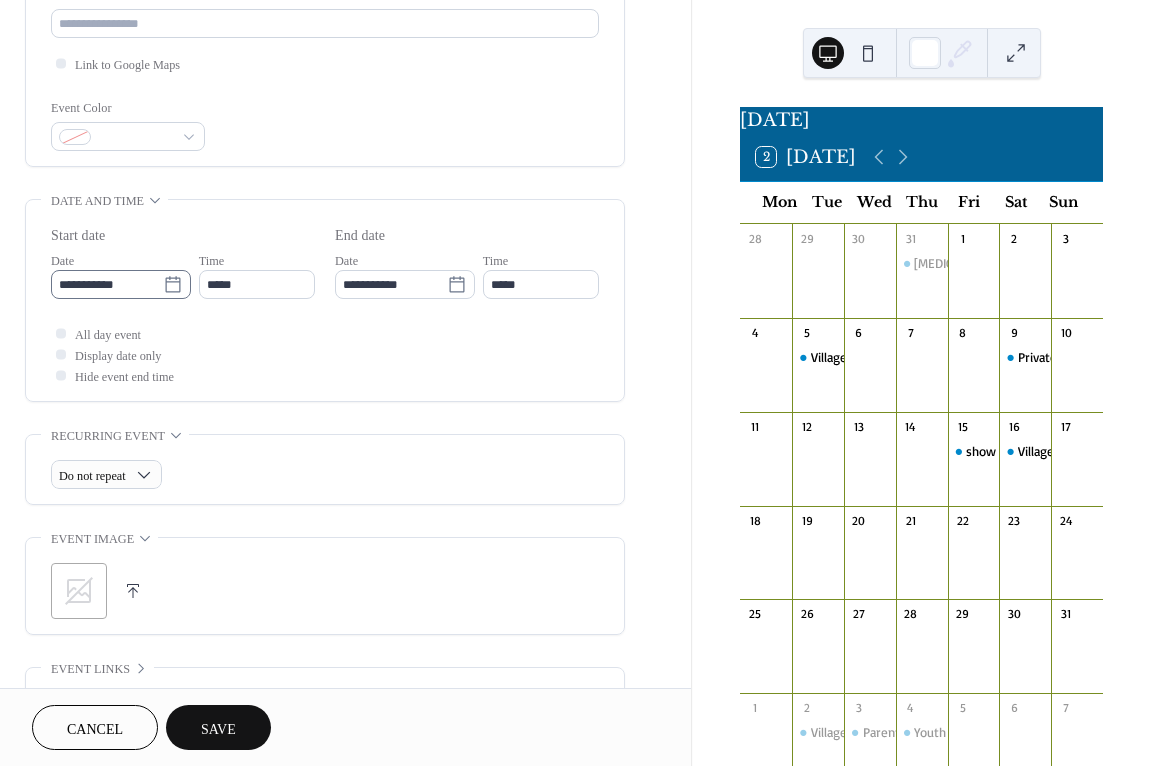 type on "**********" 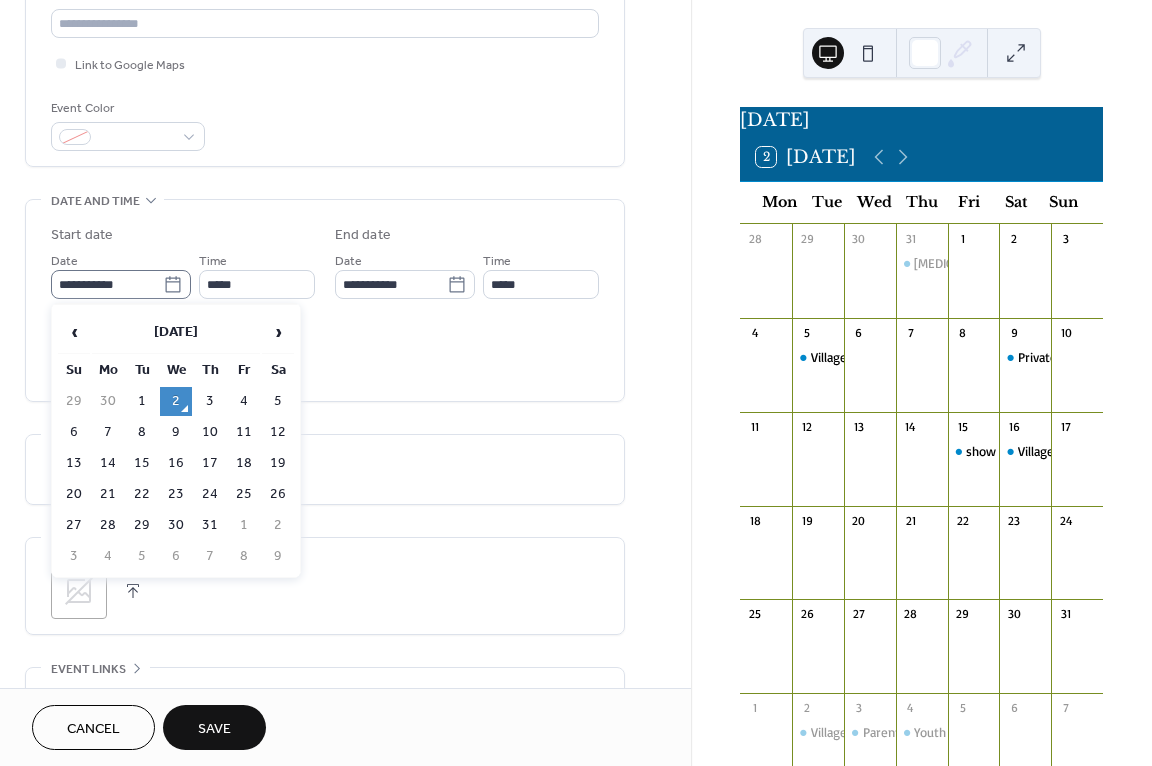 click 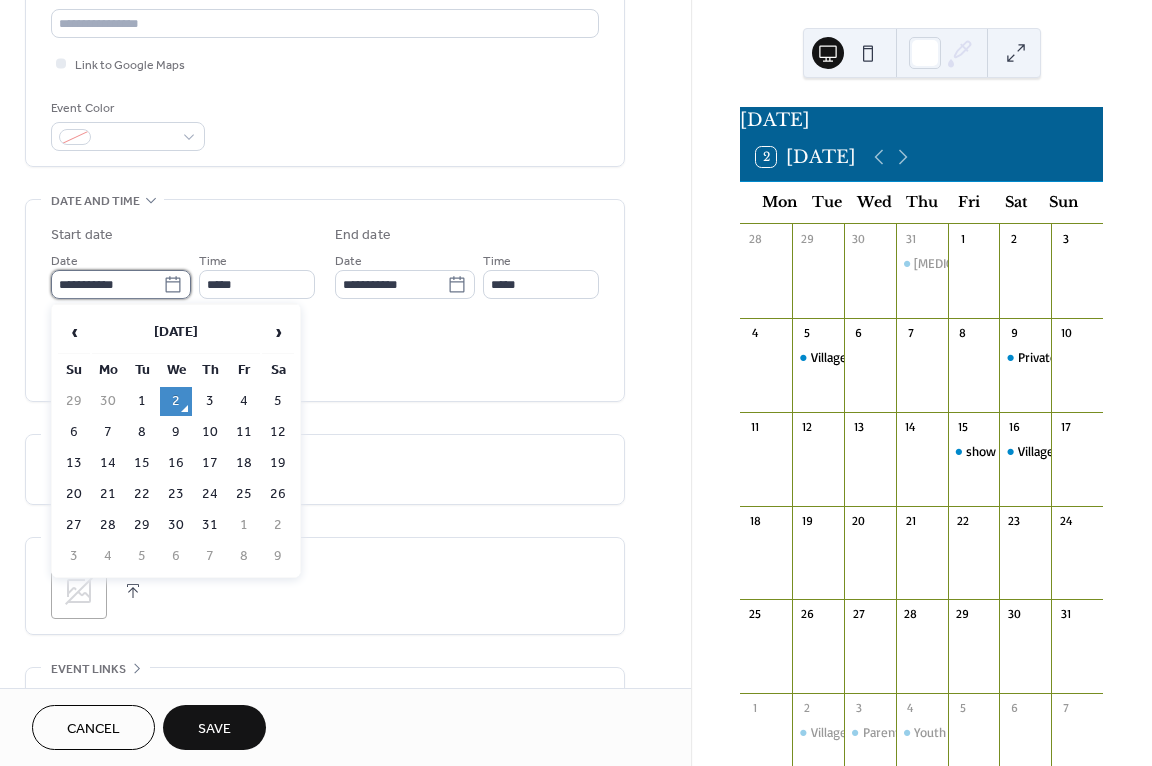 click on "**********" at bounding box center [107, 284] 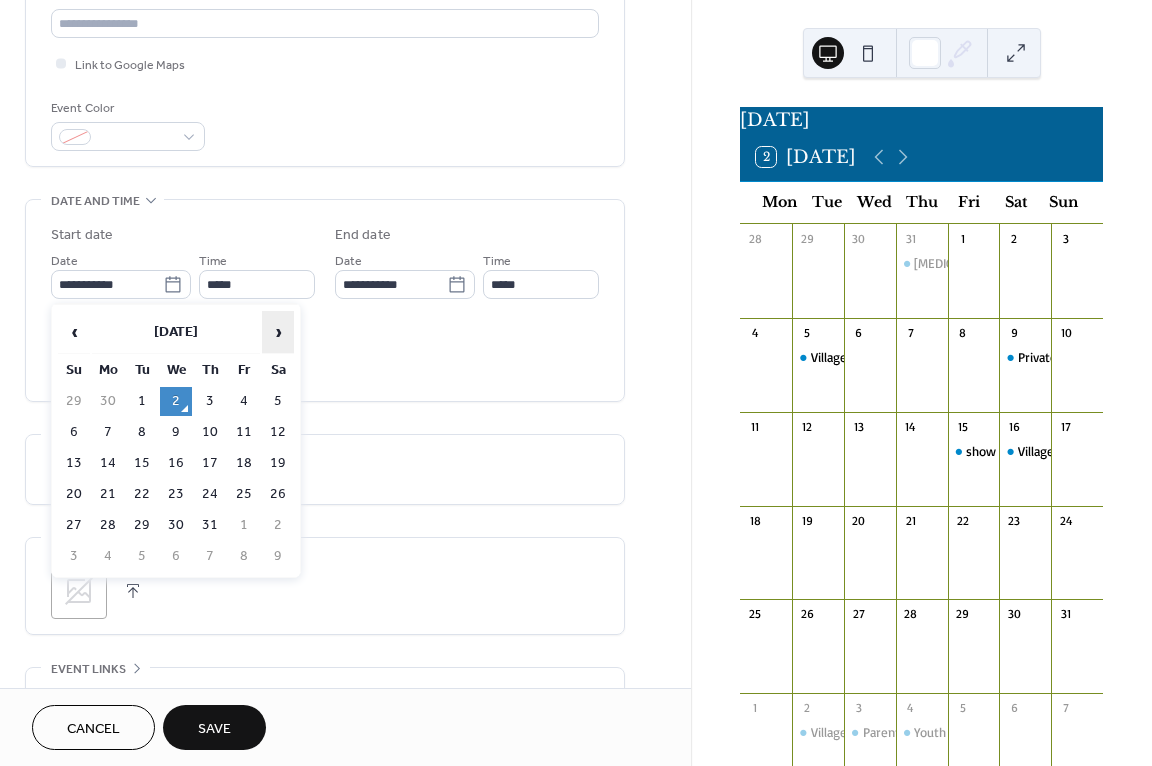 click on "›" at bounding box center [278, 332] 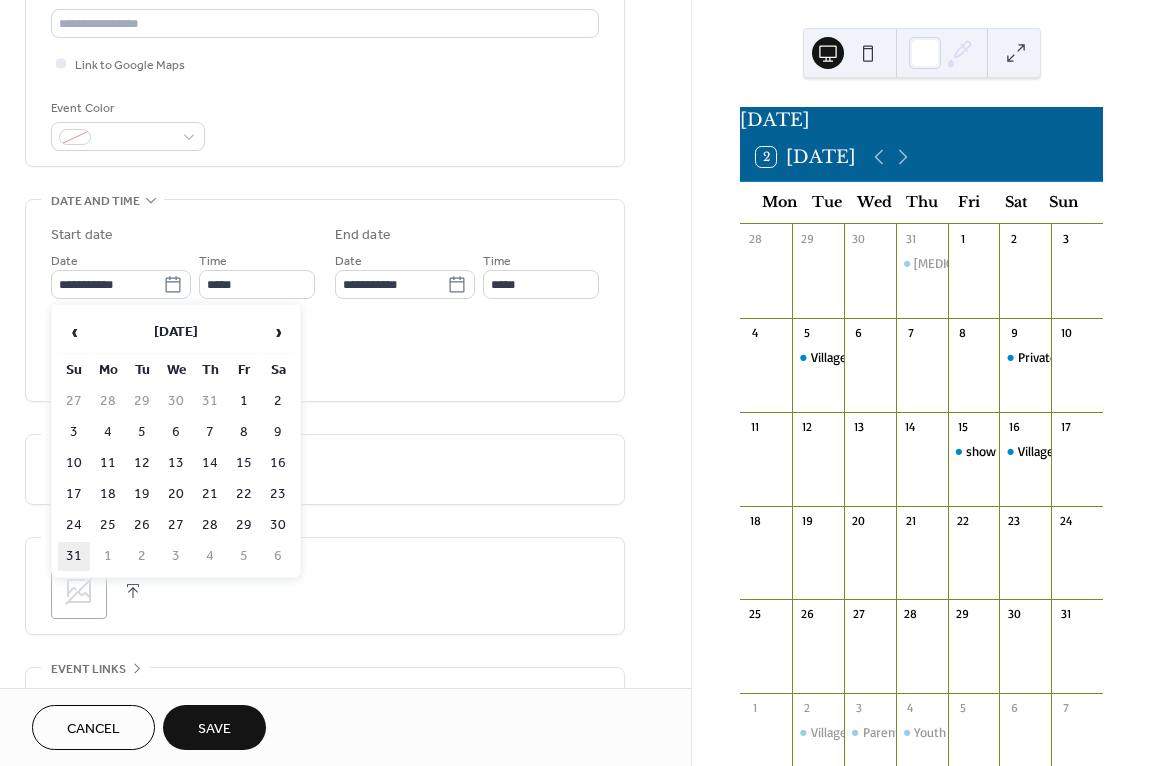 click on "31" at bounding box center (74, 556) 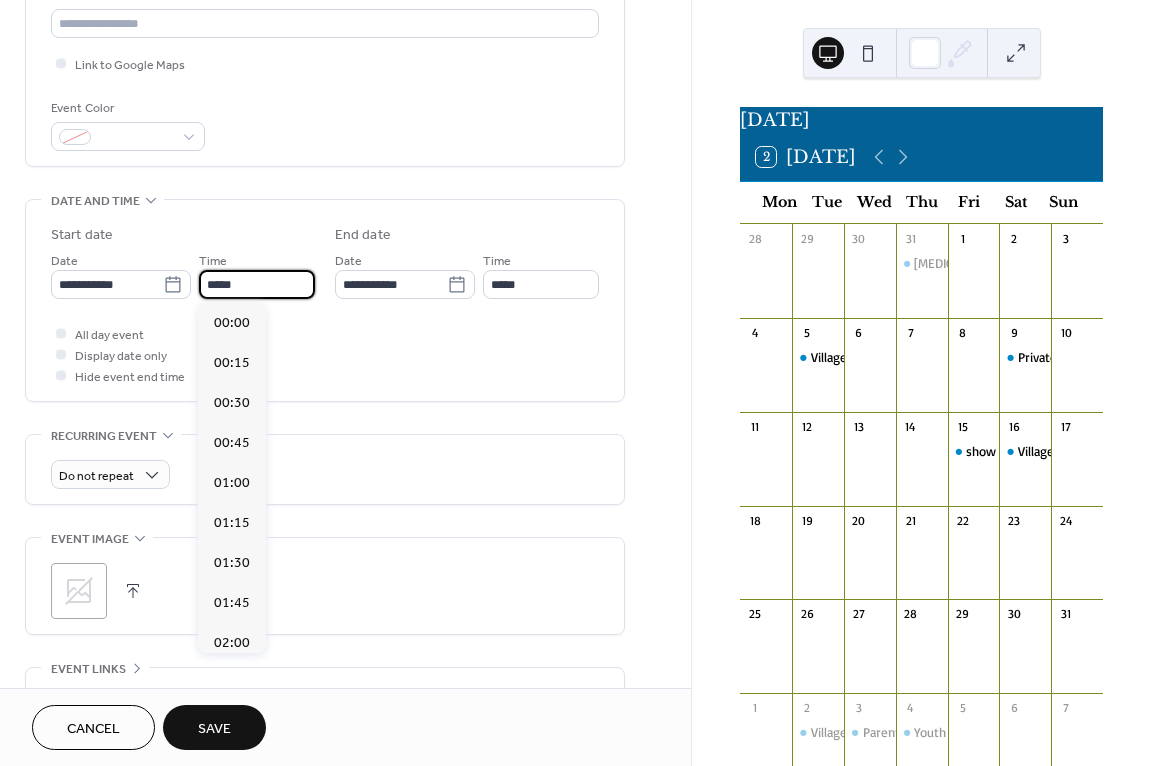 scroll, scrollTop: 1968, scrollLeft: 0, axis: vertical 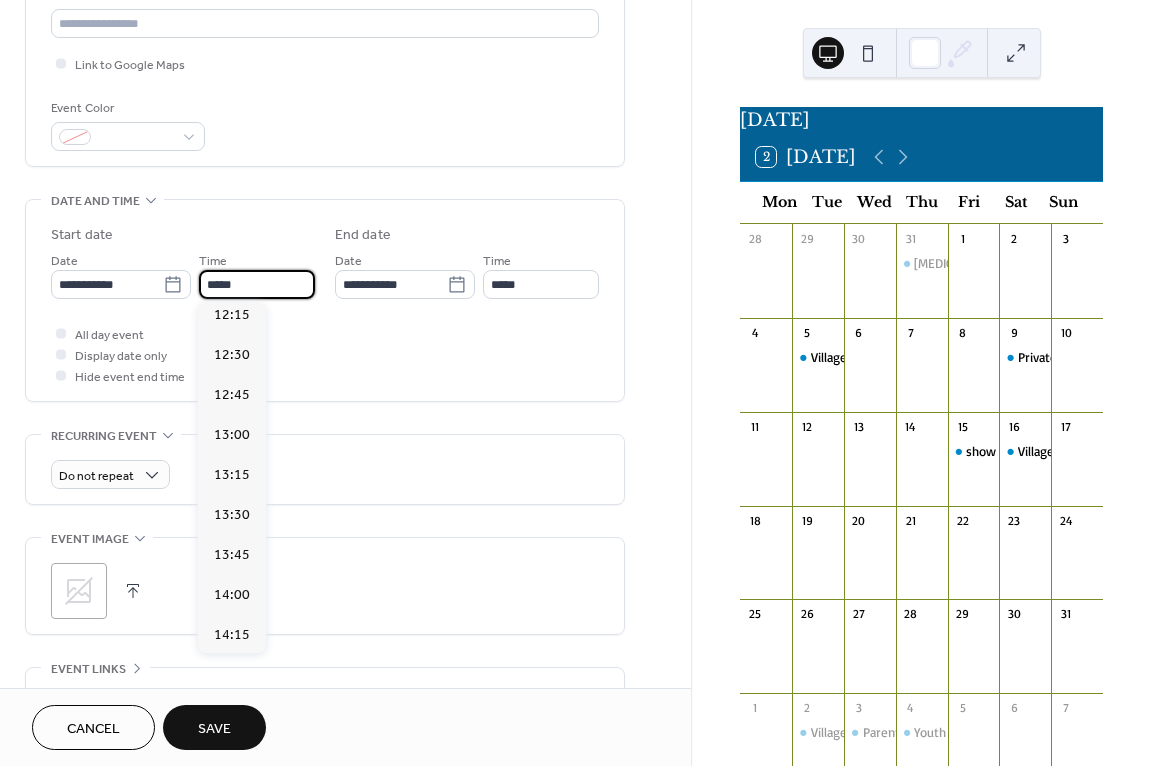 click on "*****" at bounding box center [257, 284] 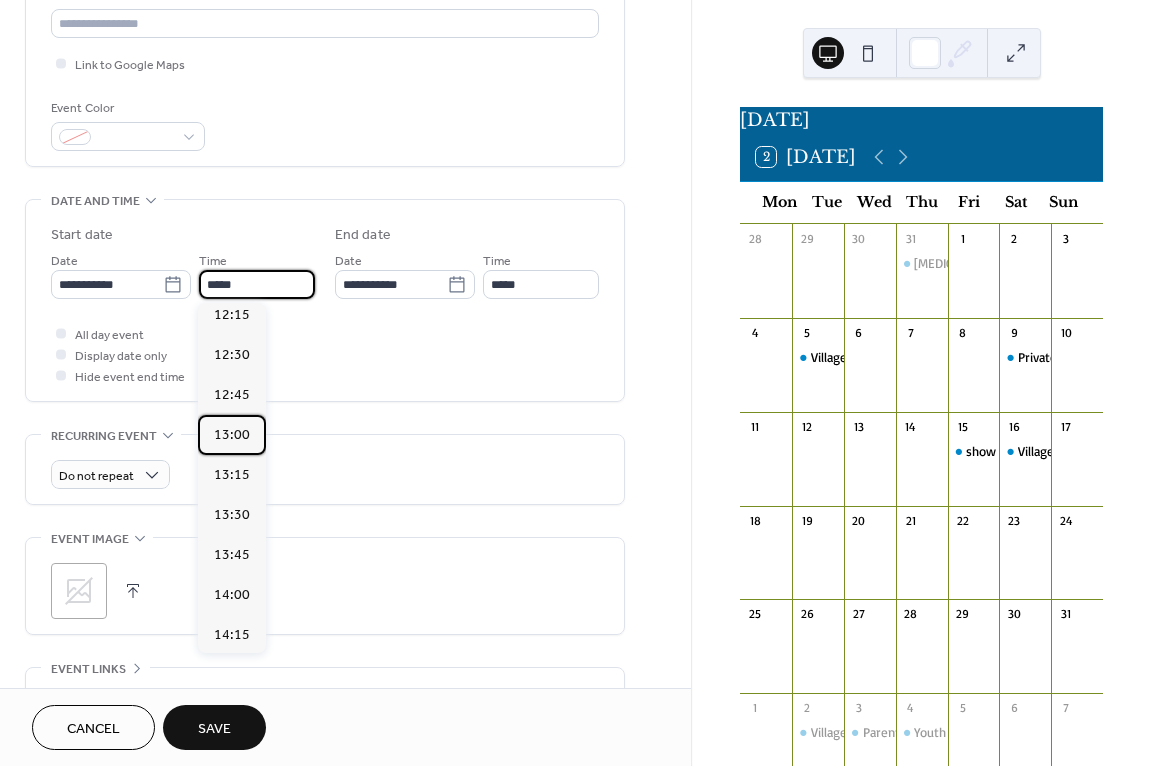 click on "00:00 00:15 00:30 00:45 01:00 01:15 01:30 01:45 02:00 02:15 02:30 02:45 03:00 03:15 03:30 03:45 04:00 04:15 04:30 04:45 05:00 05:15 05:30 05:45 06:00 06:15 06:30 06:45 07:00 07:15 07:30 07:45 08:00 08:15 08:30 08:45 09:00 09:15 09:30 09:45 10:00 10:15 10:30 10:45 11:00 11:15 11:30 11:45 12:00 12:15 12:30 12:45 13:00 13:15 13:30 13:45 14:00 14:15 14:30 14:45 15:00 15:15 15:30 15:45 16:00 16:15 16:30 16:45 17:00 17:15 17:30 17:45 18:00 18:15 18:30 18:45 19:00 19:15 19:30 19:45 20:00 20:15 20:30 20:45 21:00 21:15 21:30 21:45 22:00 22:15 22:30 22:45 23:00 23:15 23:30 23:45" at bounding box center [232, 478] 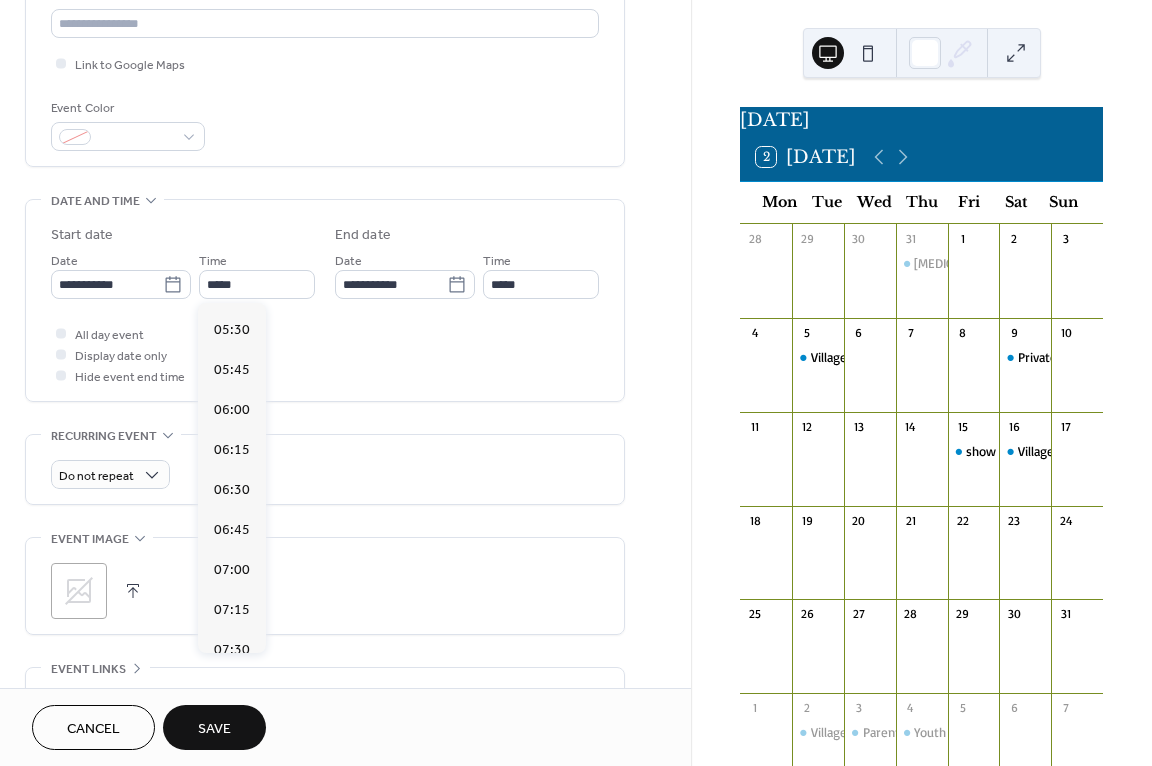scroll, scrollTop: 743, scrollLeft: 0, axis: vertical 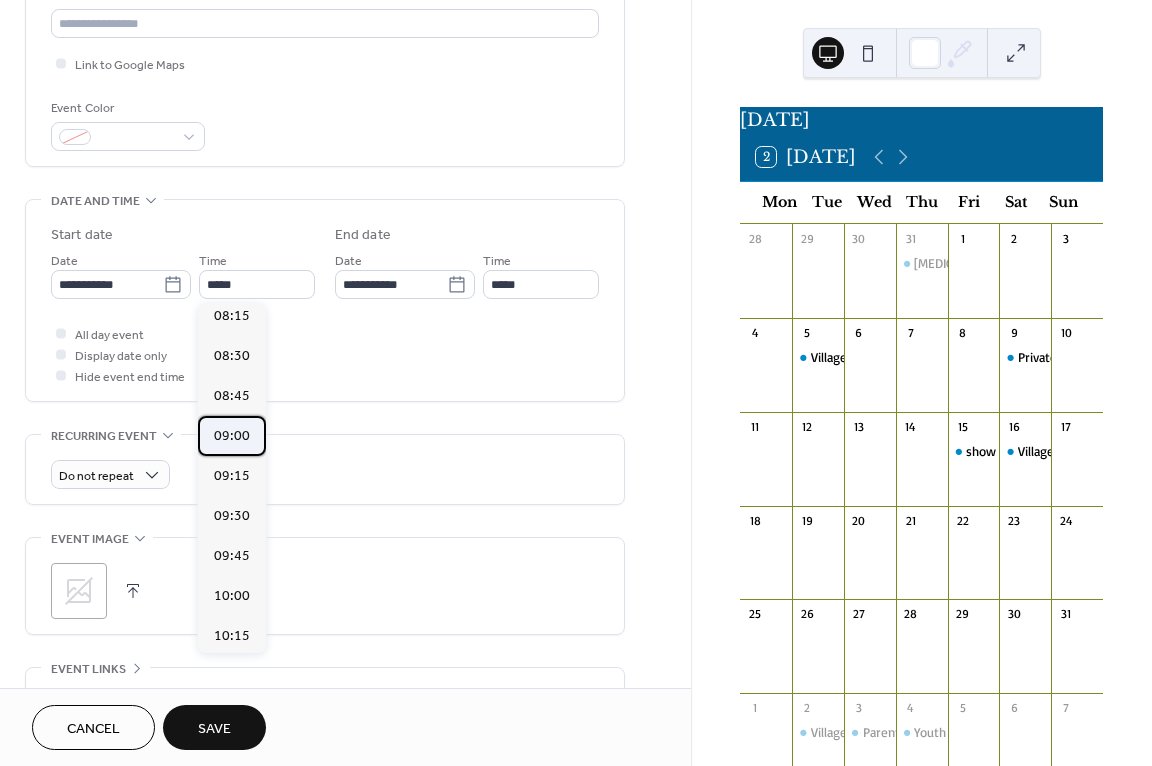 click on "09:00" at bounding box center (232, 436) 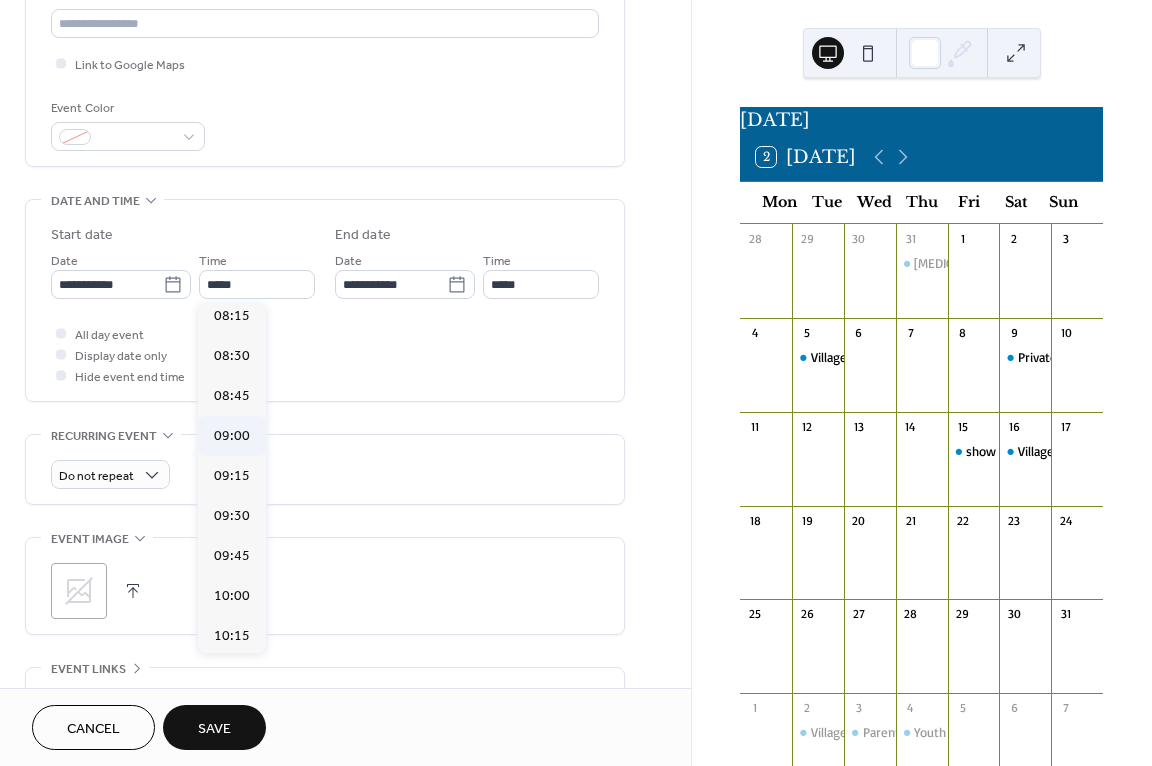 type on "*****" 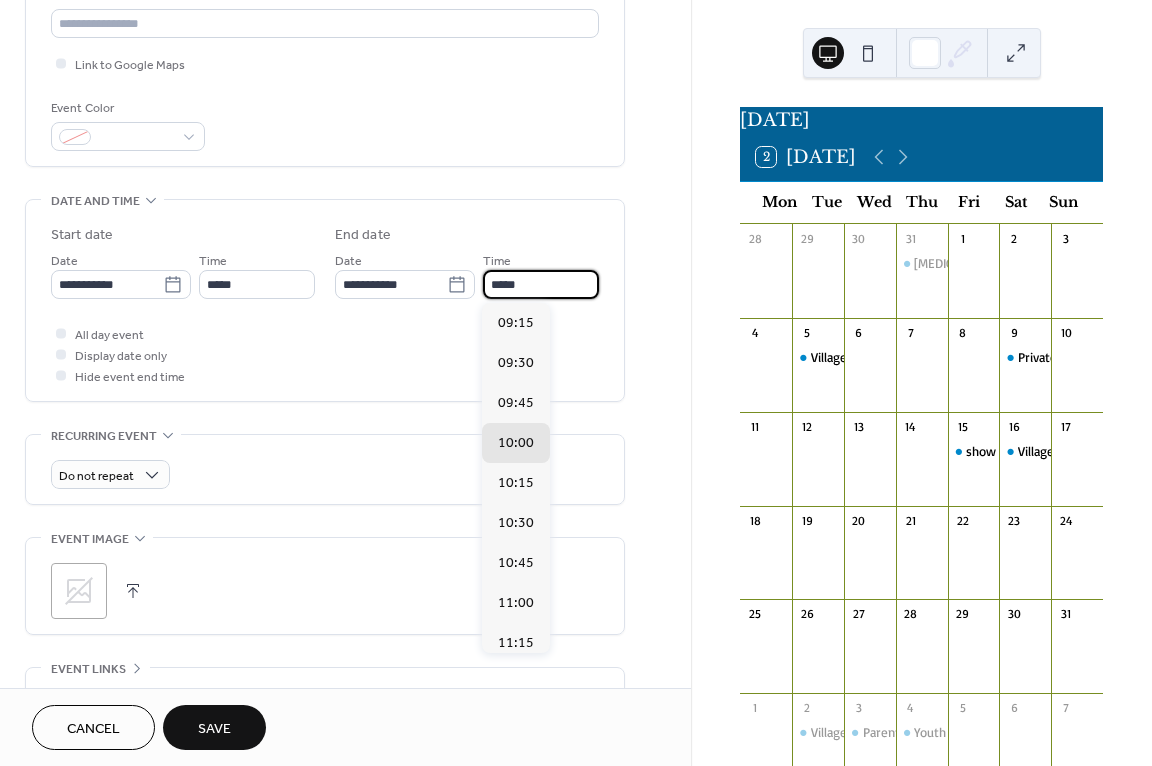 click on "*****" at bounding box center [541, 284] 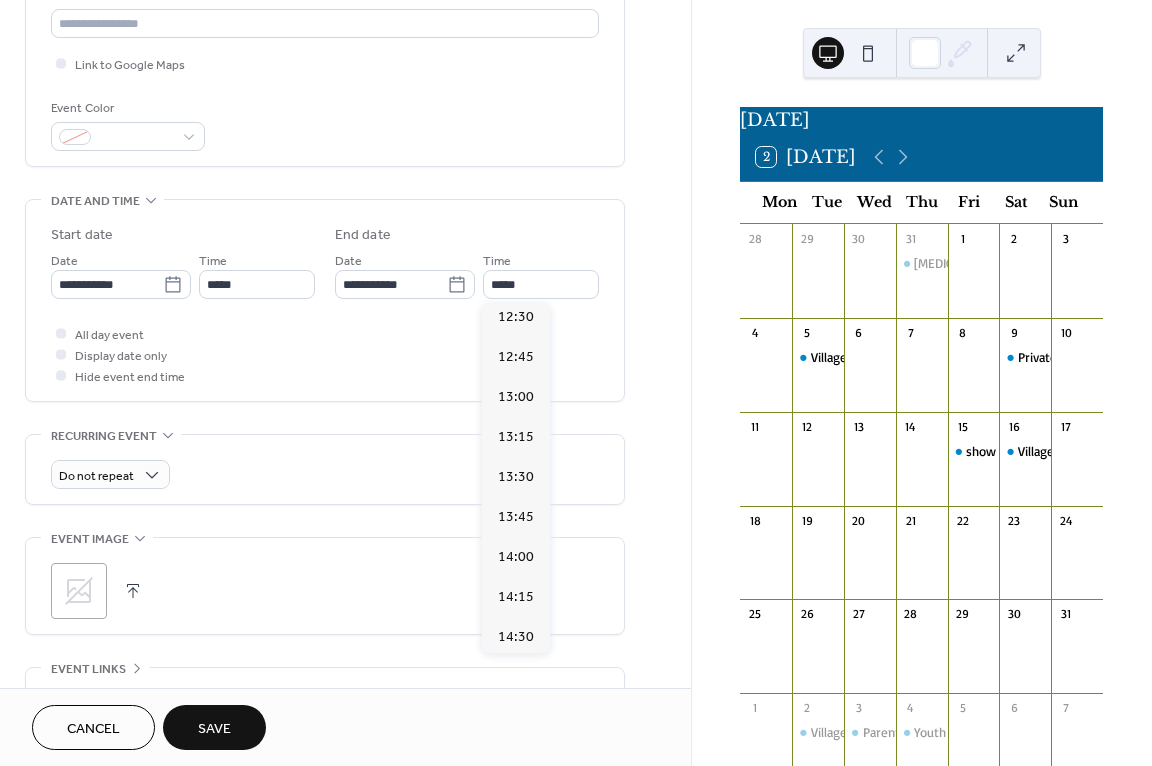 scroll, scrollTop: 533, scrollLeft: 0, axis: vertical 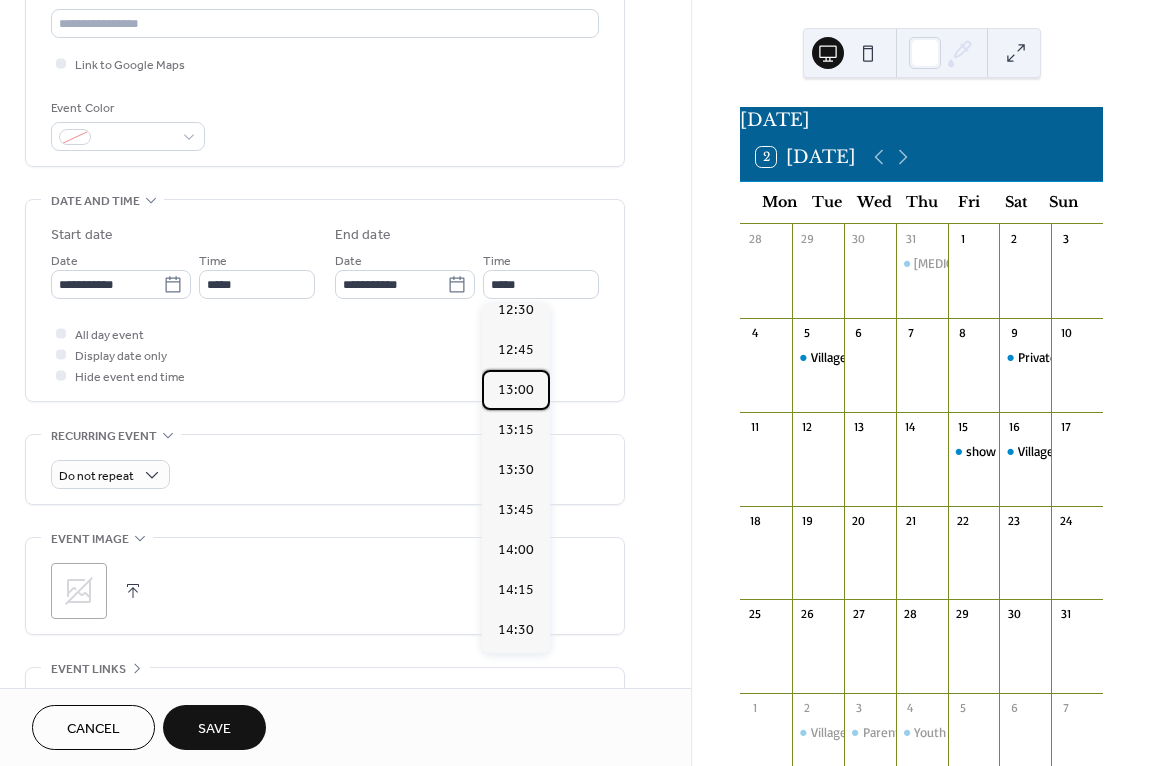 click on "13:00" at bounding box center [516, 390] 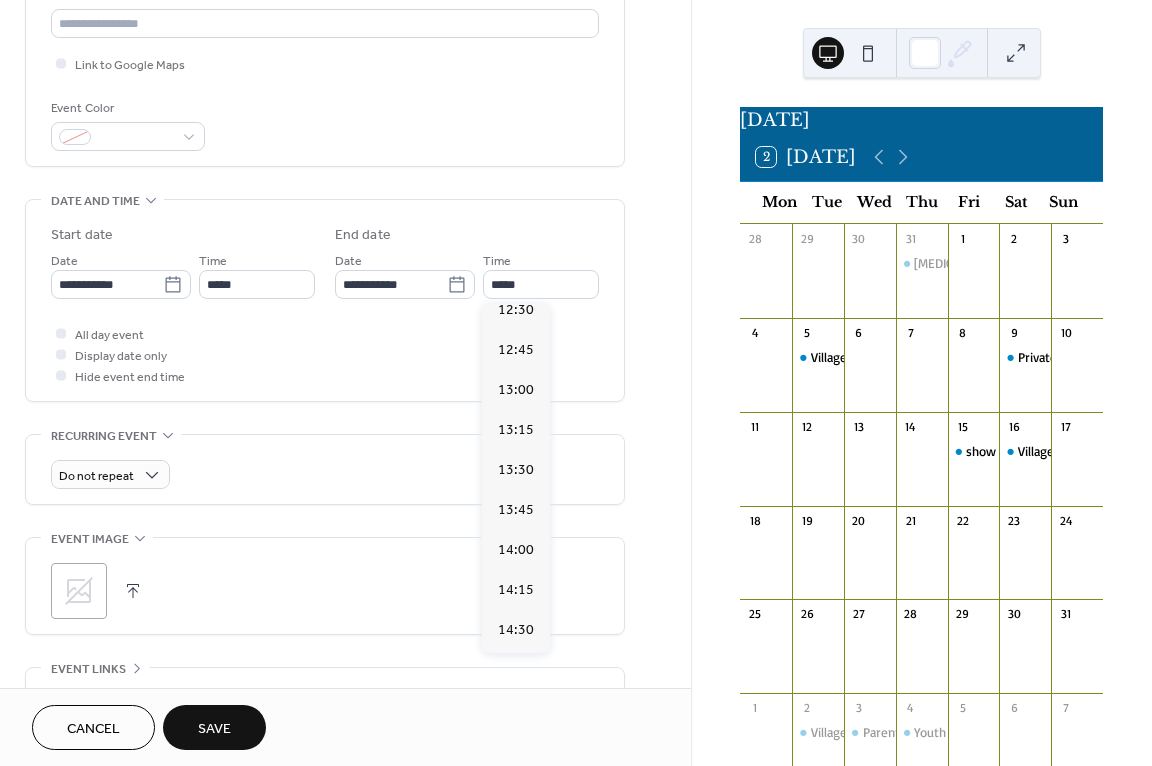type on "*****" 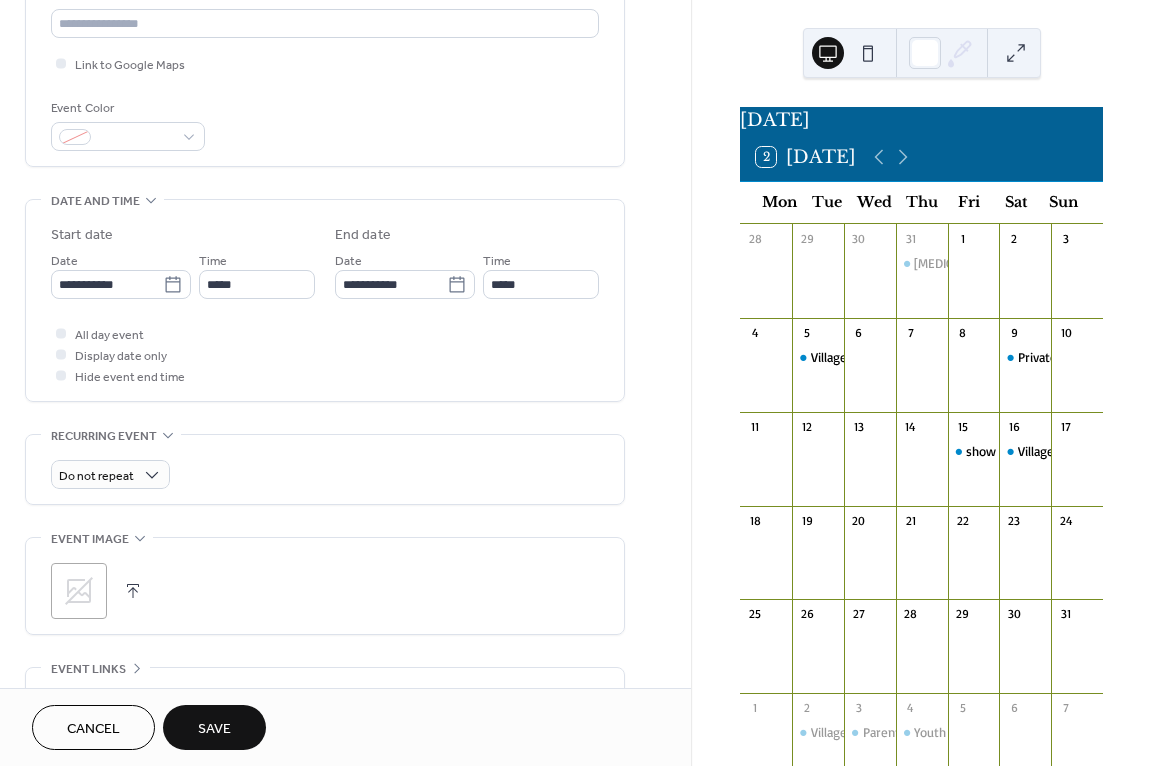 click on "Save" at bounding box center [214, 729] 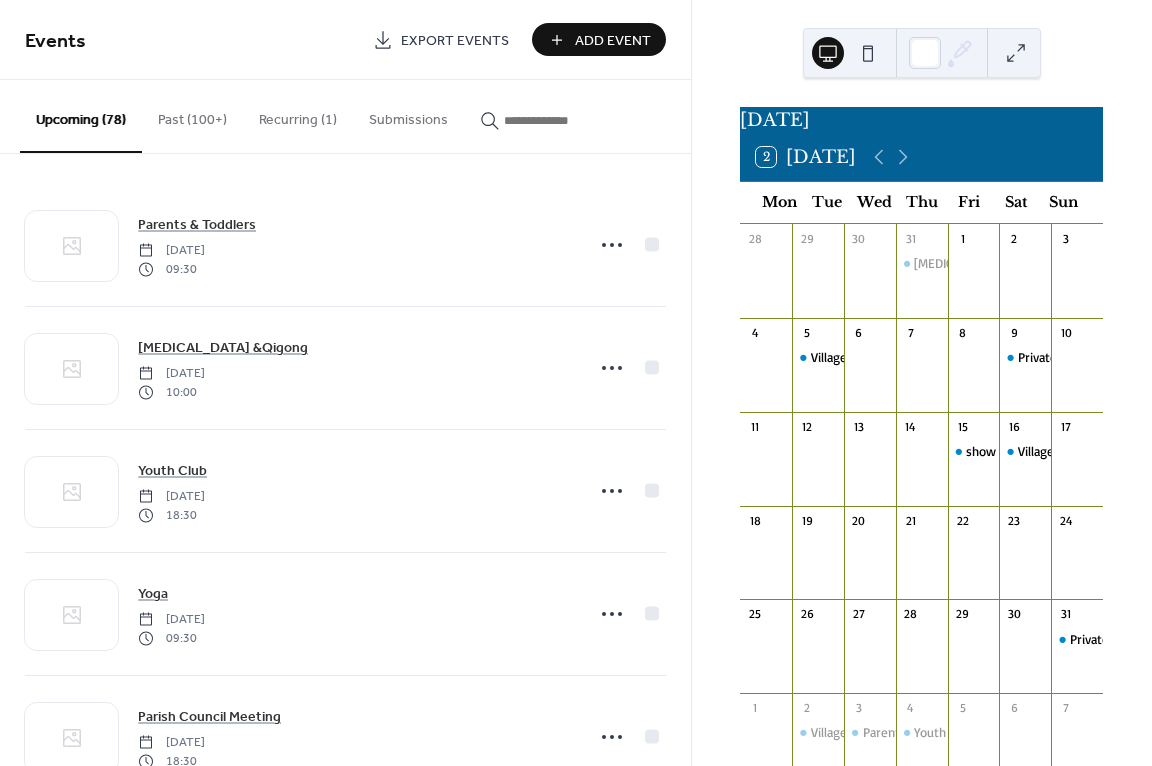 click on "Add Event" at bounding box center (613, 41) 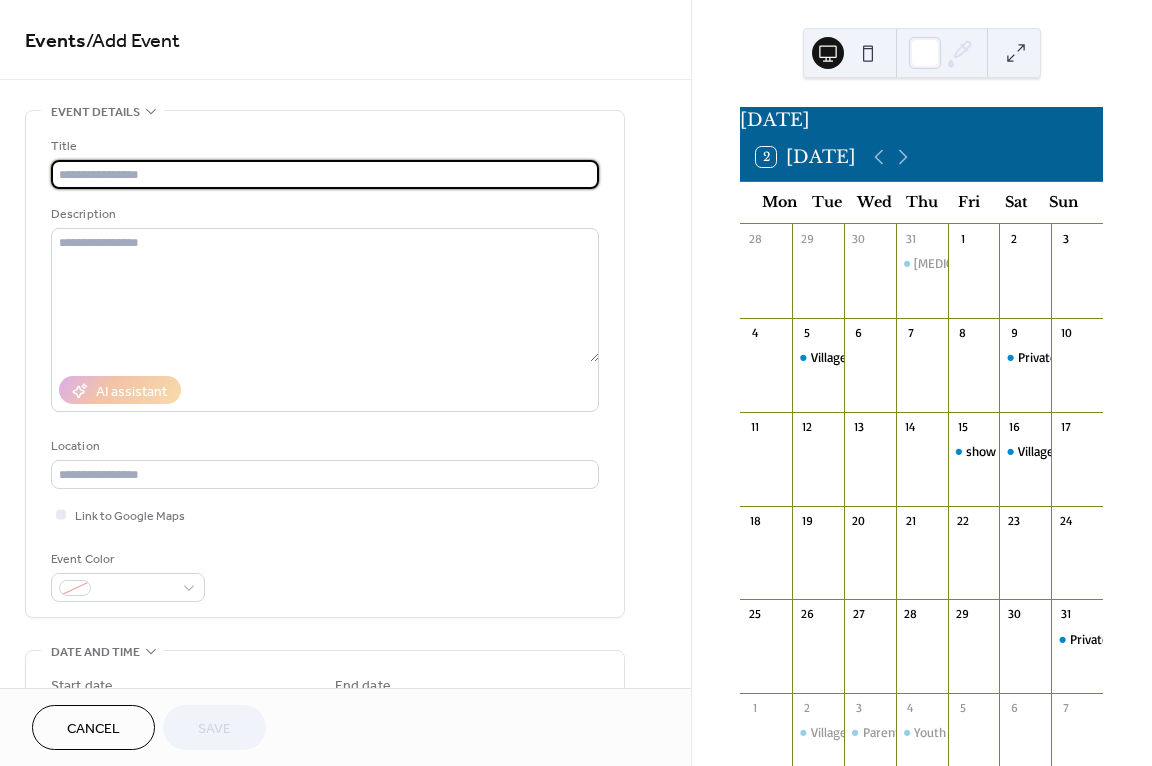 click at bounding box center [325, 174] 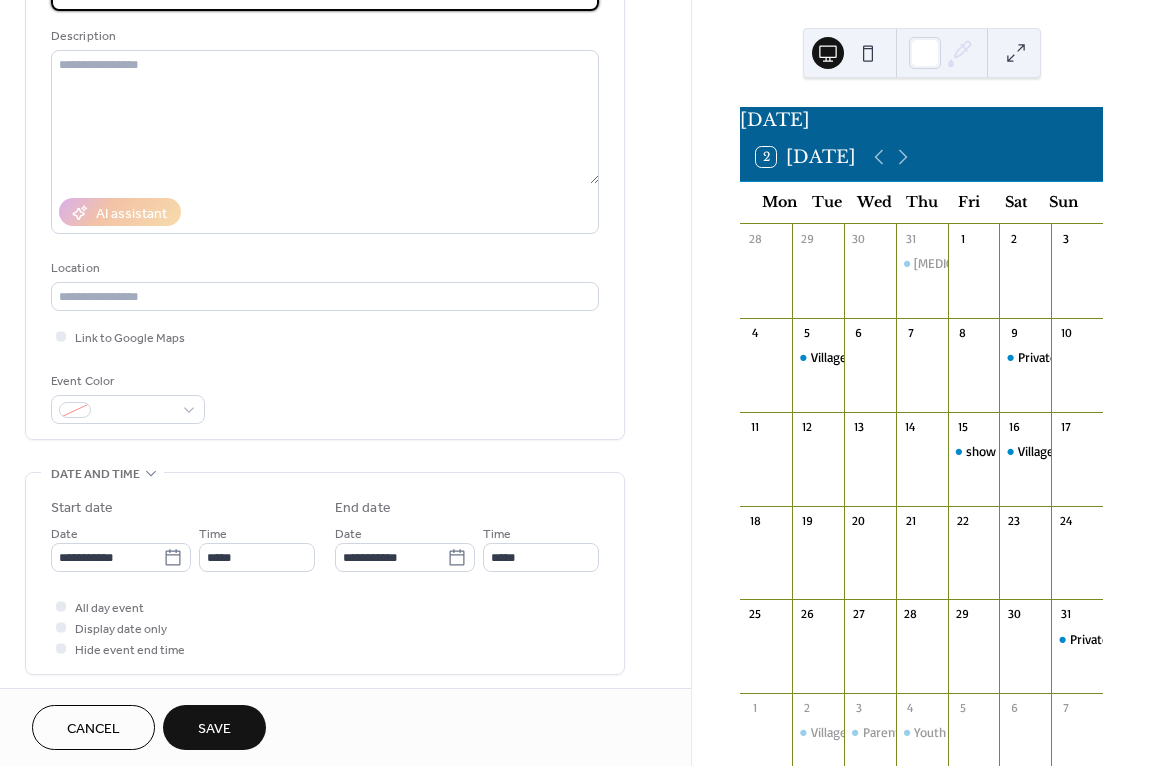 scroll, scrollTop: 424, scrollLeft: 0, axis: vertical 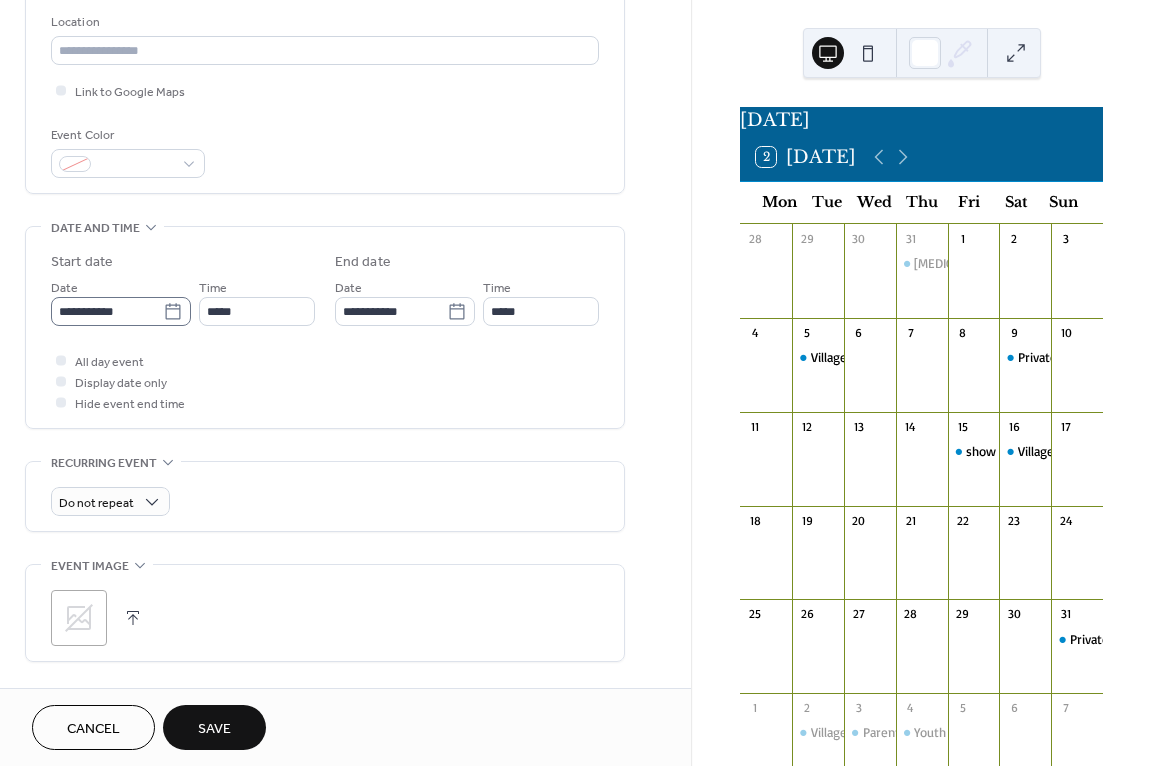 type on "**********" 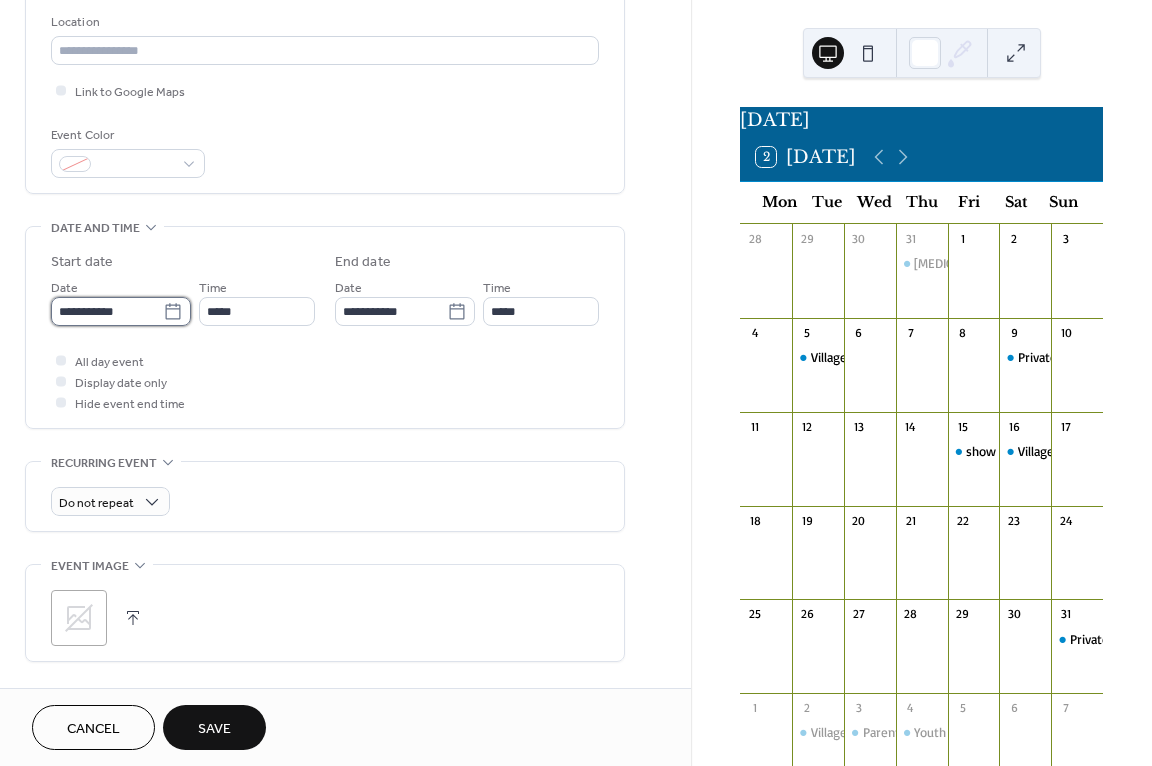 click on "**********" at bounding box center (107, 311) 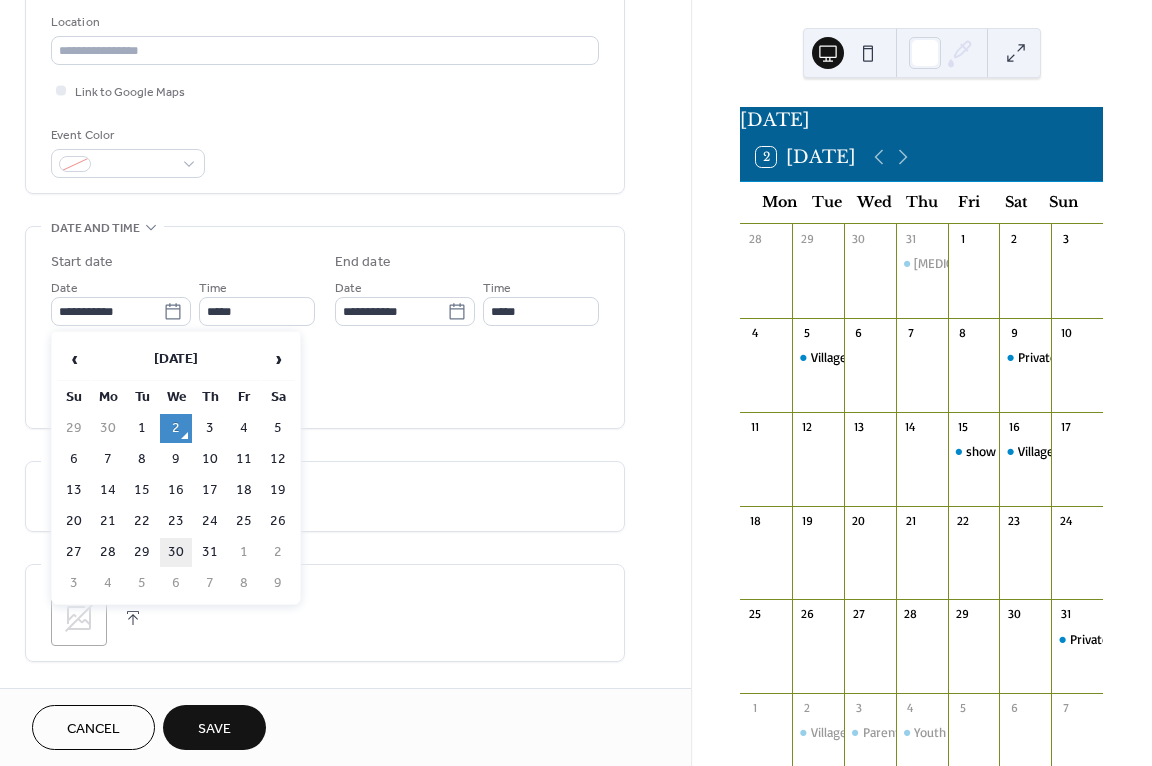click on "30" at bounding box center (176, 552) 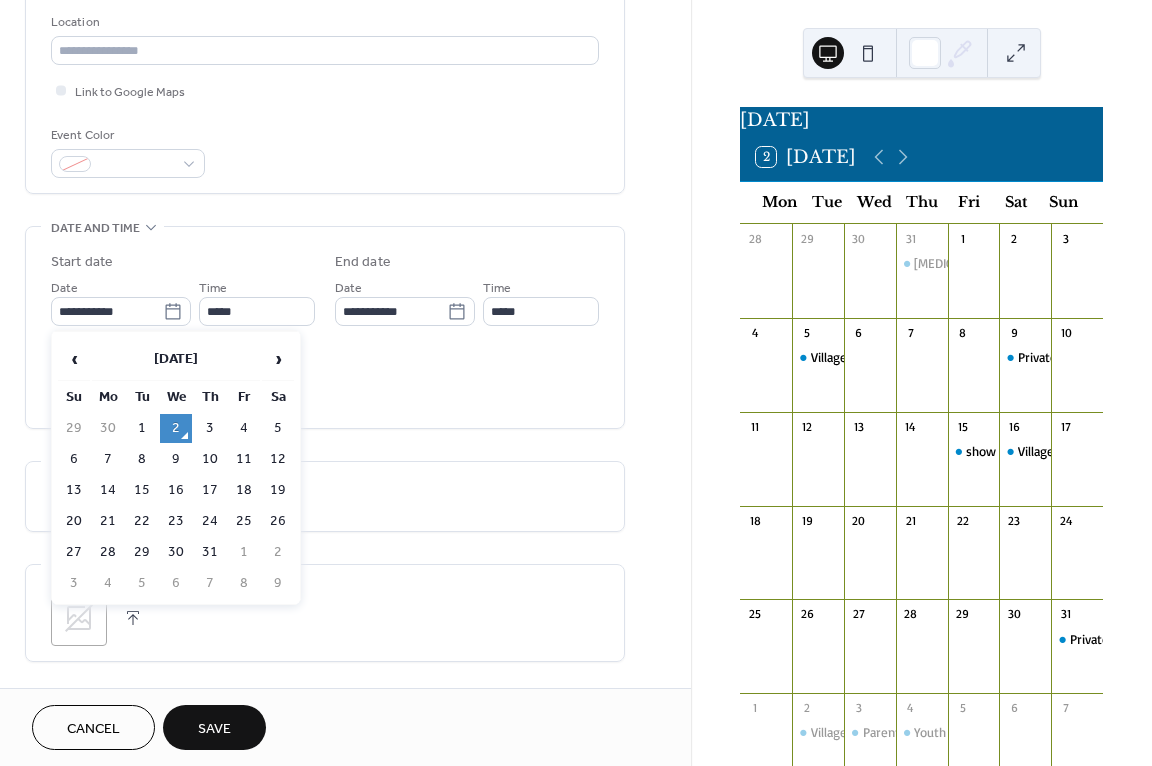 type on "**********" 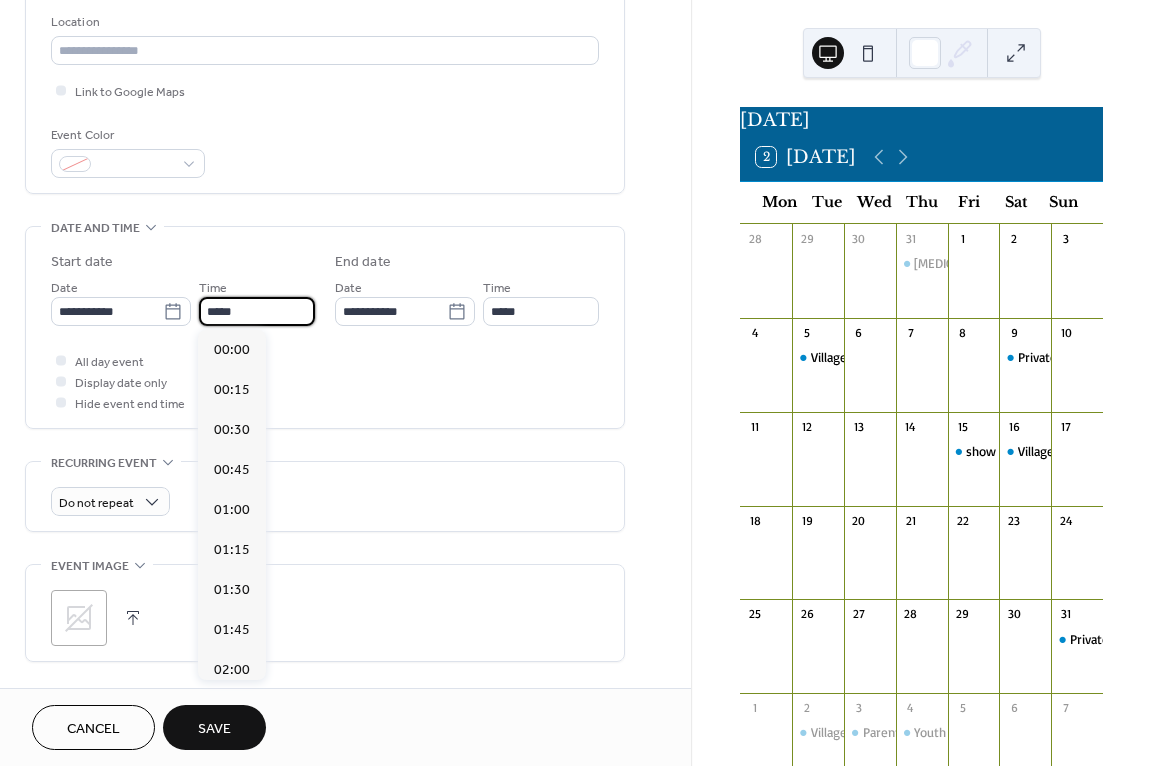 click on "*****" at bounding box center [257, 311] 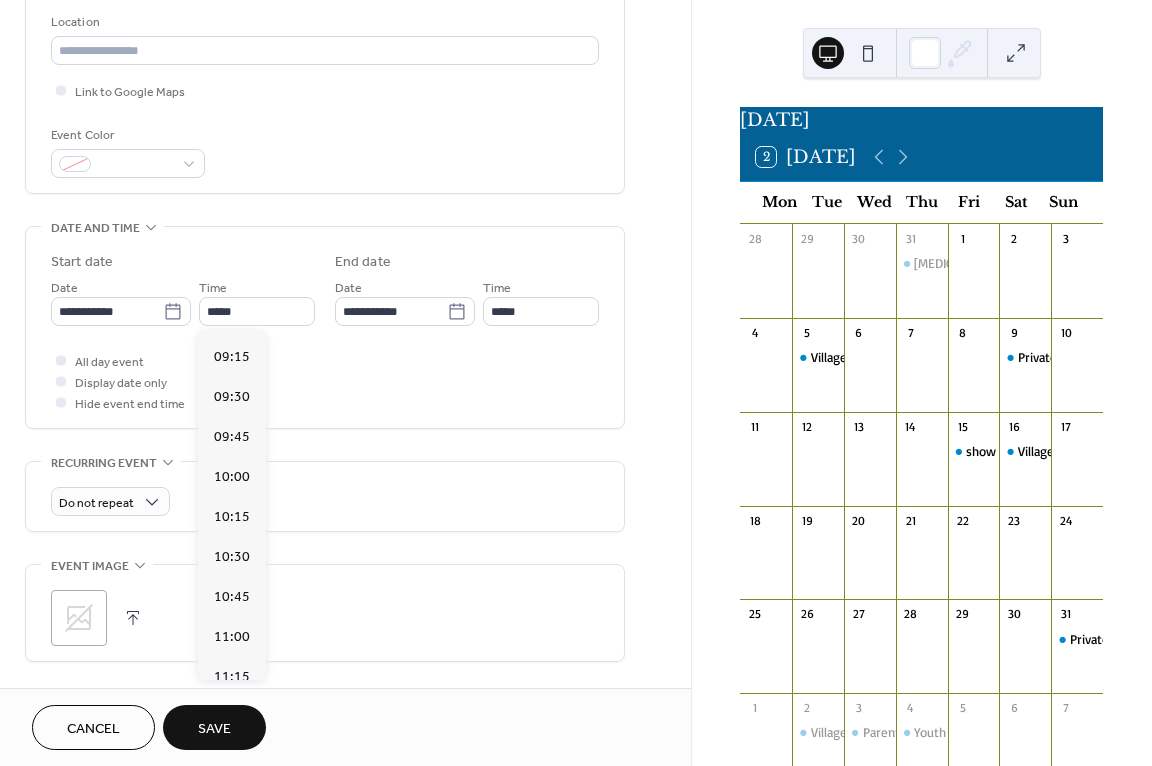 scroll, scrollTop: 1439, scrollLeft: 0, axis: vertical 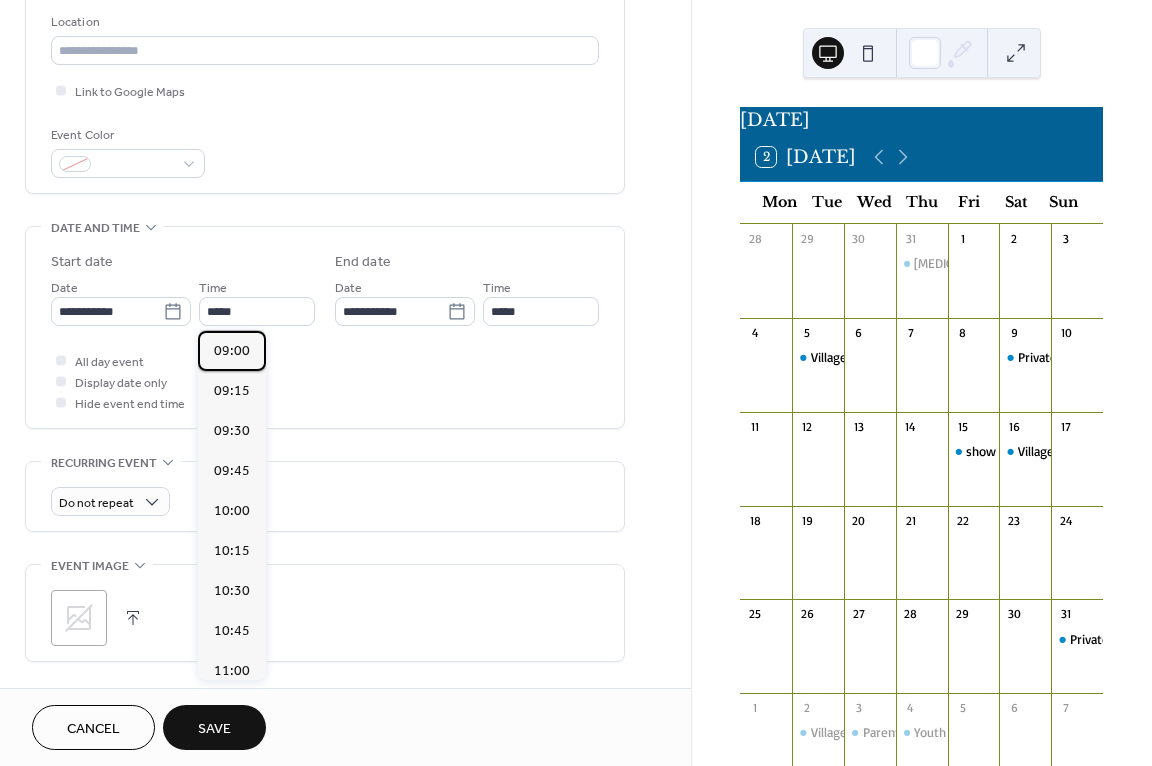 click on "09:00" at bounding box center (232, 351) 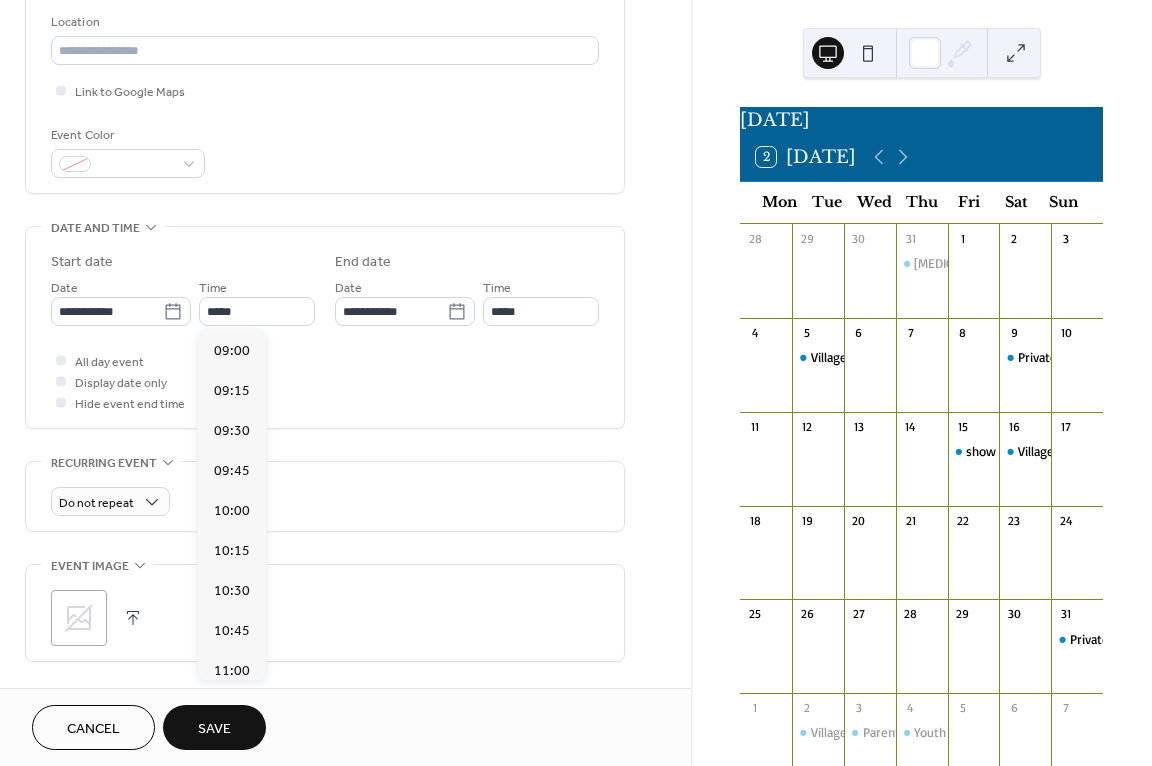 type on "*****" 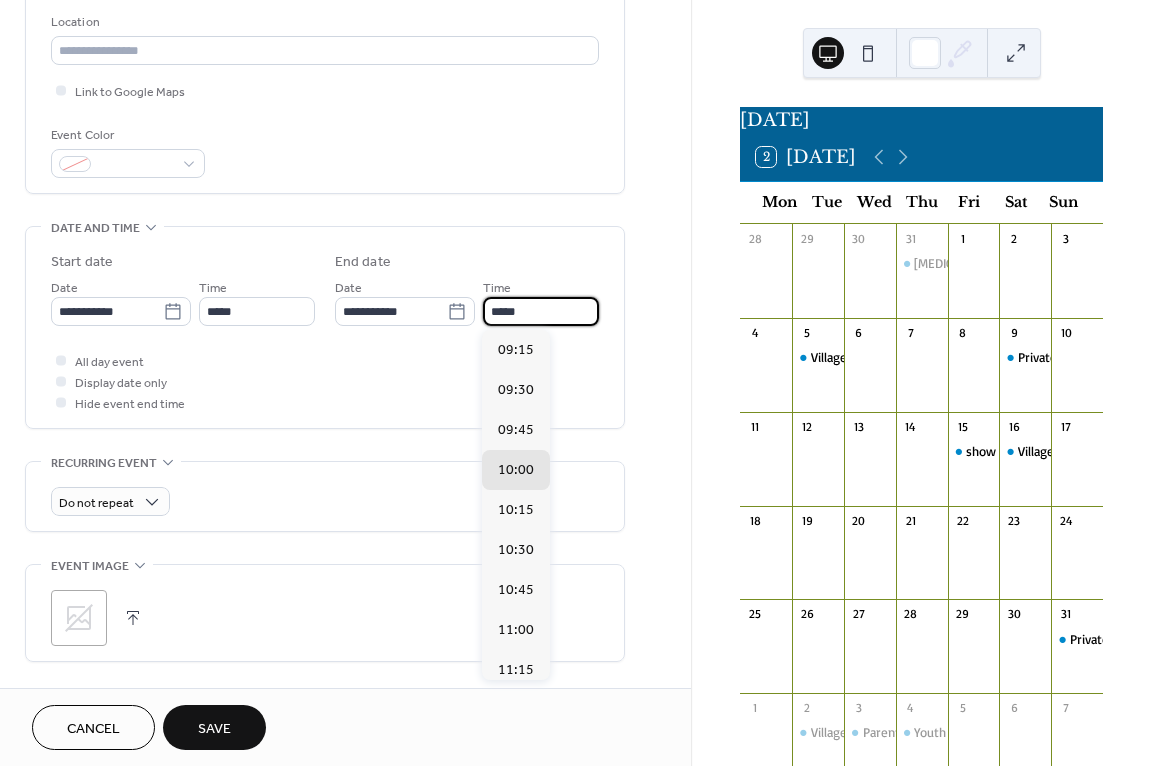 click on "*****" at bounding box center (541, 311) 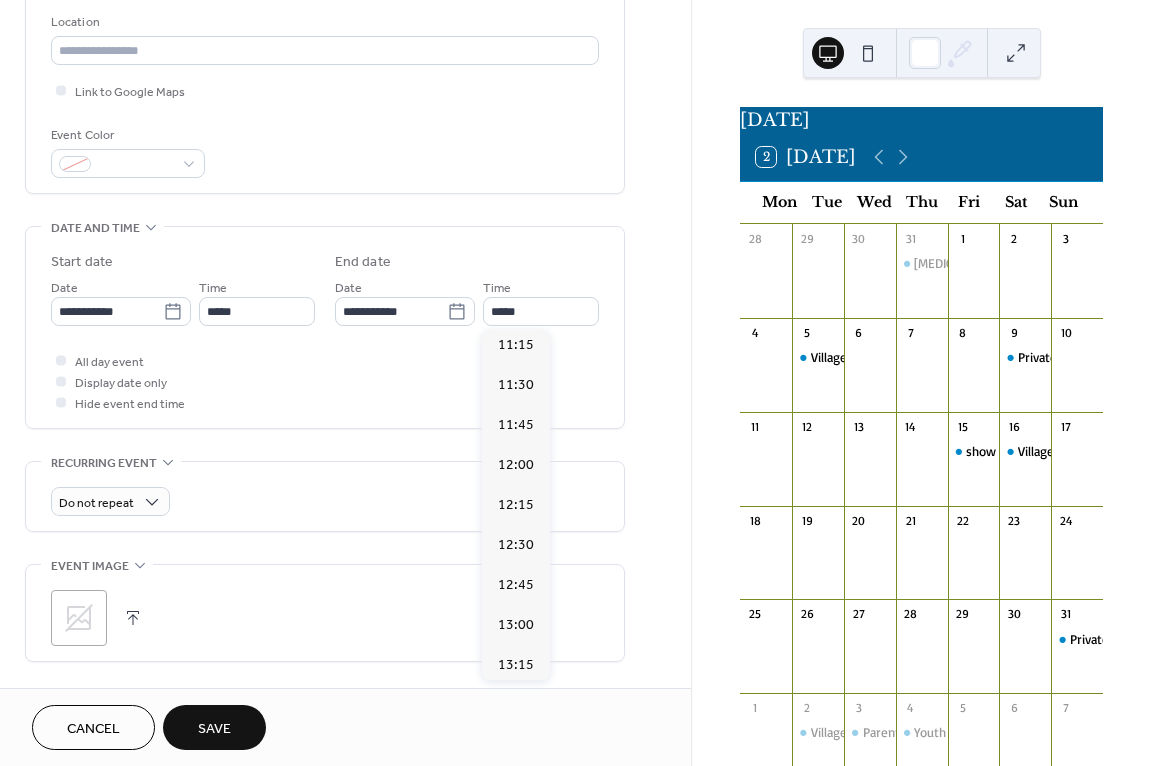 scroll, scrollTop: 408, scrollLeft: 0, axis: vertical 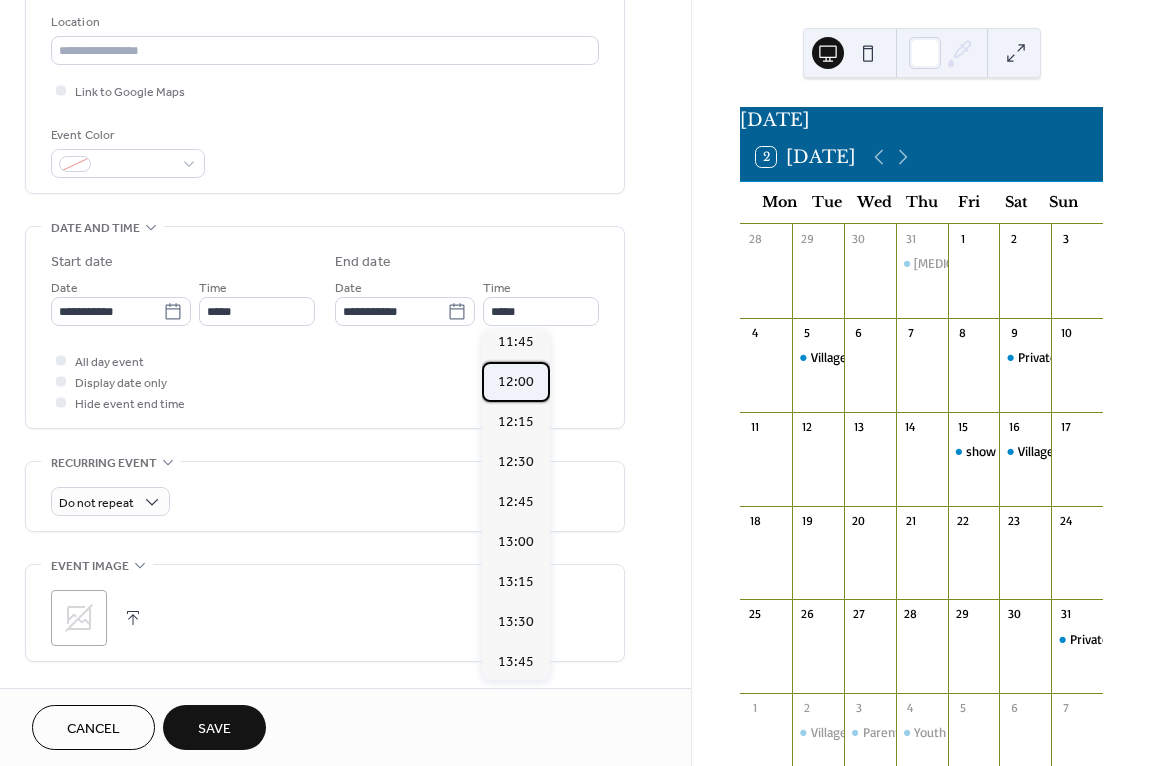 click on "12:00" at bounding box center (516, 382) 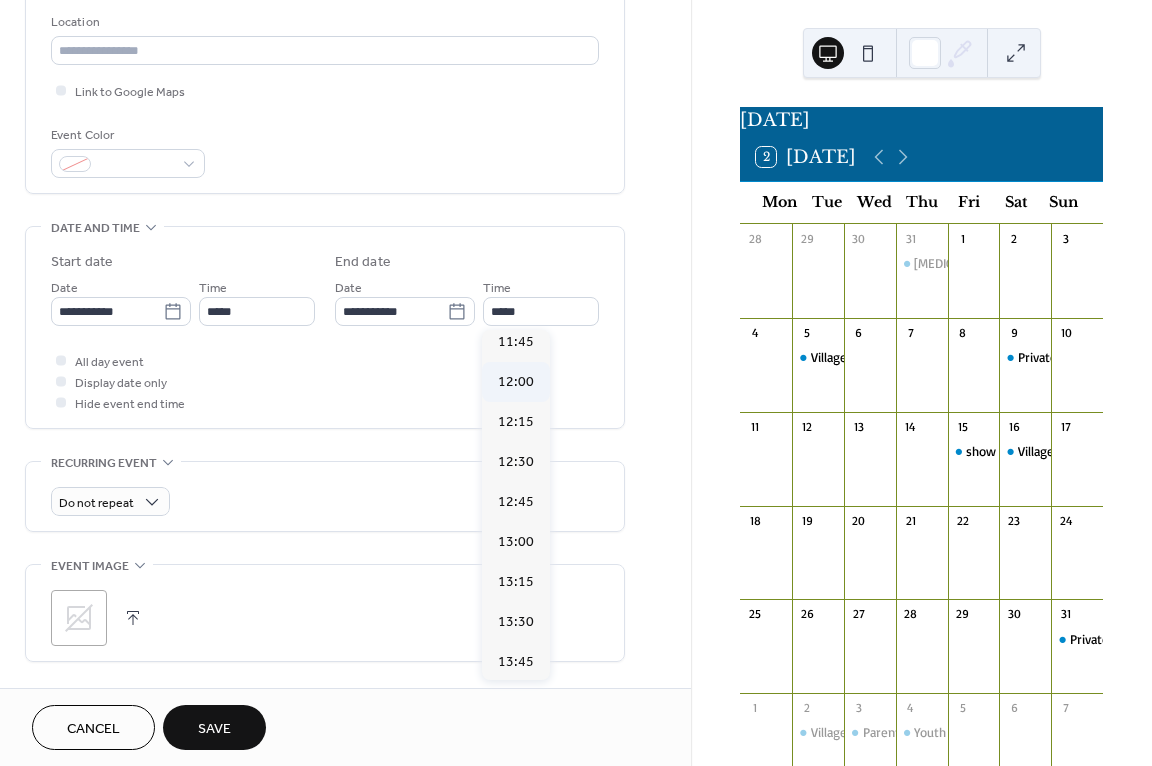 type on "*****" 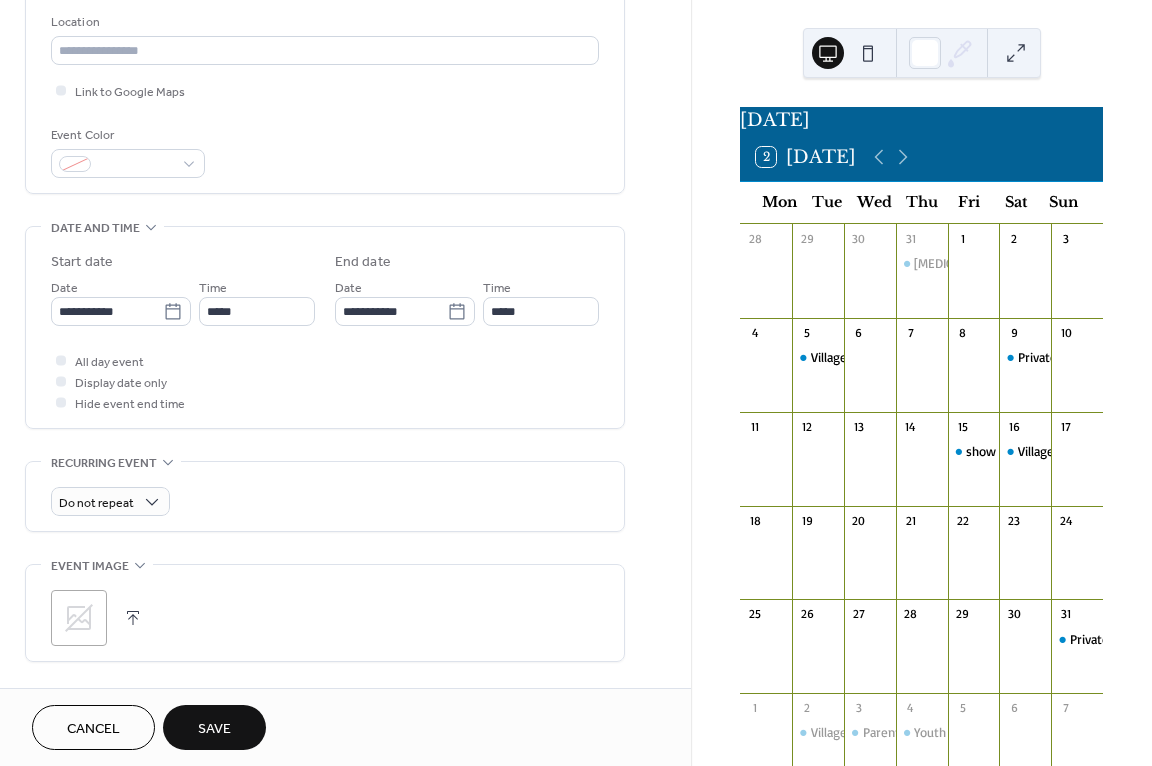 click on "Save" at bounding box center [214, 729] 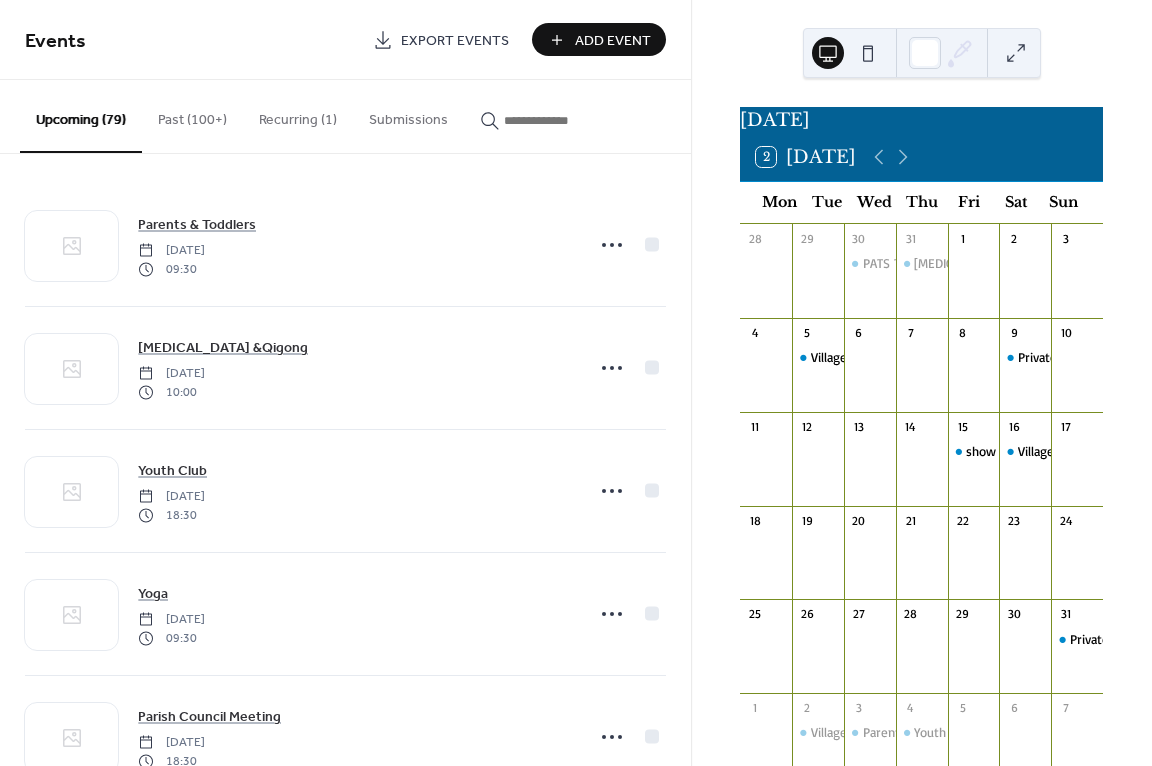 click on "Add Event" at bounding box center (613, 41) 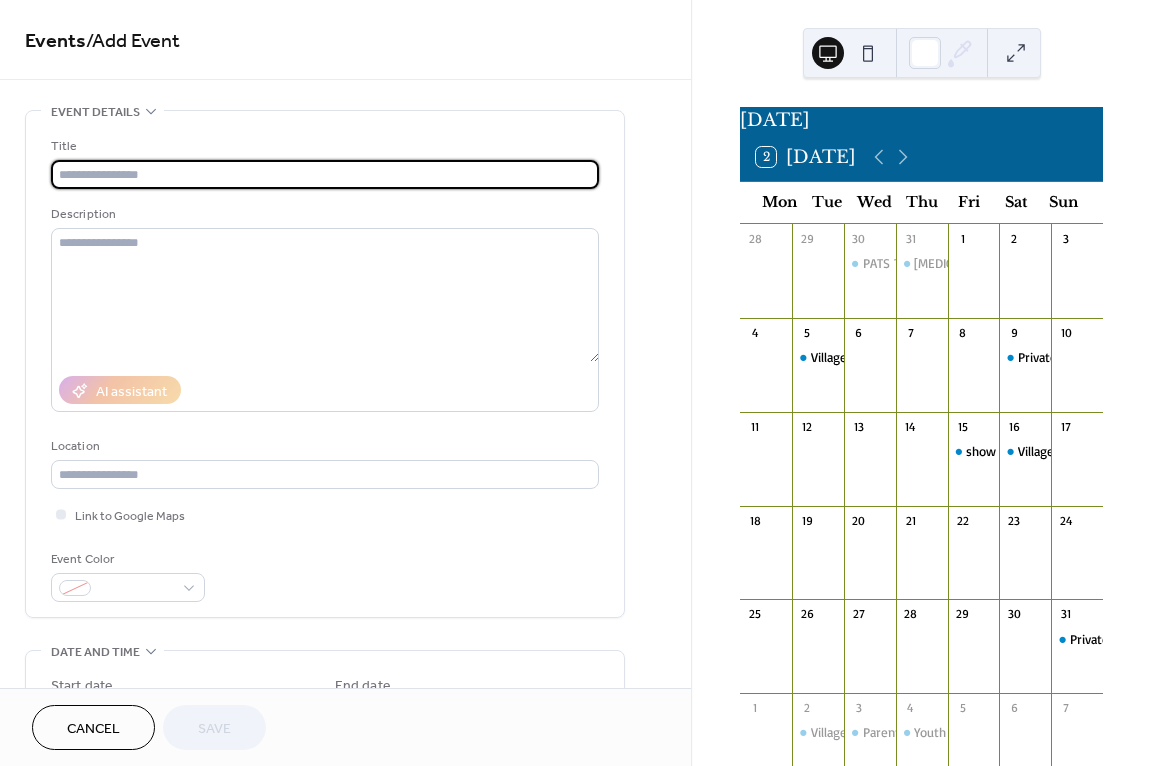 click at bounding box center (325, 174) 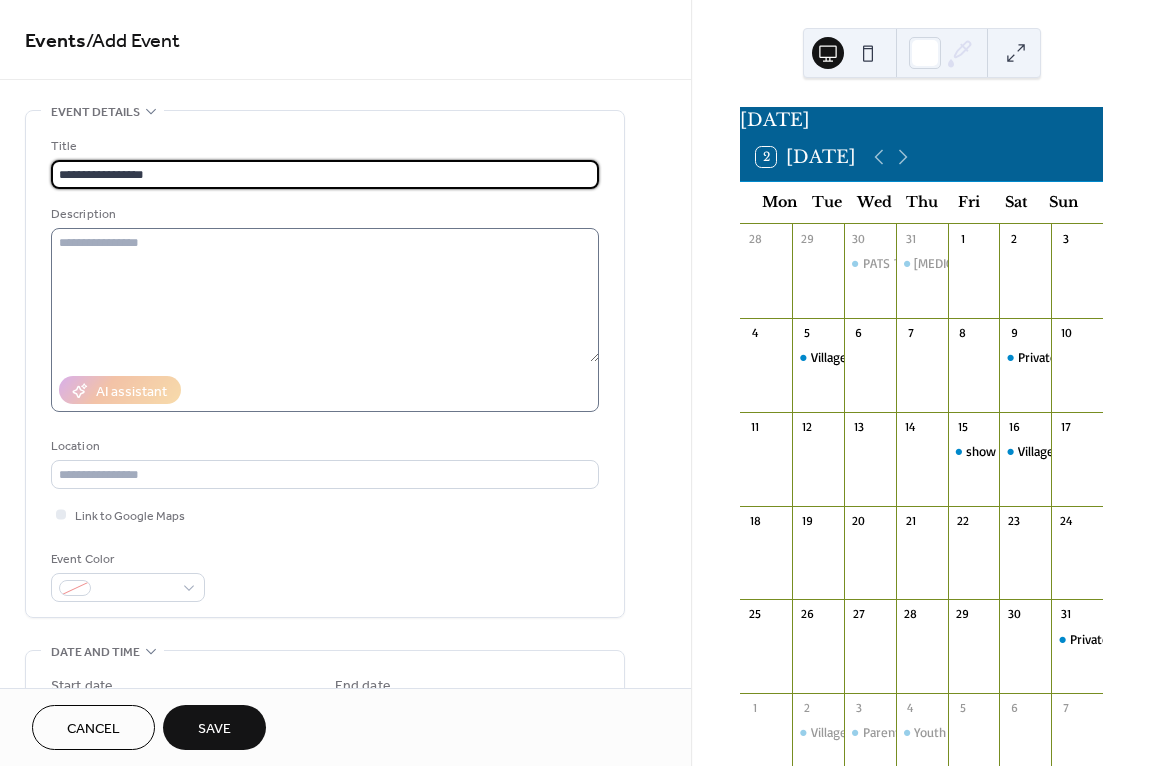 type on "**********" 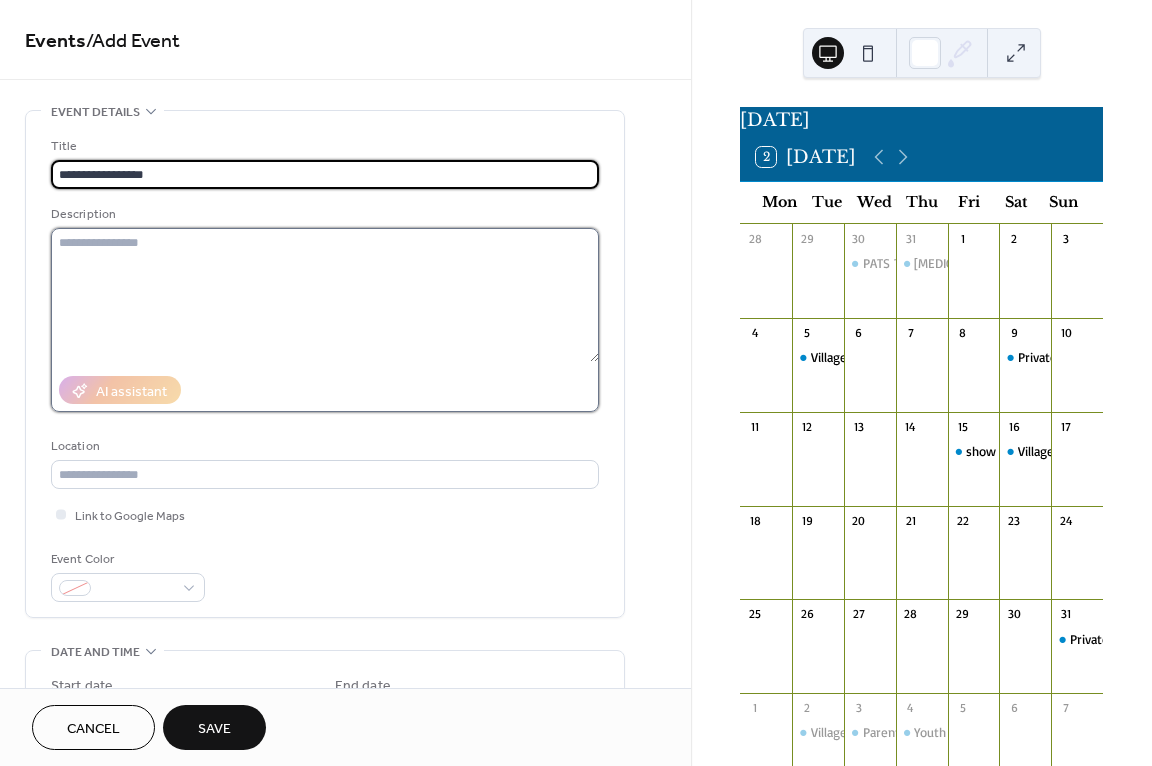 click at bounding box center (325, 295) 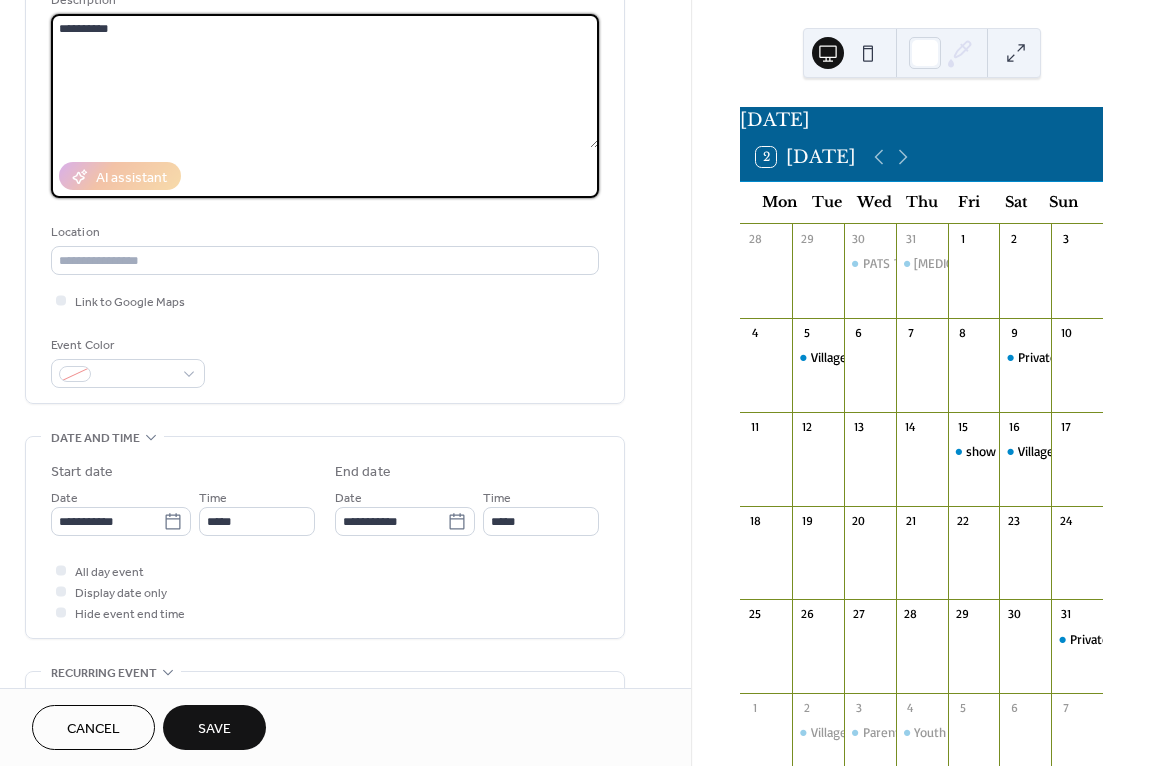 scroll, scrollTop: 216, scrollLeft: 0, axis: vertical 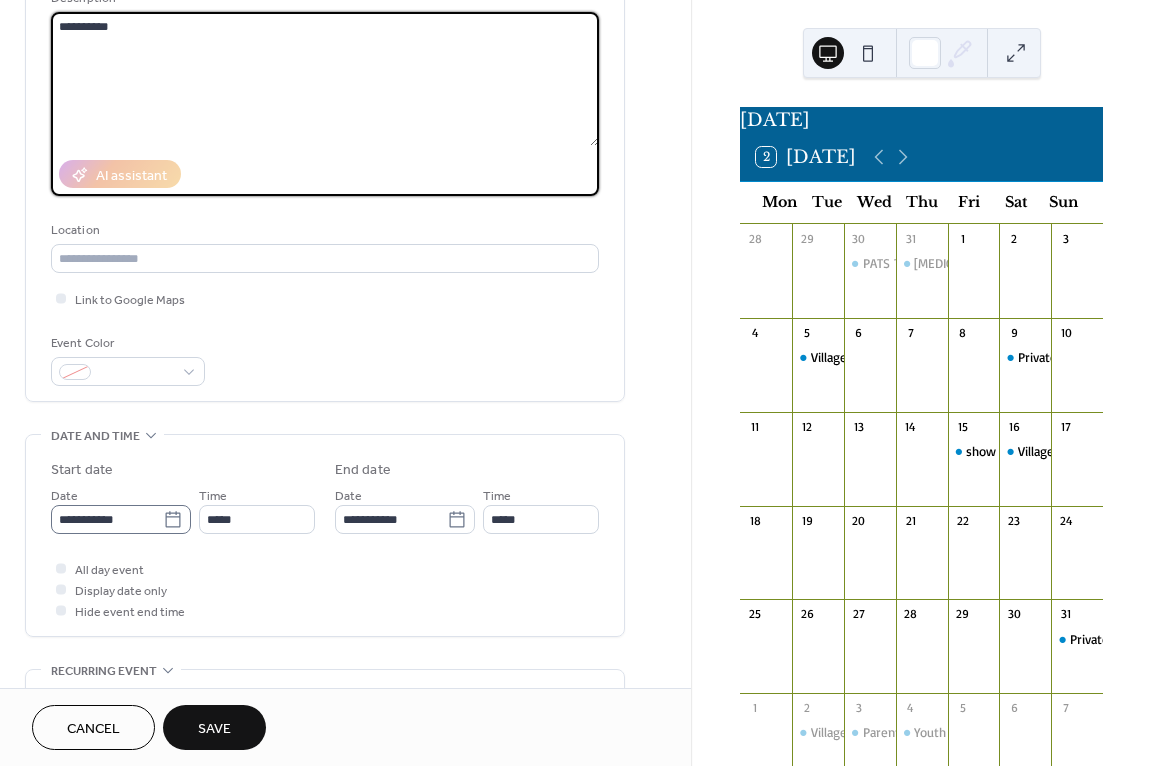 type on "**********" 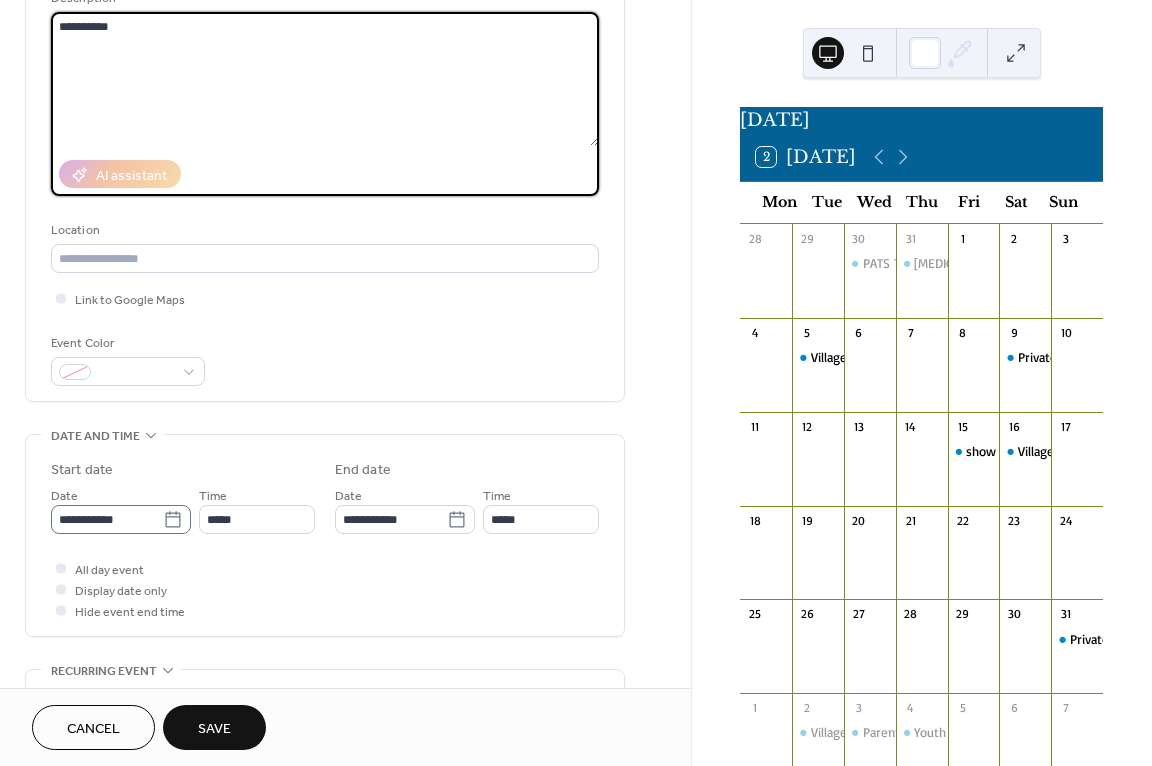 click 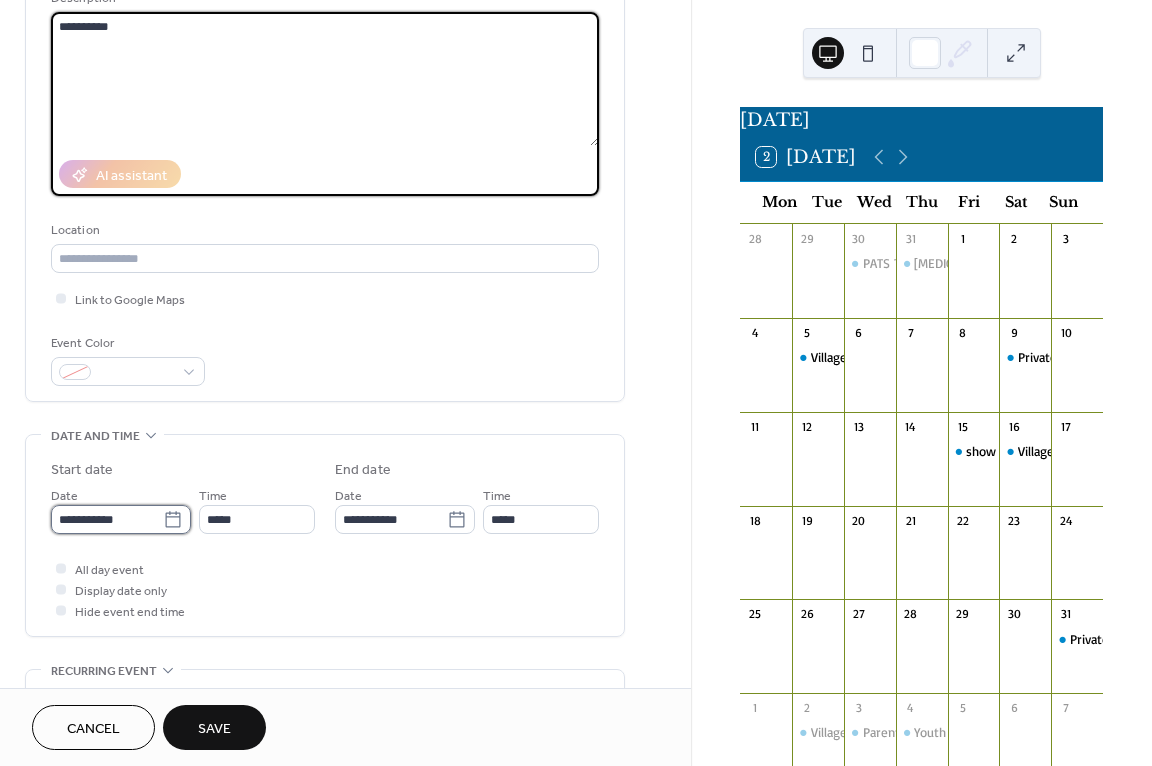 click on "**********" at bounding box center [107, 519] 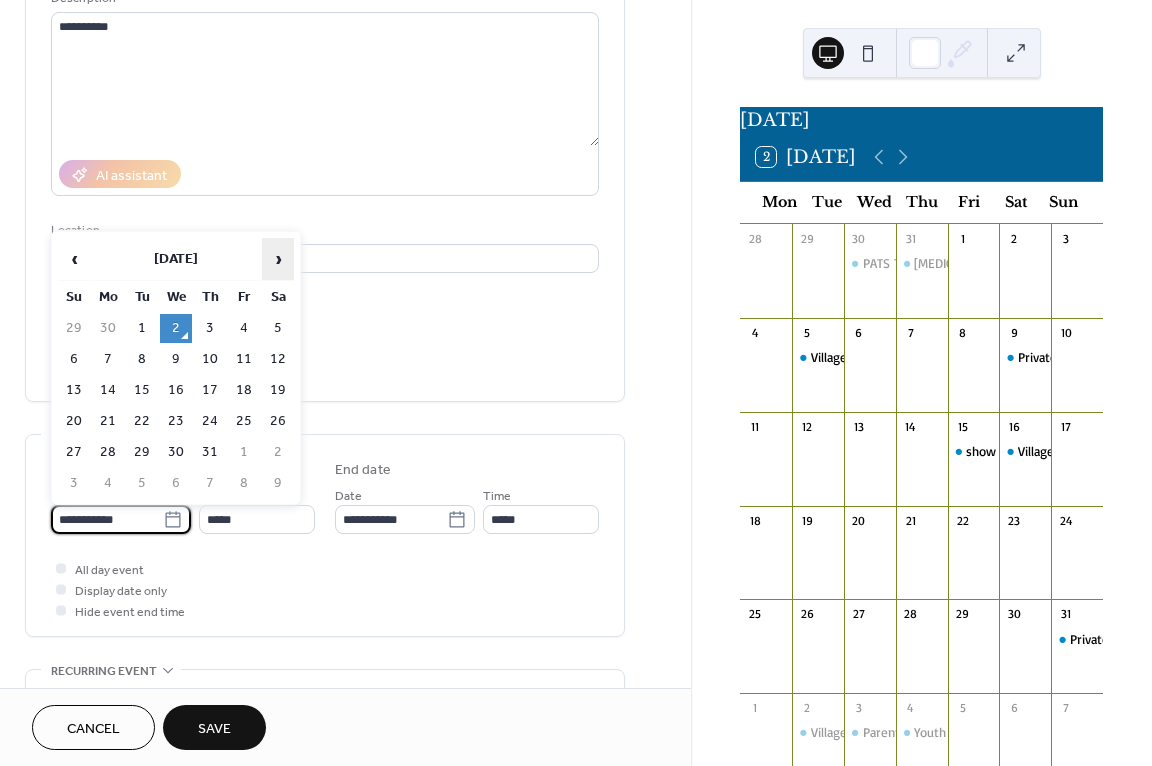click on "›" at bounding box center [278, 259] 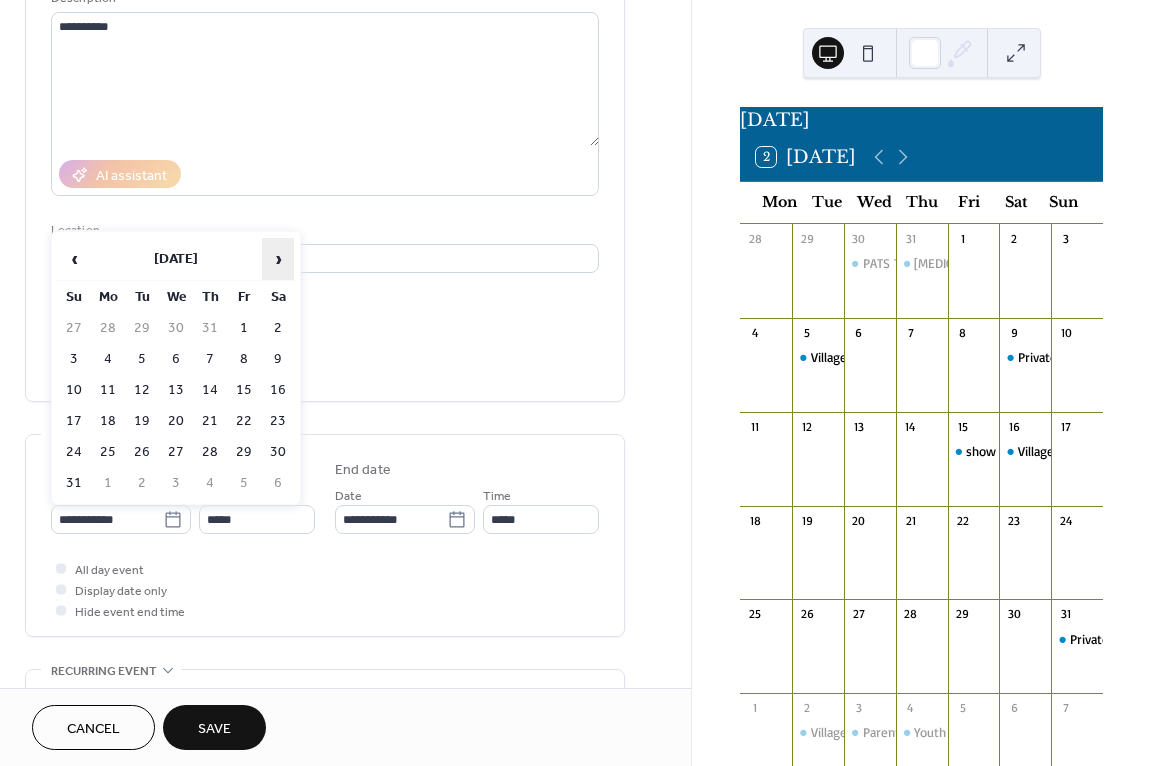 click on "›" at bounding box center (278, 259) 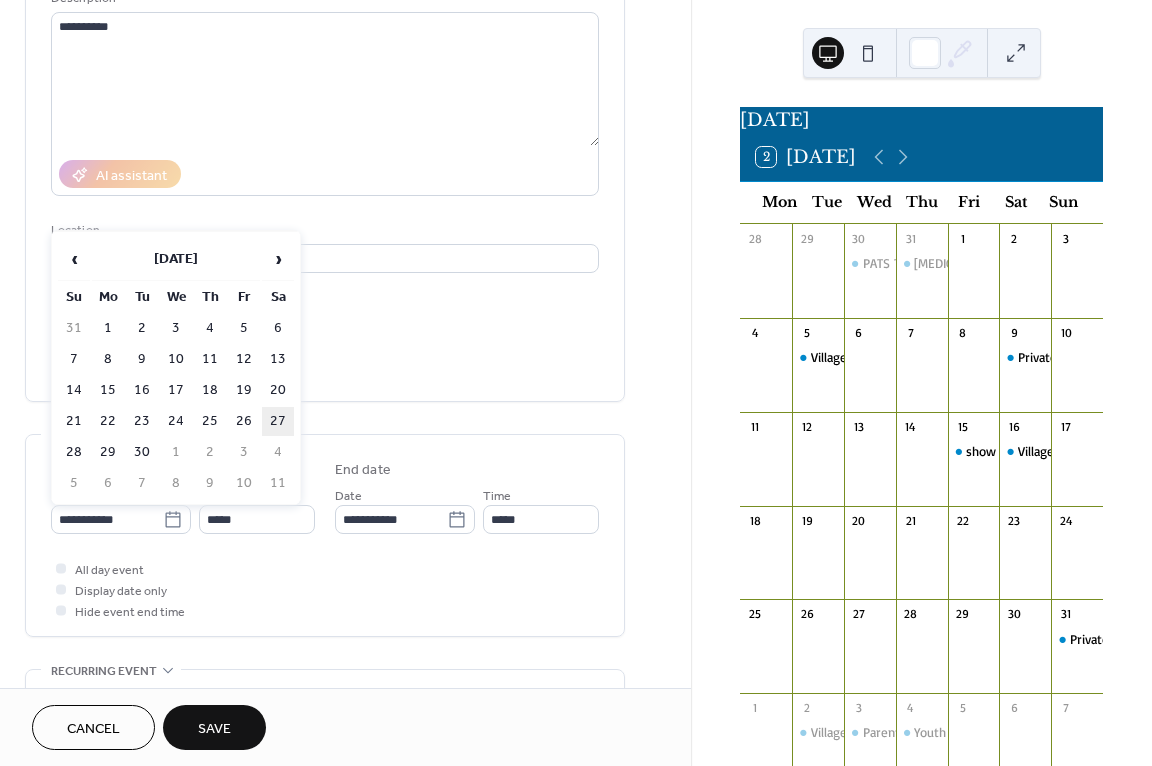 click on "27" at bounding box center (278, 421) 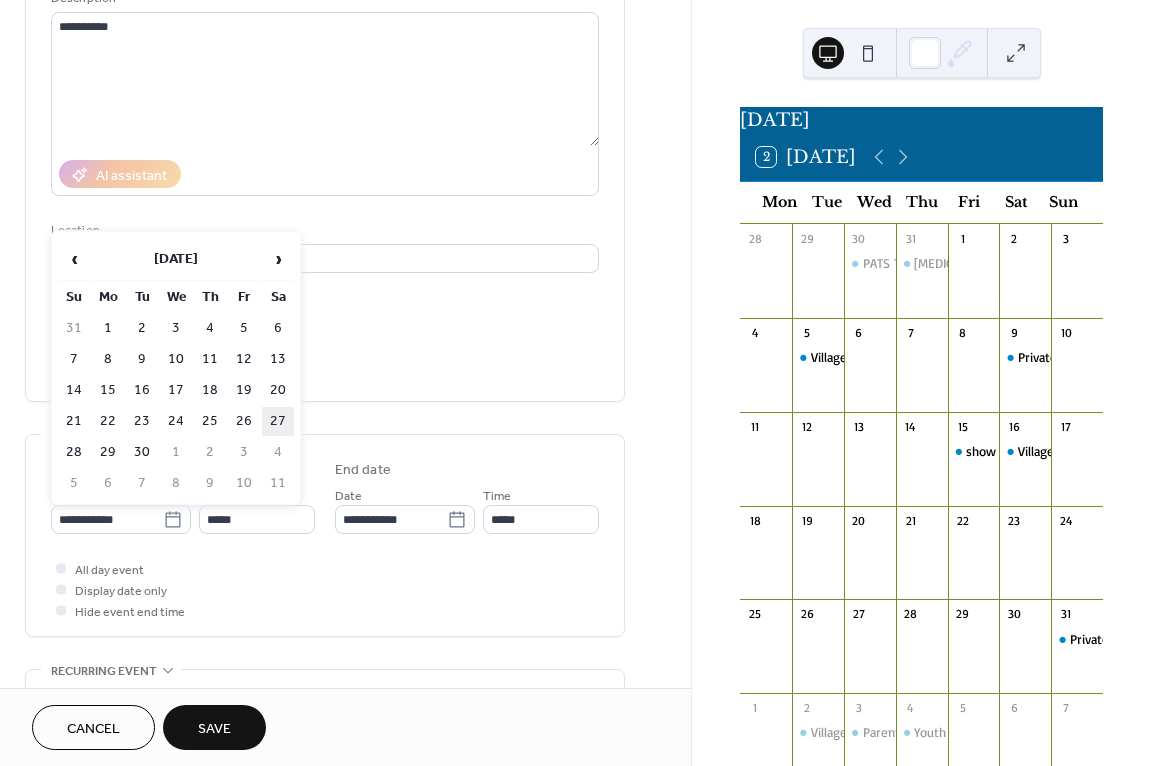 type on "**********" 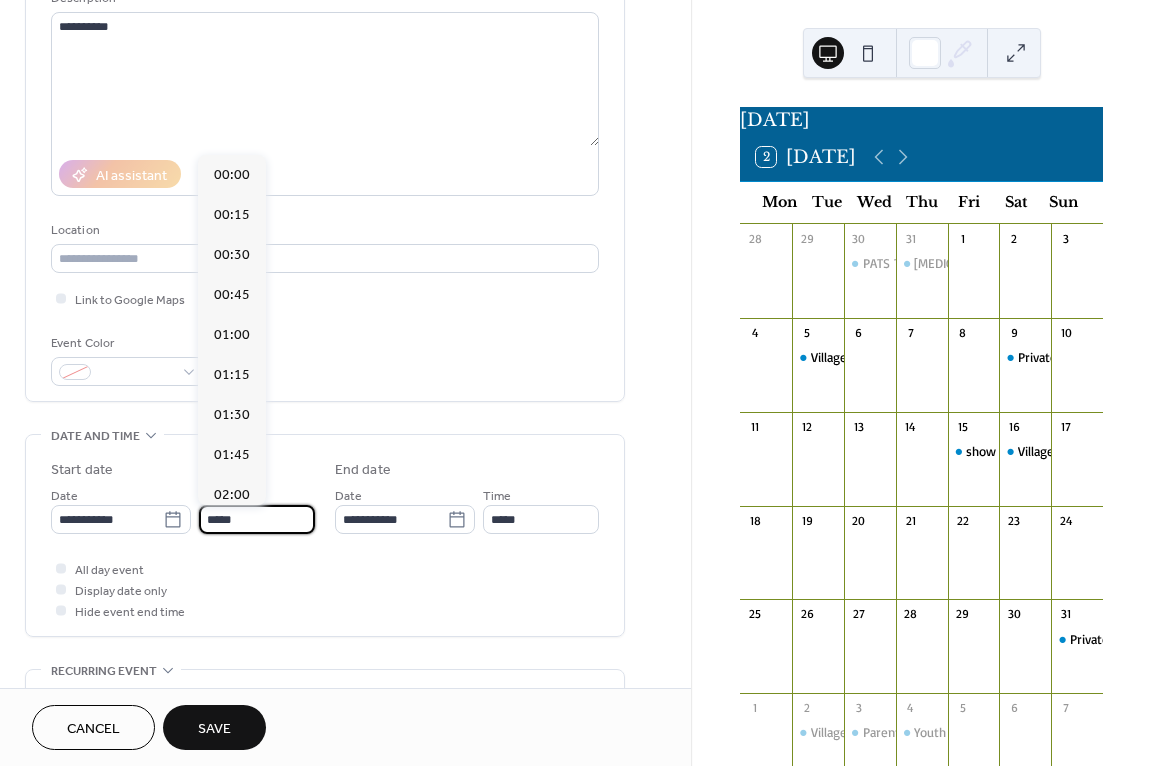 click on "*****" at bounding box center [257, 519] 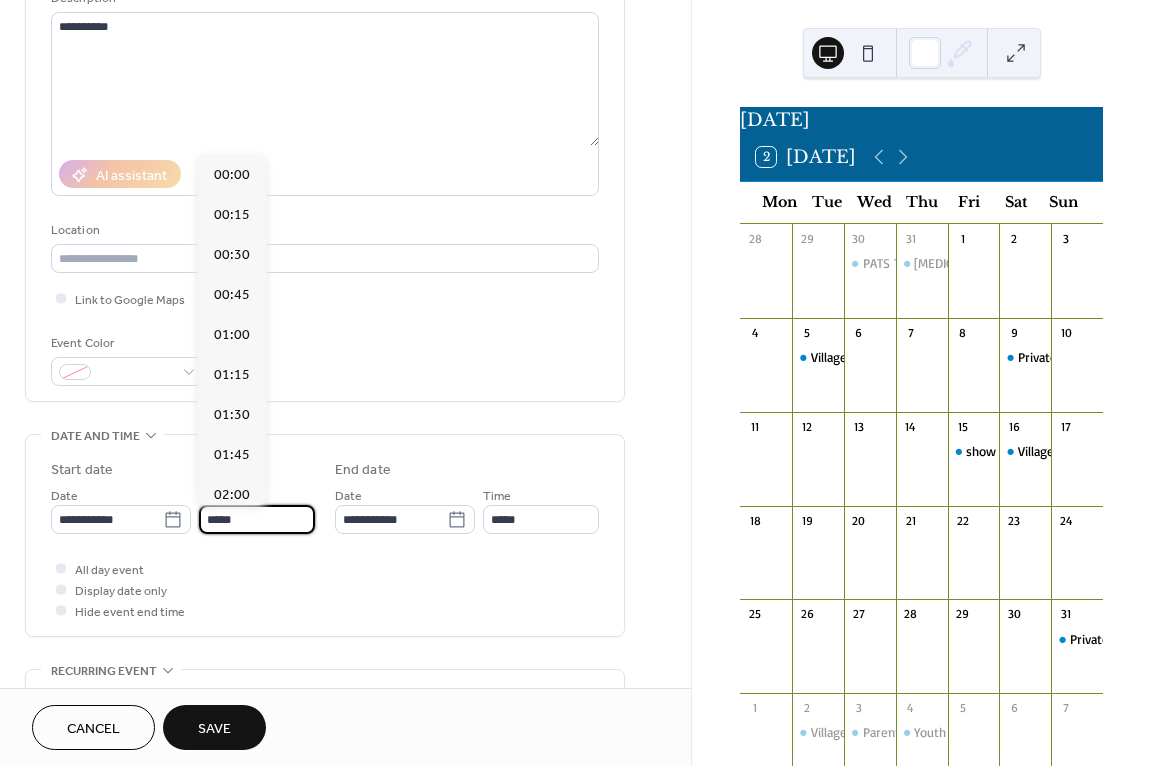 scroll, scrollTop: 1968, scrollLeft: 0, axis: vertical 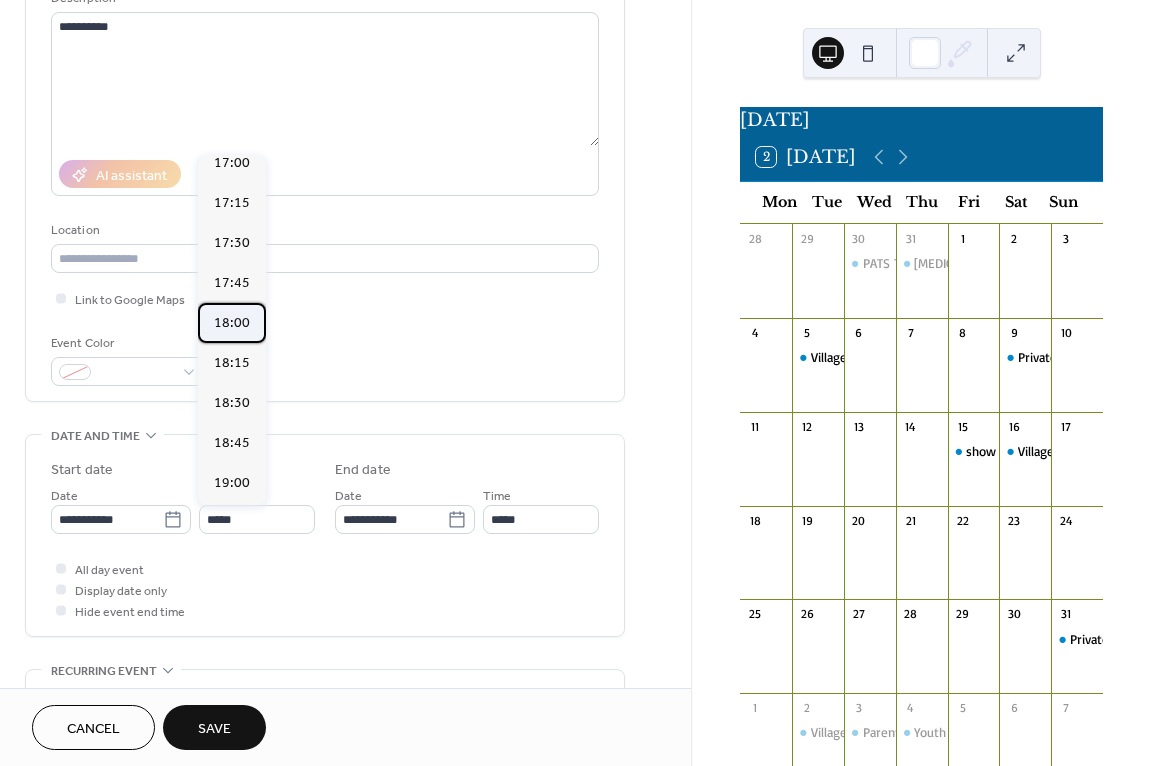 click on "18:00" at bounding box center (232, 323) 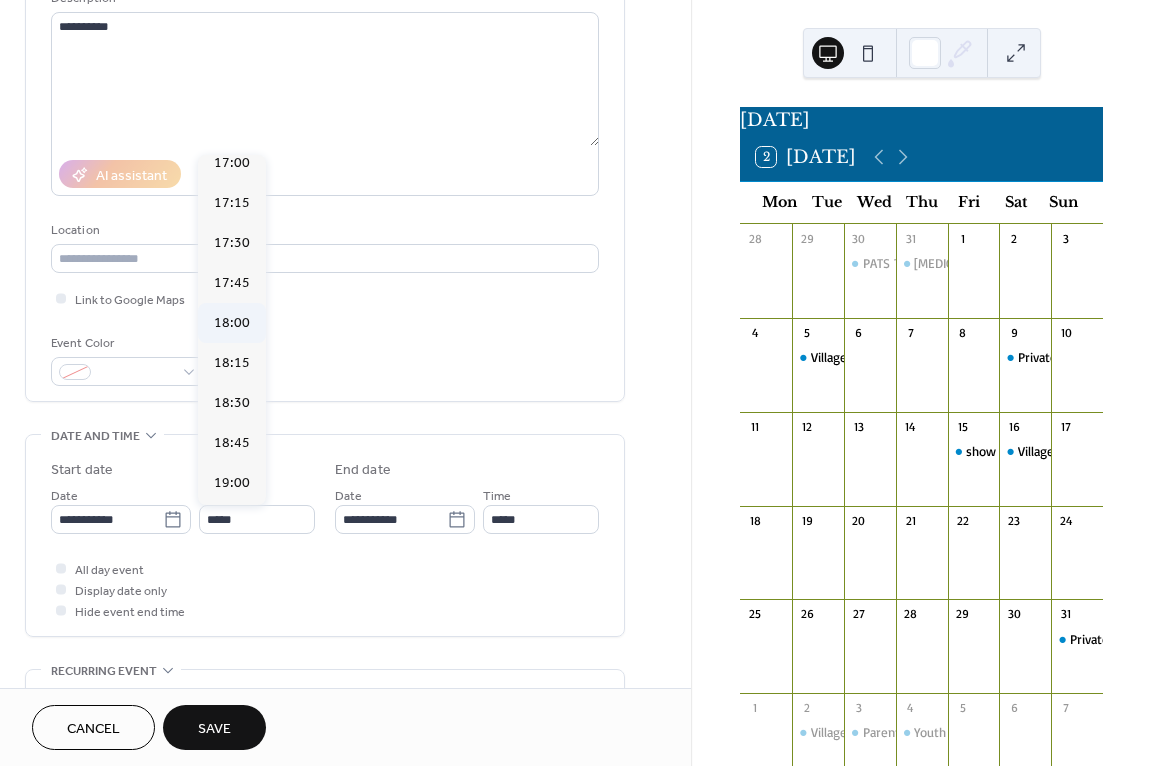 type on "*****" 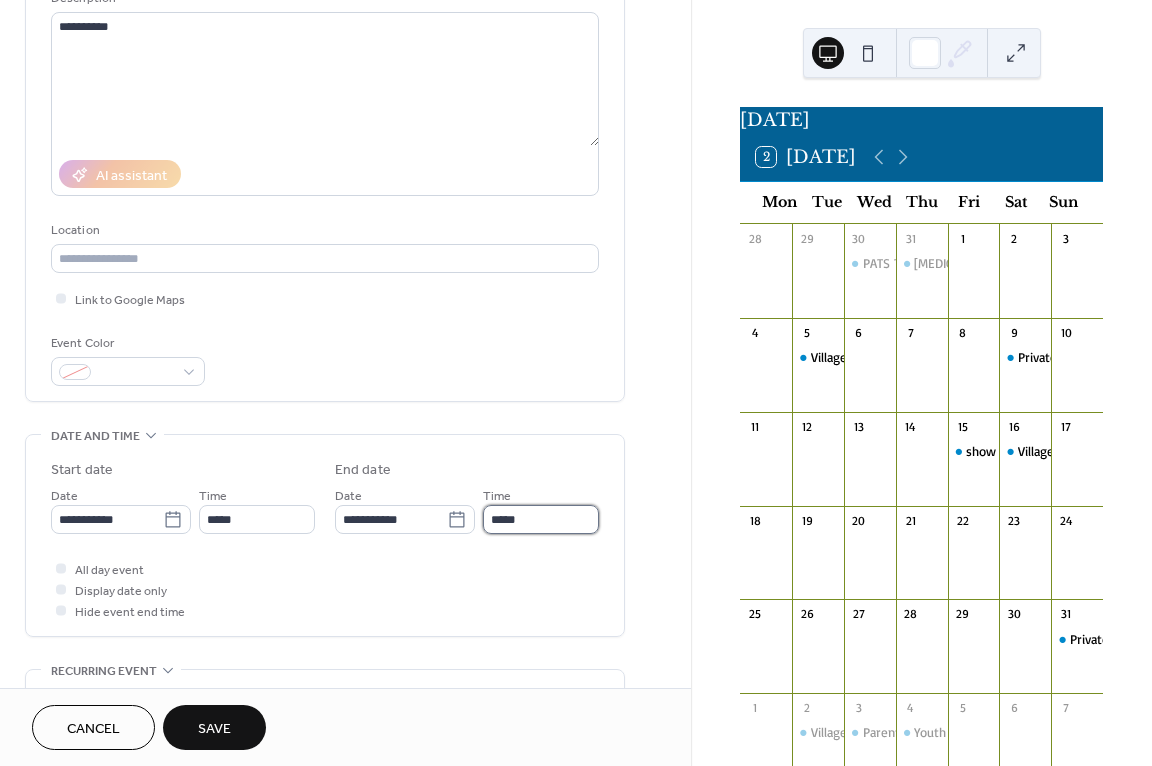 click on "*****" at bounding box center (541, 519) 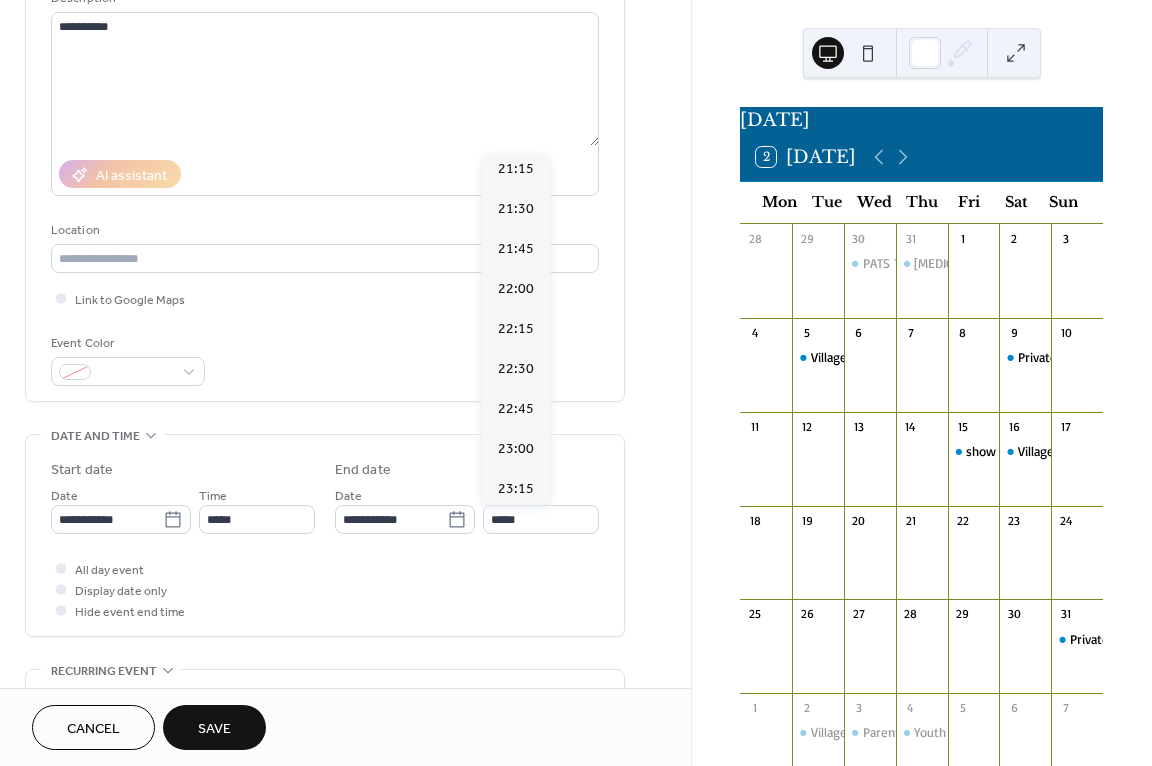 scroll, scrollTop: 496, scrollLeft: 0, axis: vertical 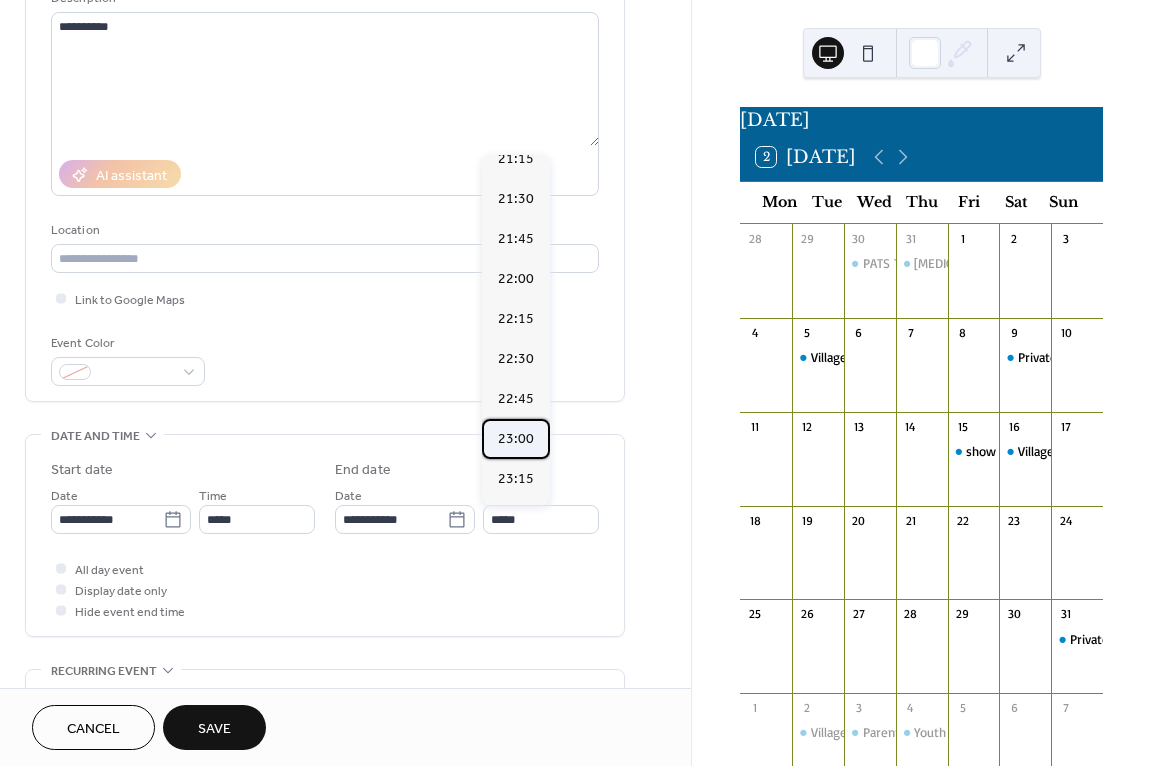 click on "23:00" at bounding box center (516, 439) 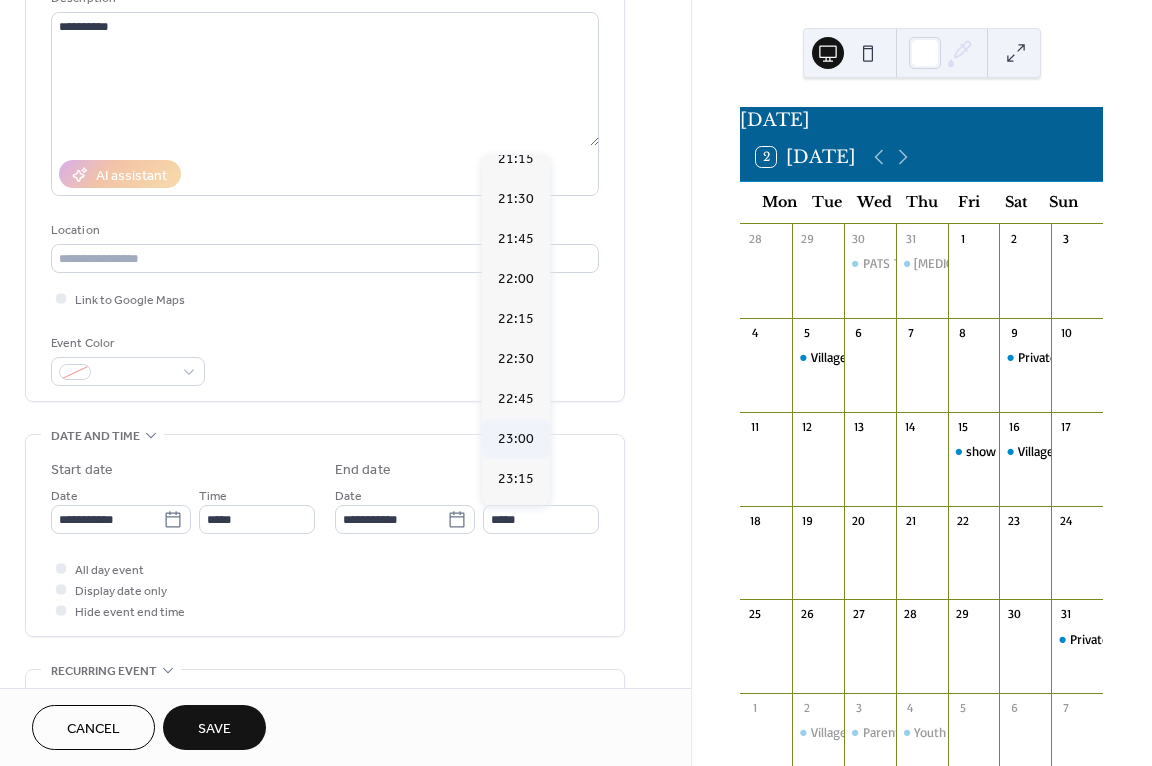 type on "*****" 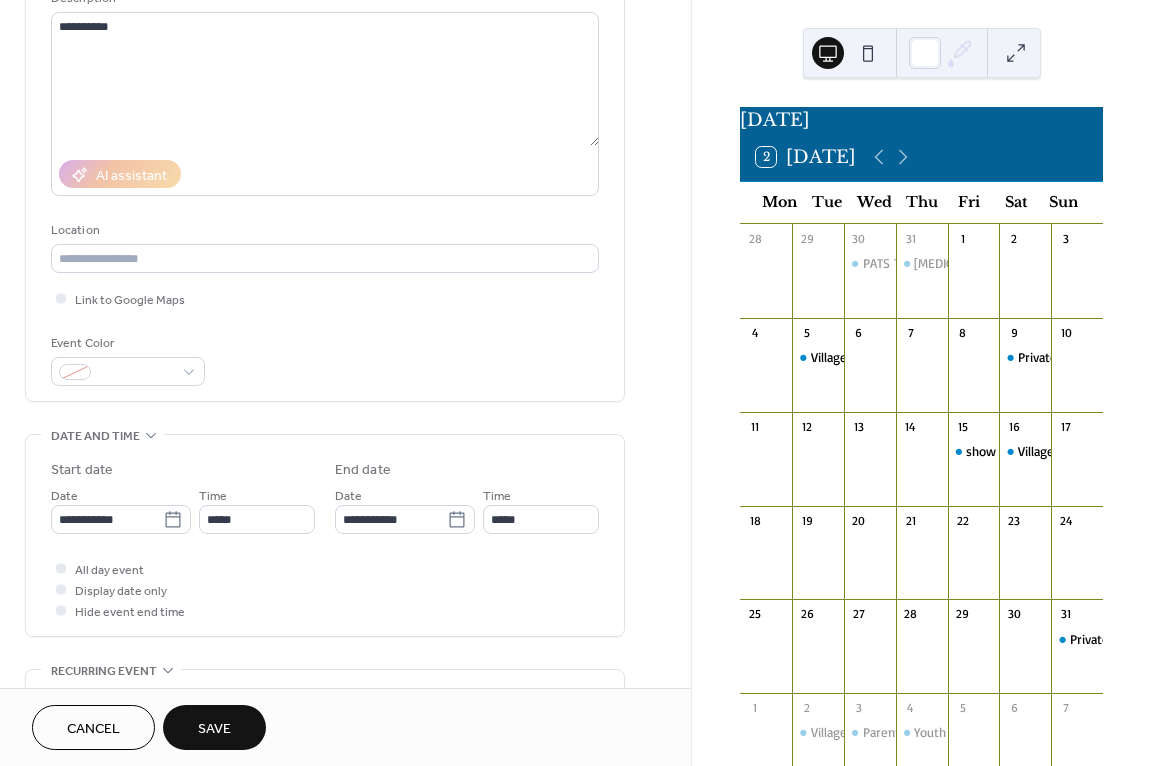 click on "Save" at bounding box center [214, 729] 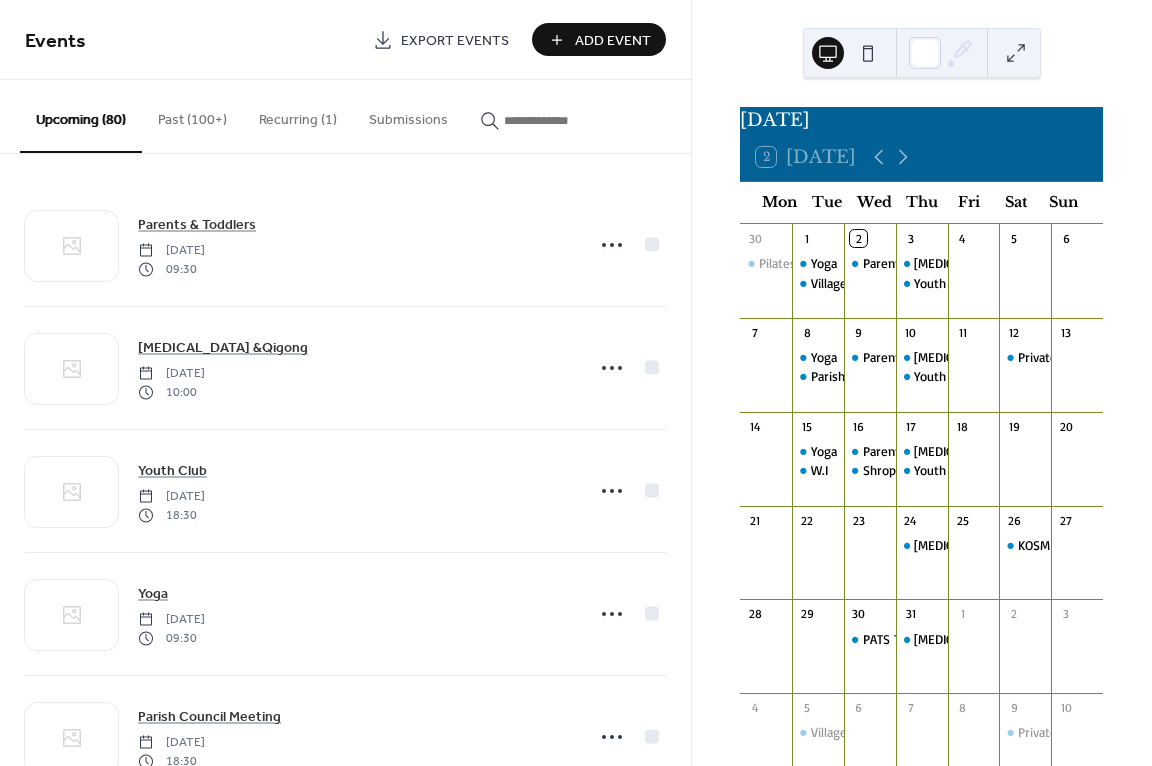 scroll, scrollTop: 0, scrollLeft: 0, axis: both 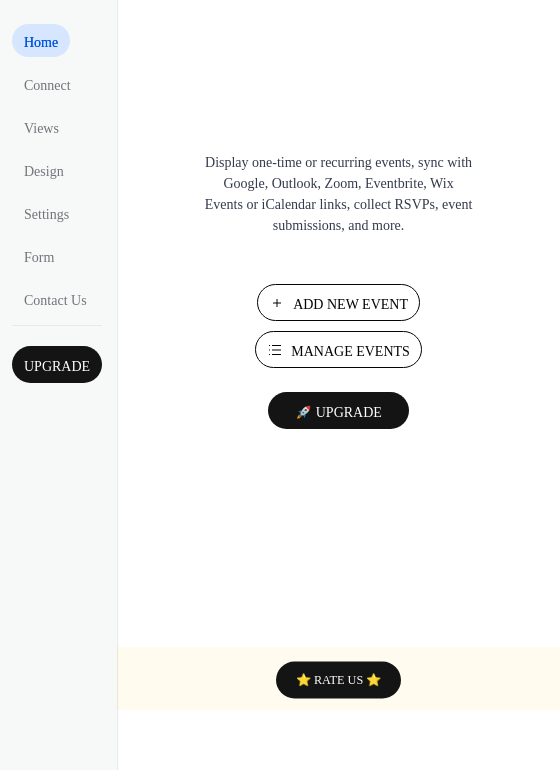 click on "Add New Event" at bounding box center [350, 304] 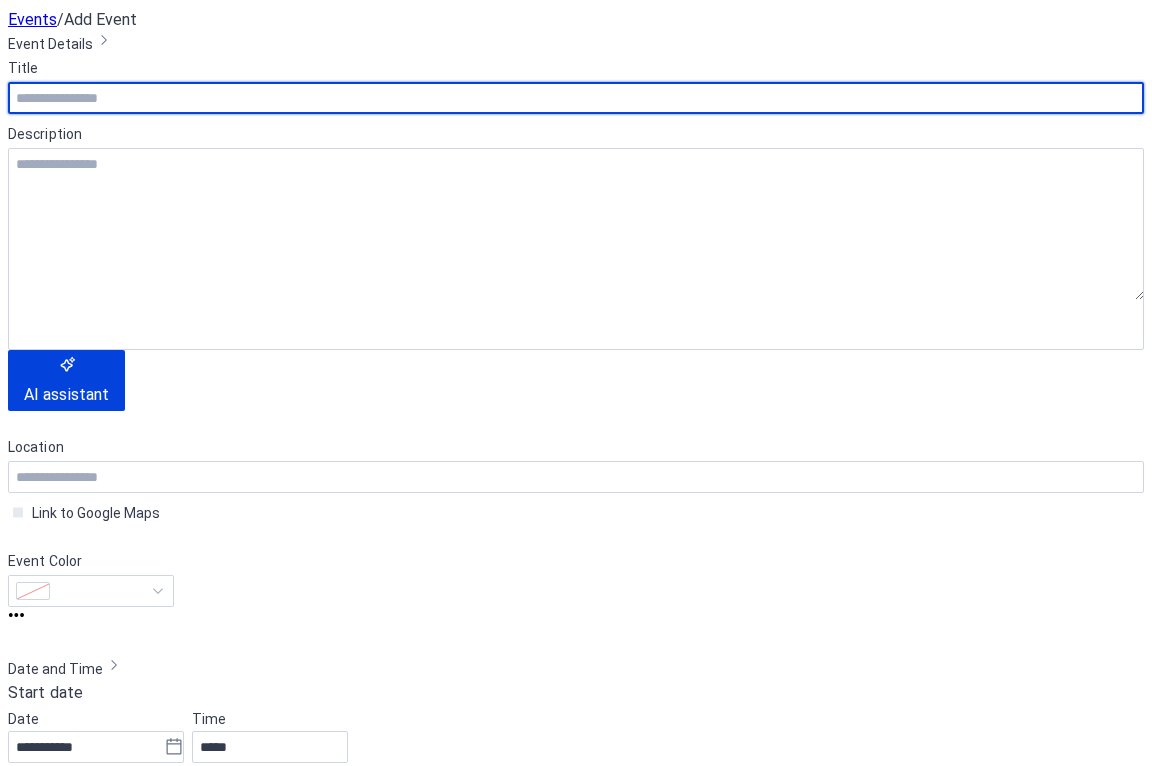 scroll, scrollTop: 0, scrollLeft: 0, axis: both 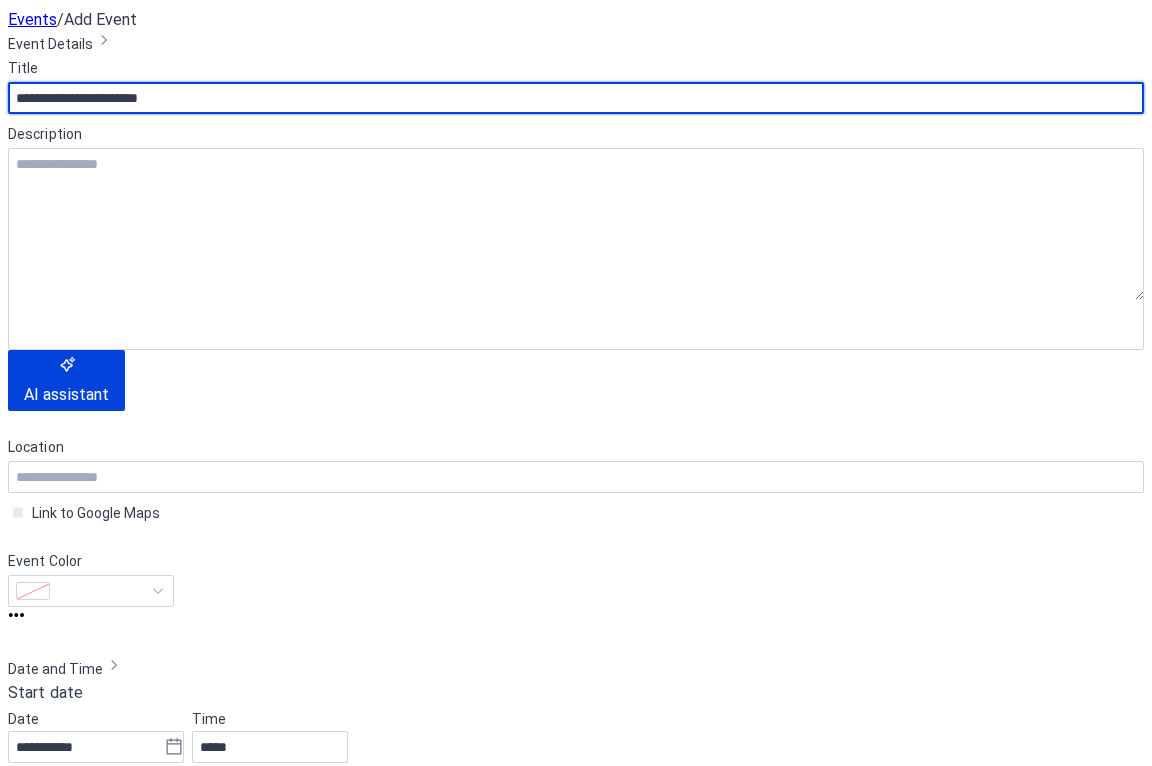 drag, startPoint x: 125, startPoint y: 174, endPoint x: 148, endPoint y: 159, distance: 27.45906 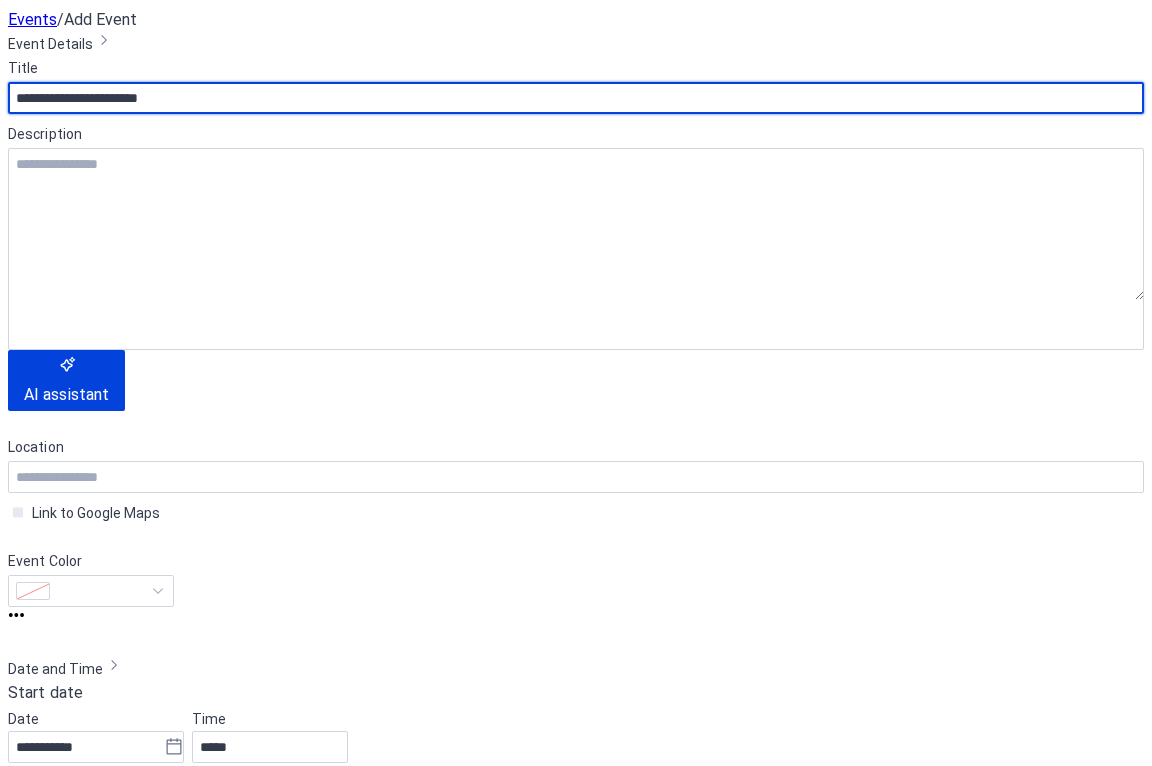 scroll, scrollTop: 465, scrollLeft: 0, axis: vertical 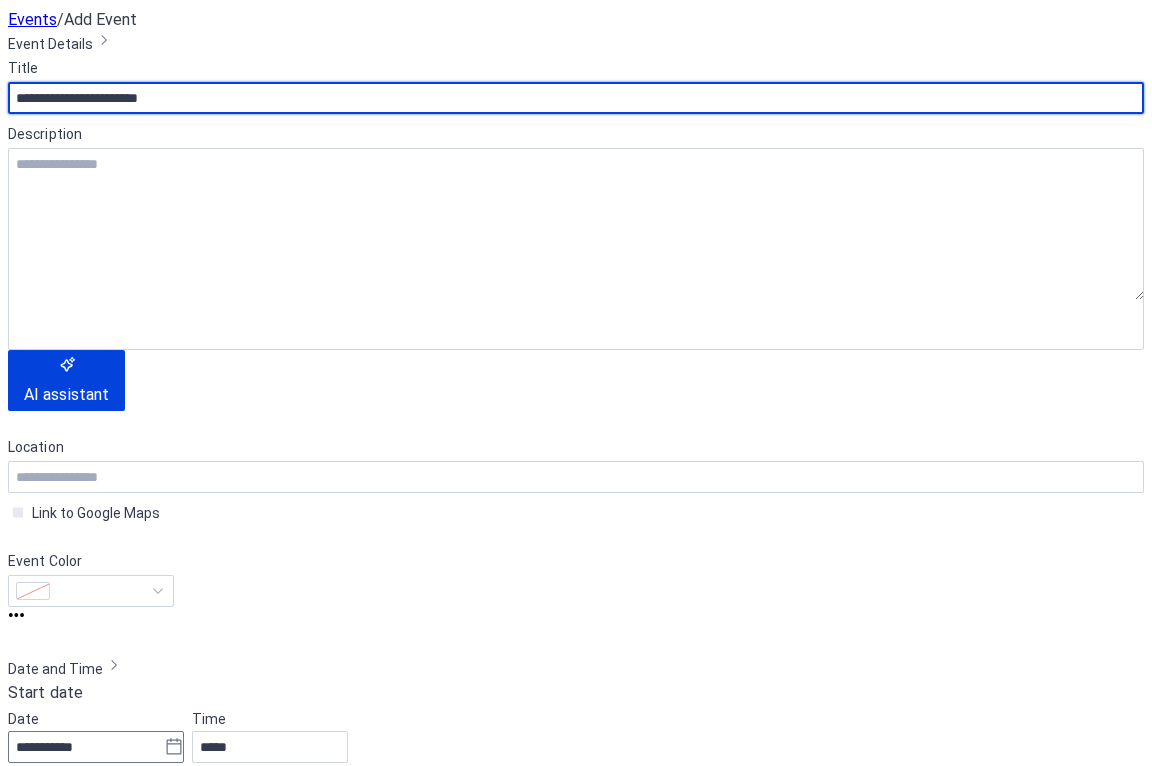 type on "**********" 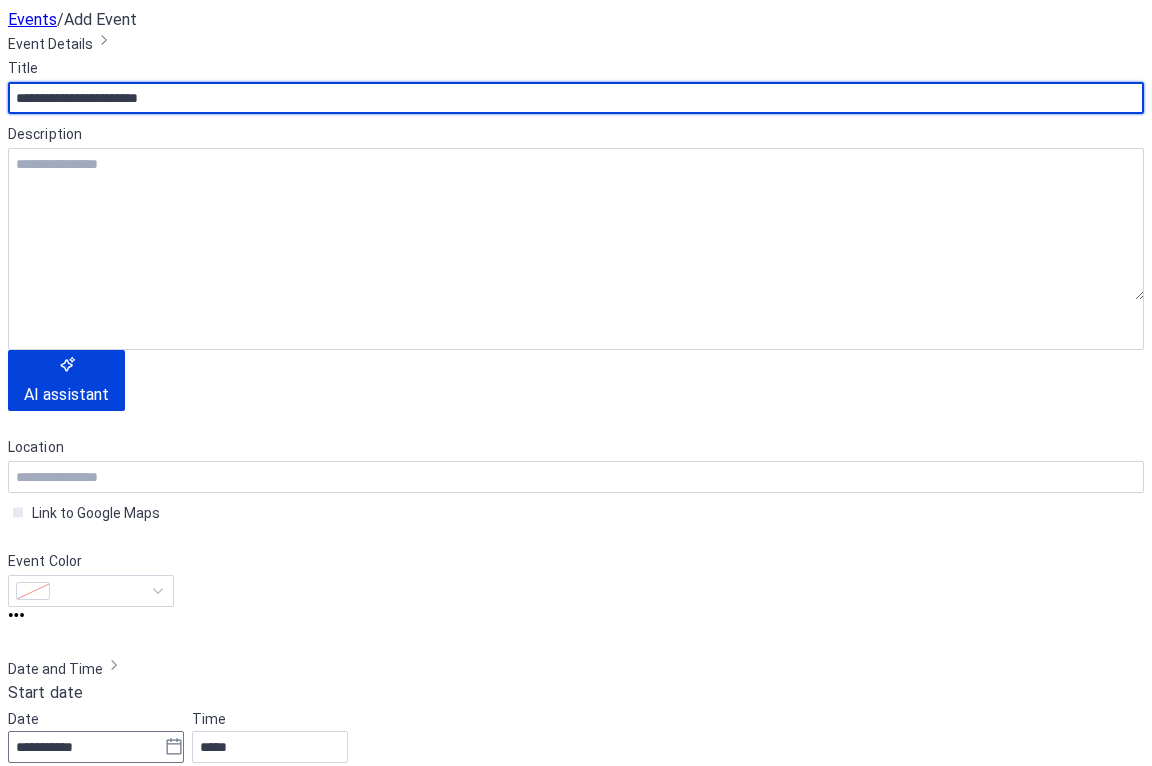 click 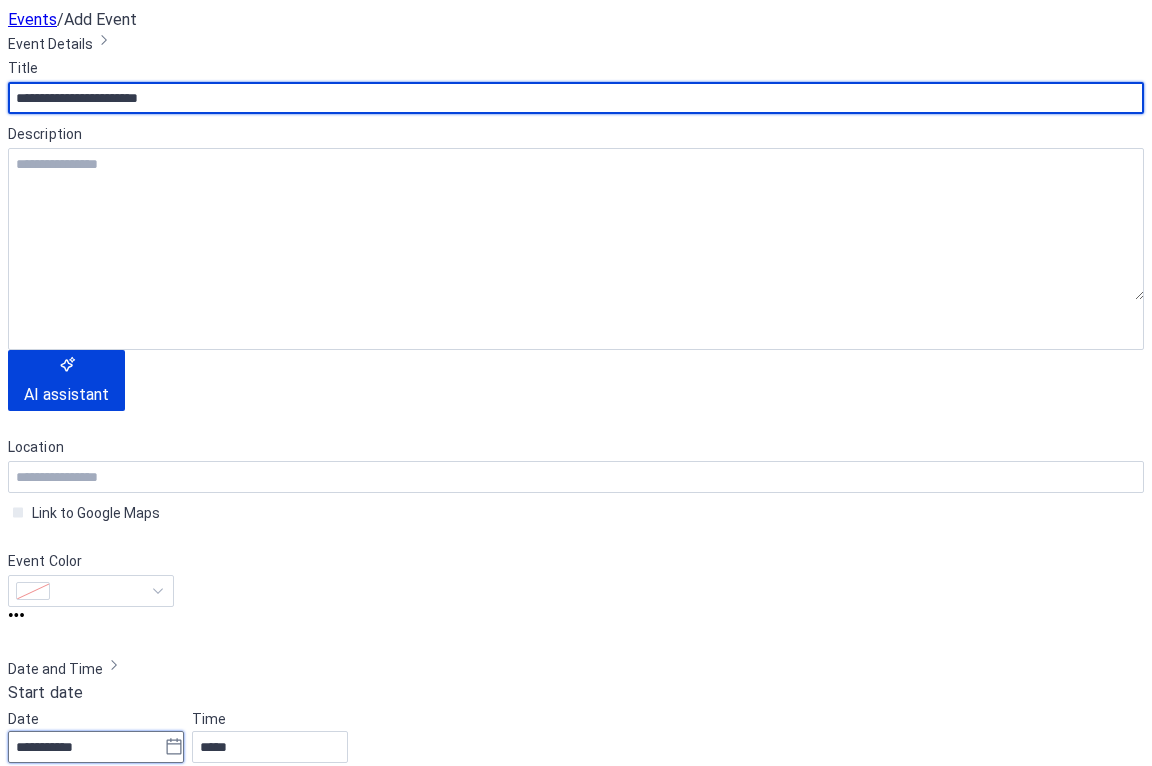 click on "**********" at bounding box center [86, 747] 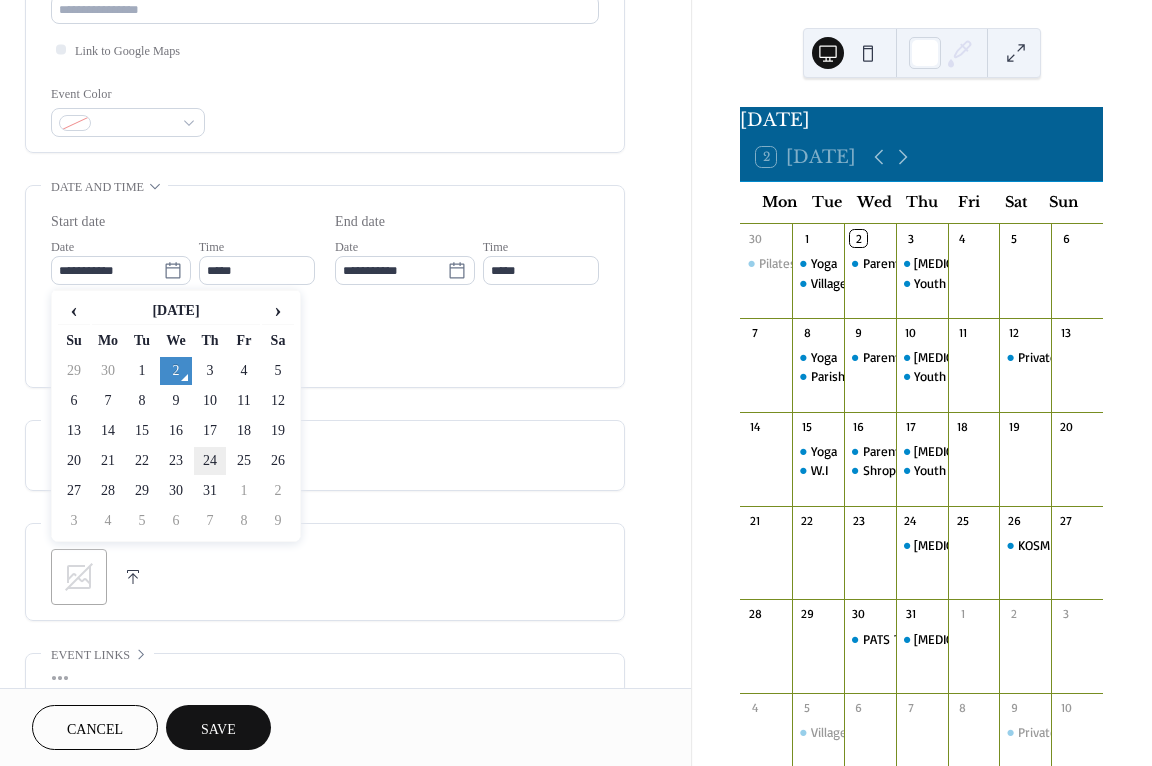 click on "24" at bounding box center [210, 461] 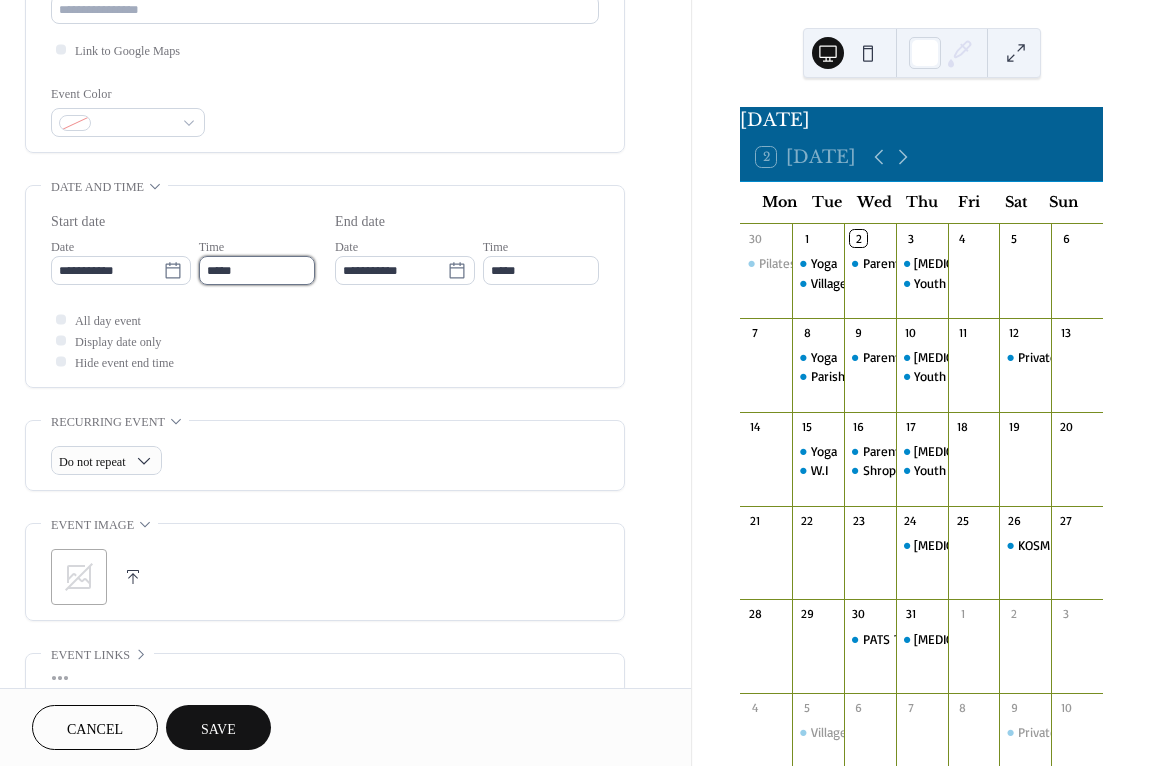 click on "*****" at bounding box center (257, 270) 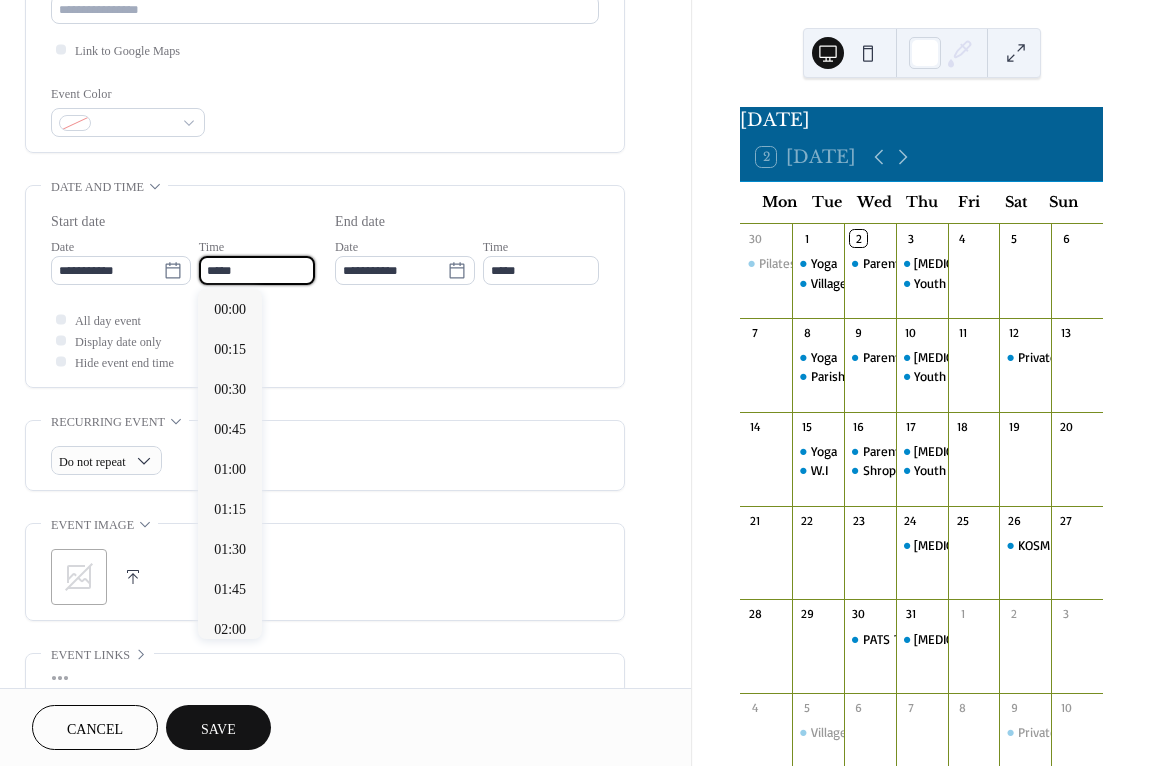 scroll, scrollTop: 1968, scrollLeft: 0, axis: vertical 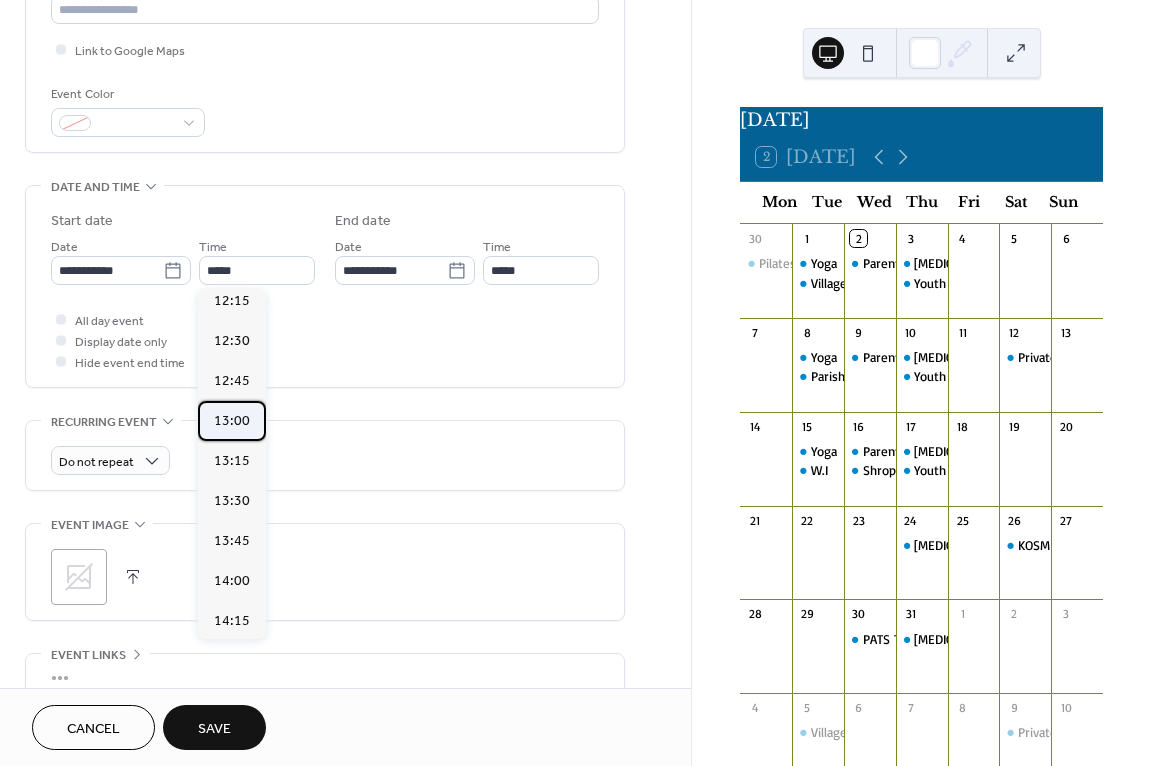 click on "13:00" at bounding box center [232, 421] 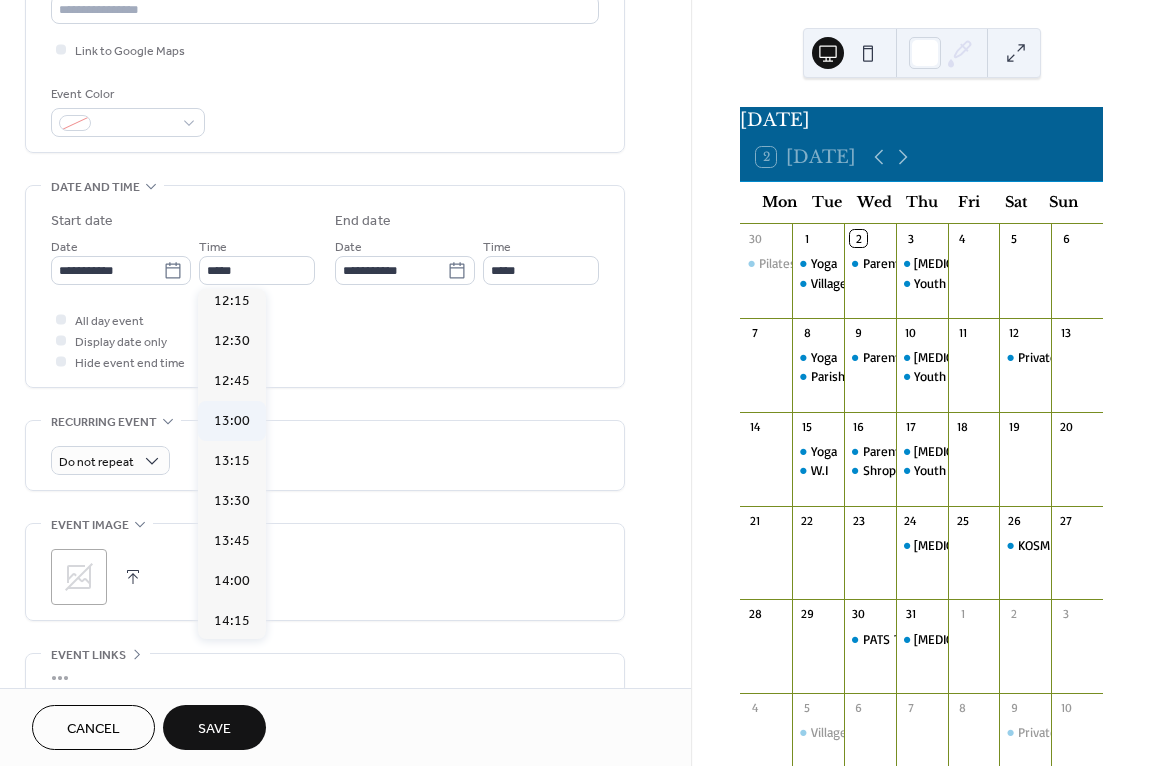type on "*****" 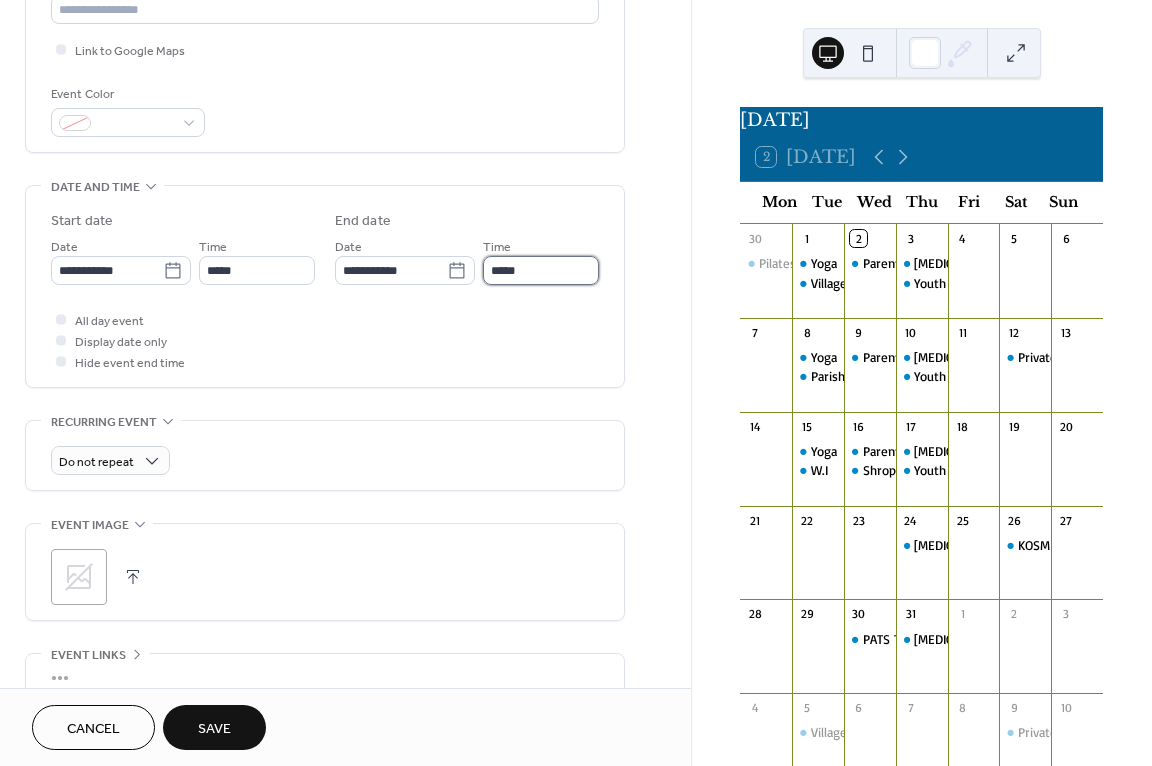 click on "*****" at bounding box center (541, 270) 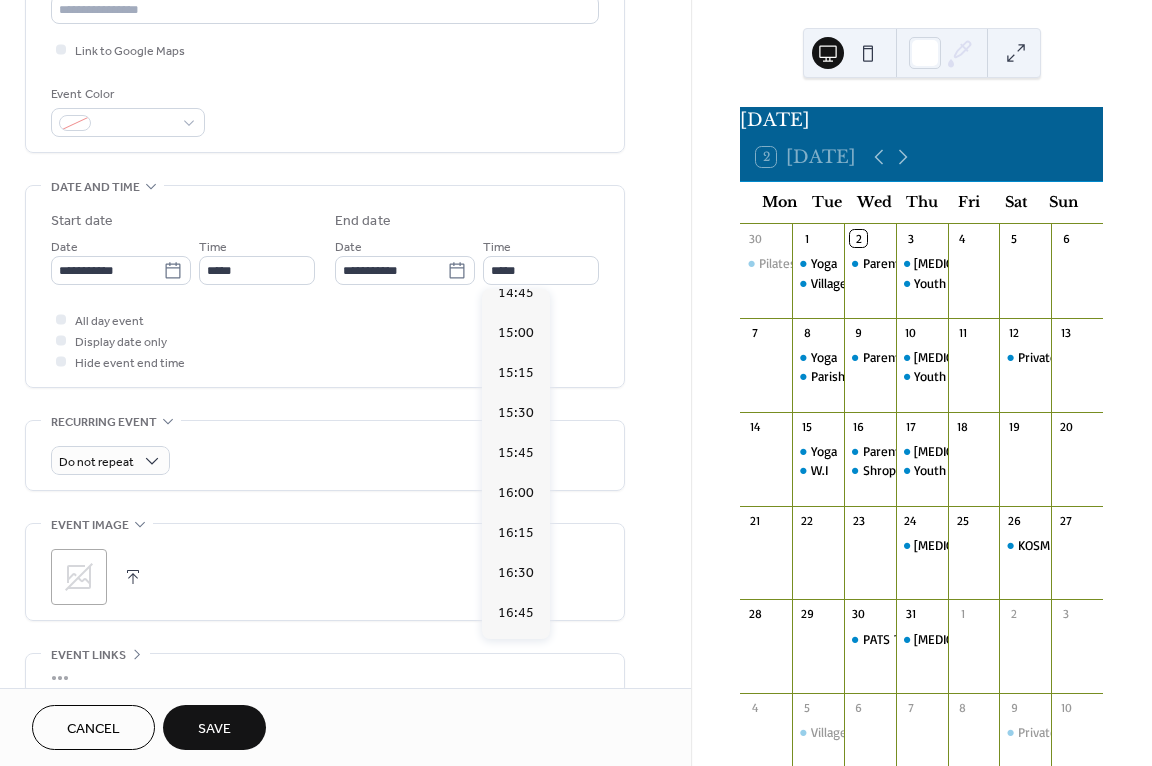 scroll, scrollTop: 257, scrollLeft: 0, axis: vertical 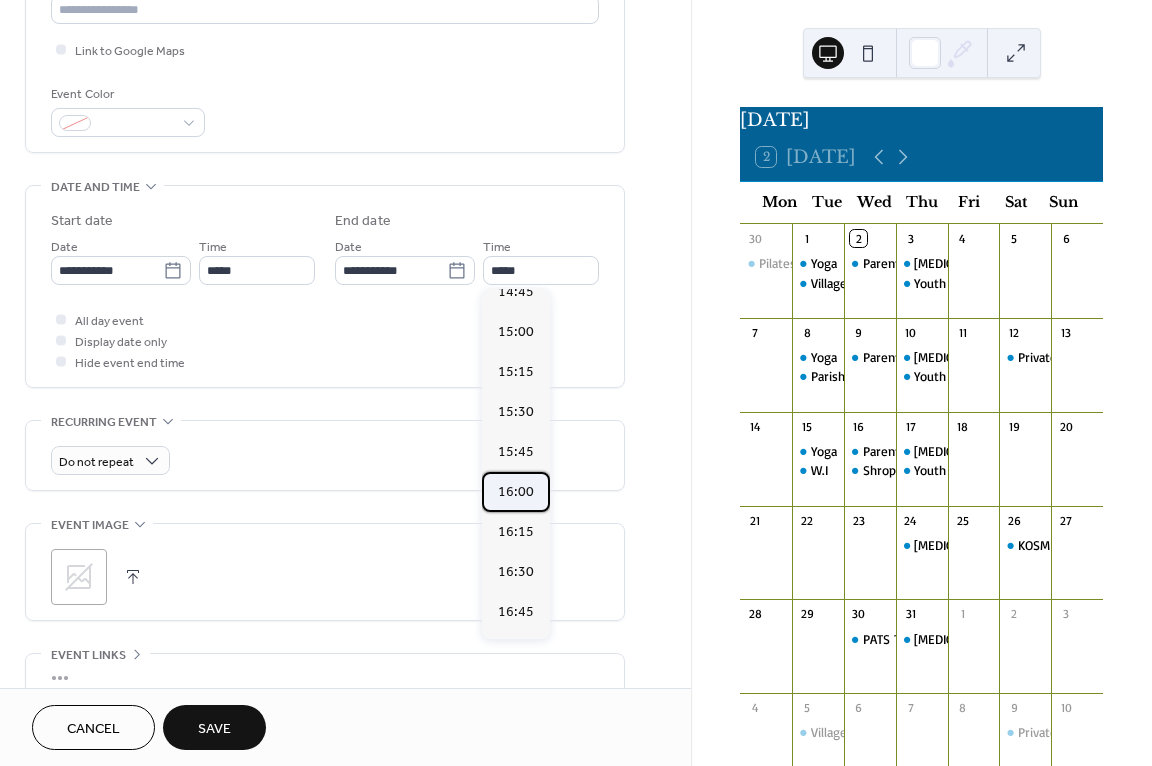 click on "16:00" at bounding box center [516, 492] 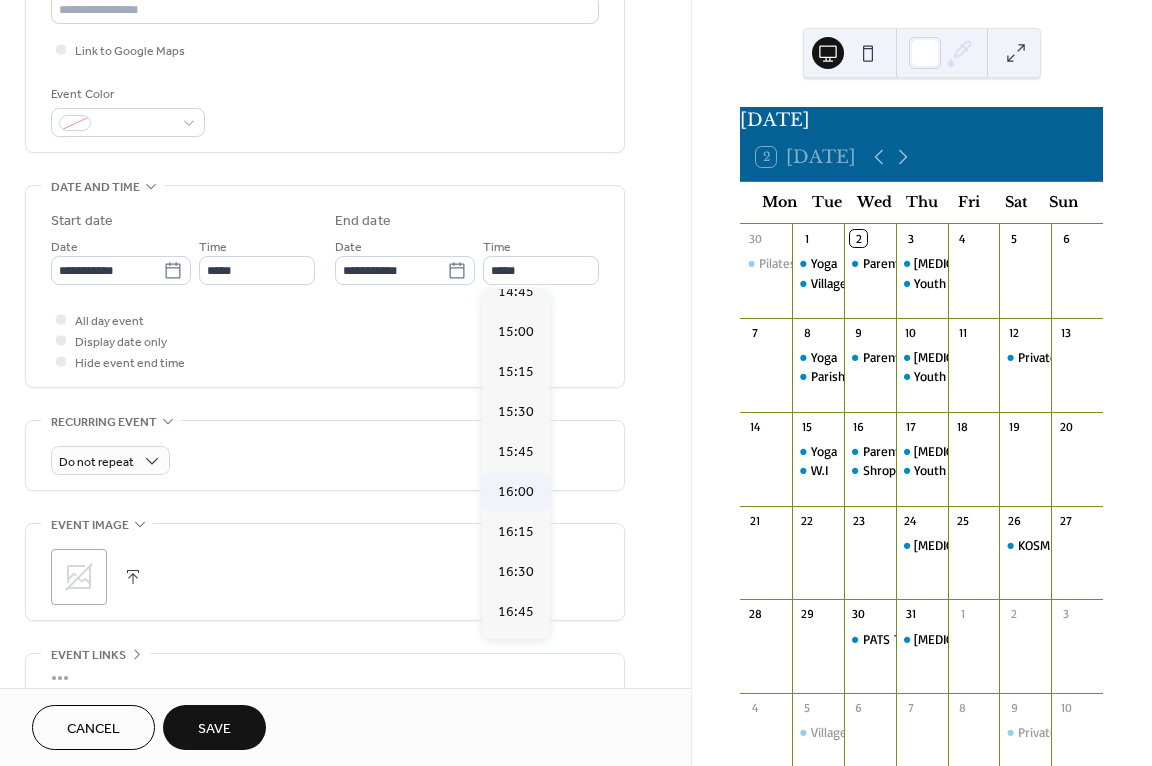 type on "*****" 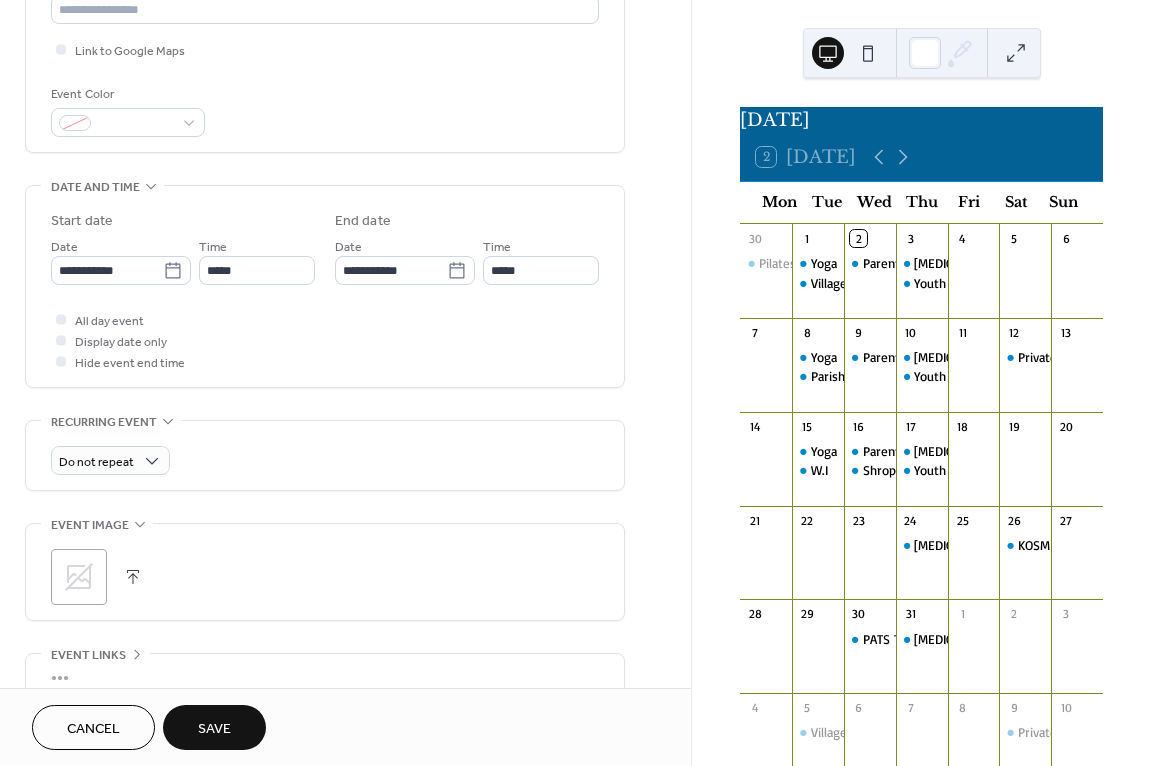 click on "Save" at bounding box center [214, 729] 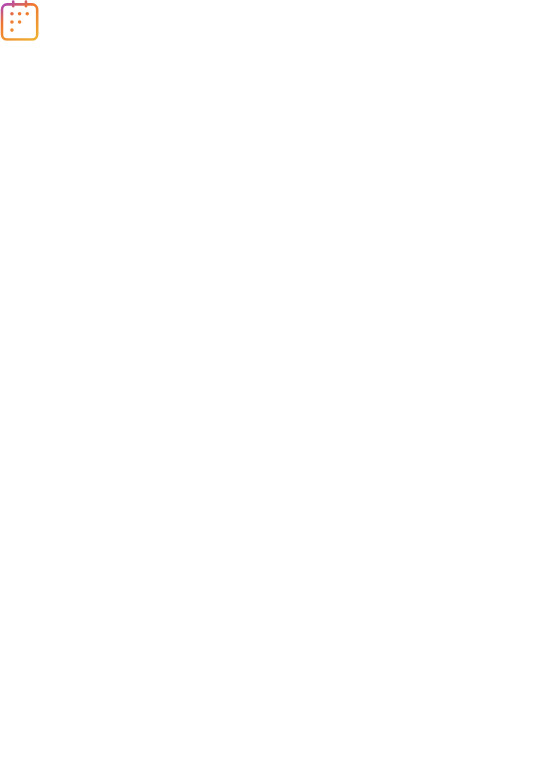 scroll, scrollTop: 0, scrollLeft: 0, axis: both 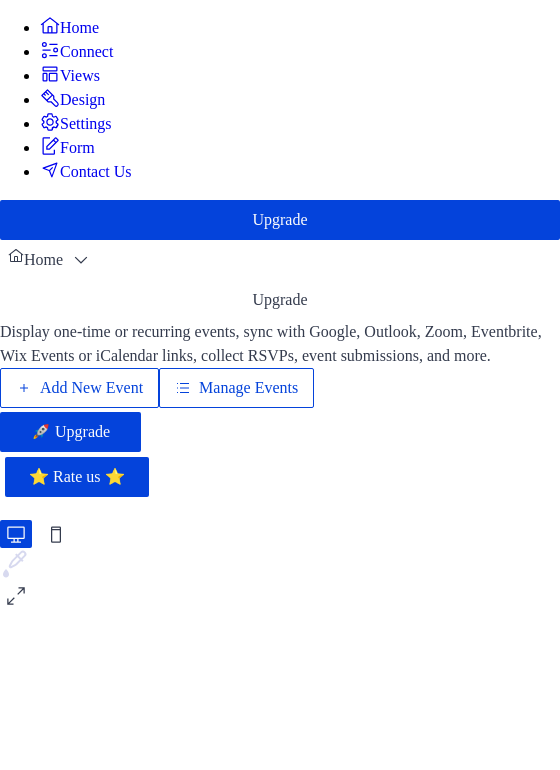 click on "Manage Events" at bounding box center (248, 388) 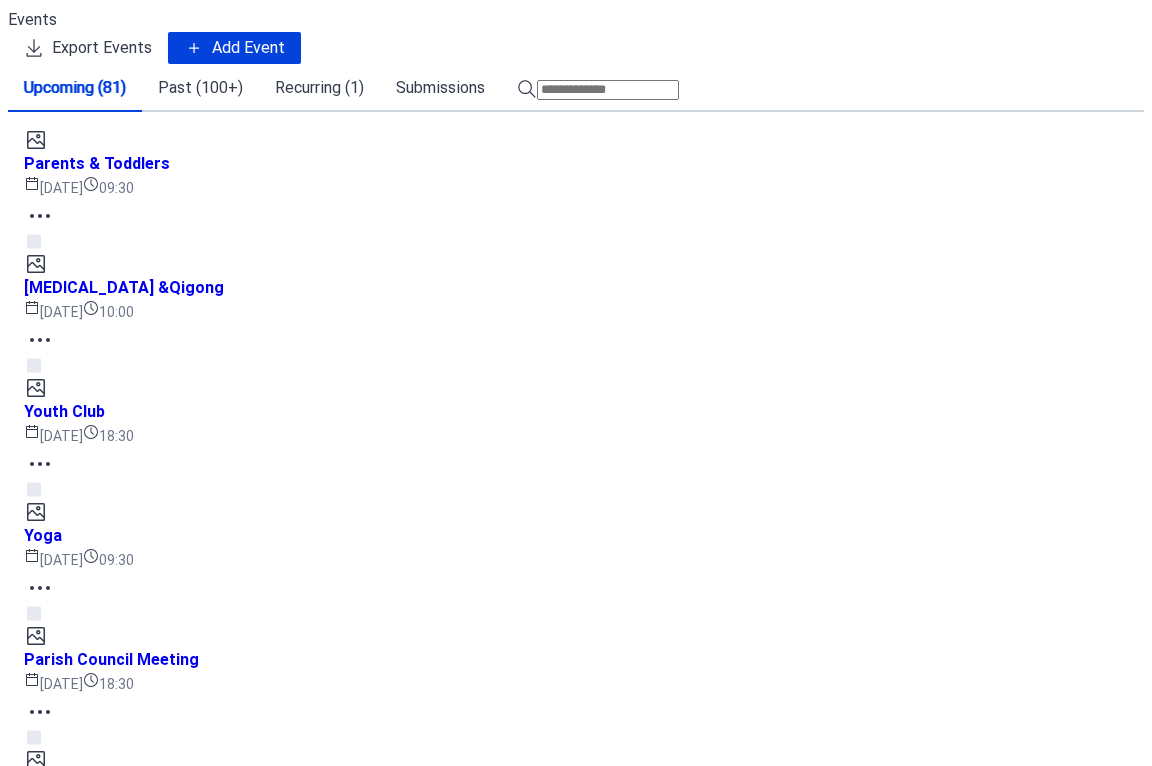 scroll, scrollTop: 0, scrollLeft: 0, axis: both 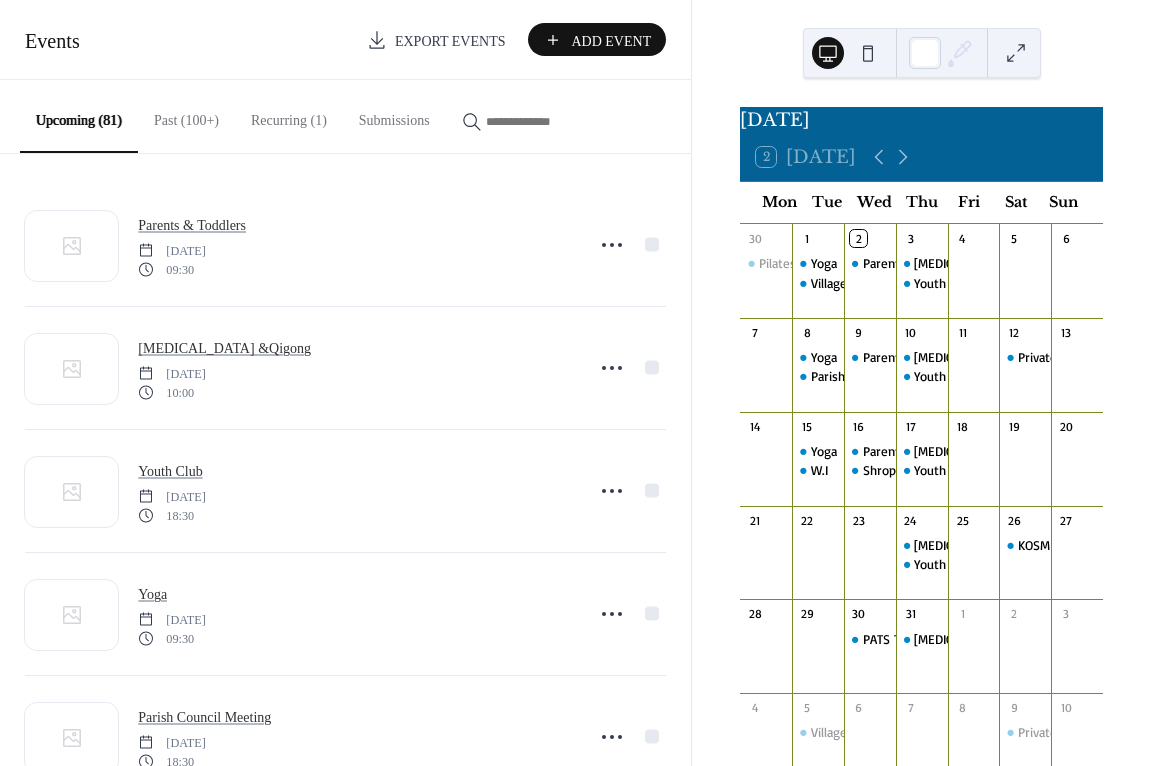 click on "Add Event" at bounding box center [611, 41] 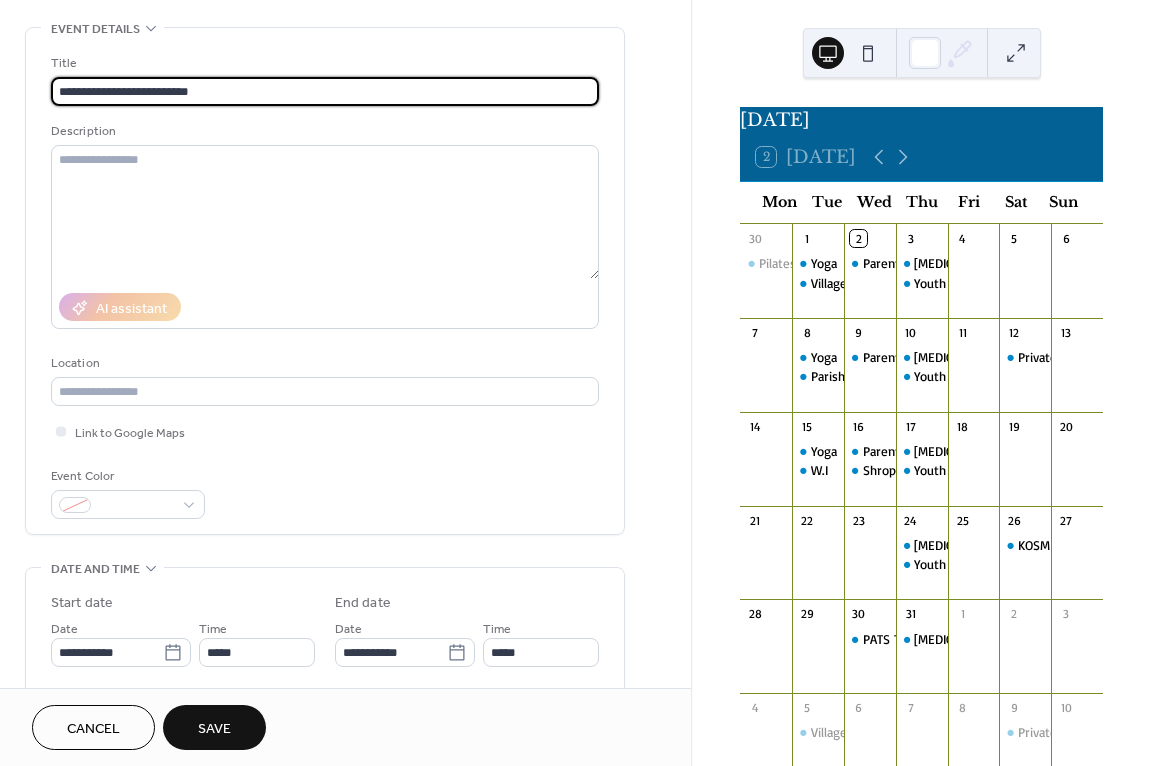 scroll, scrollTop: 283, scrollLeft: 0, axis: vertical 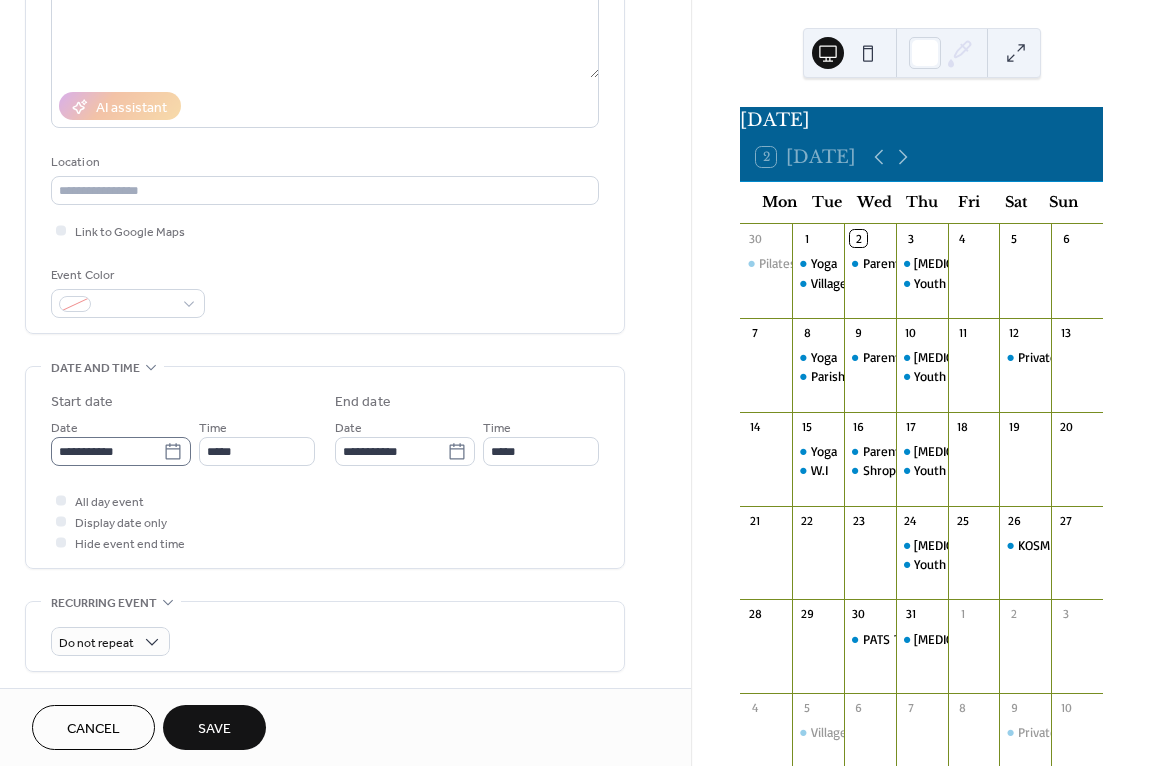 type on "**********" 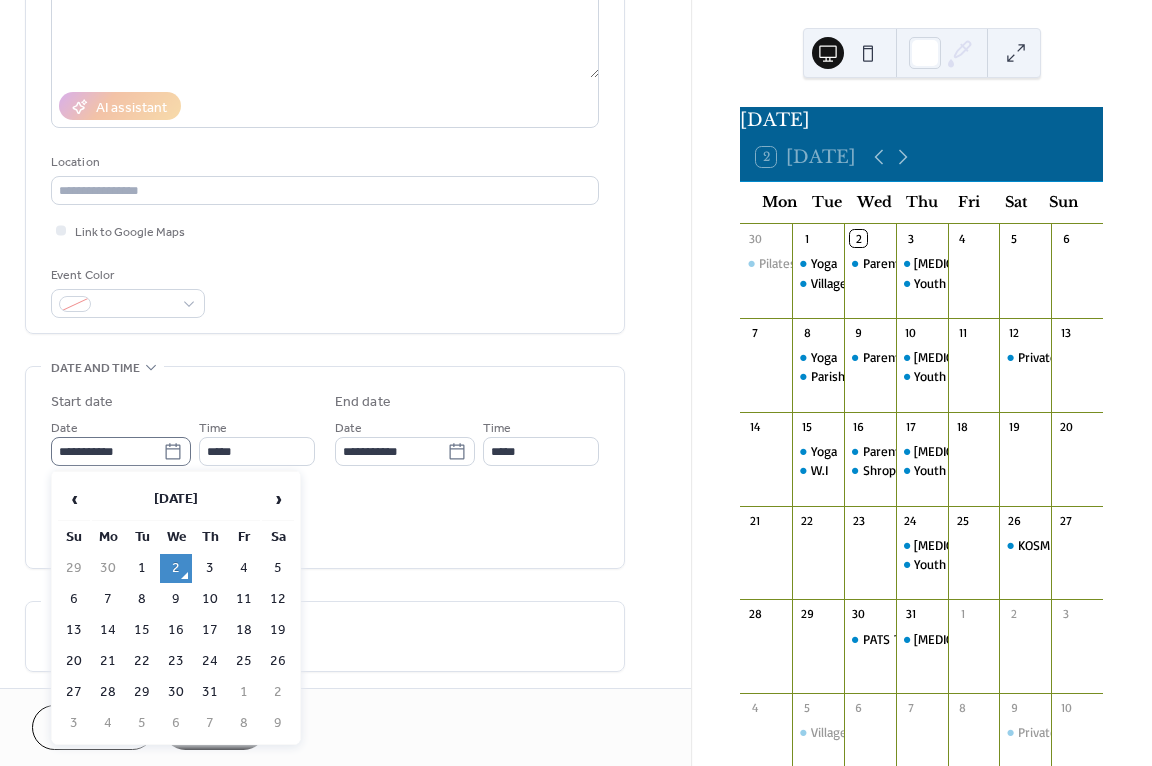 click 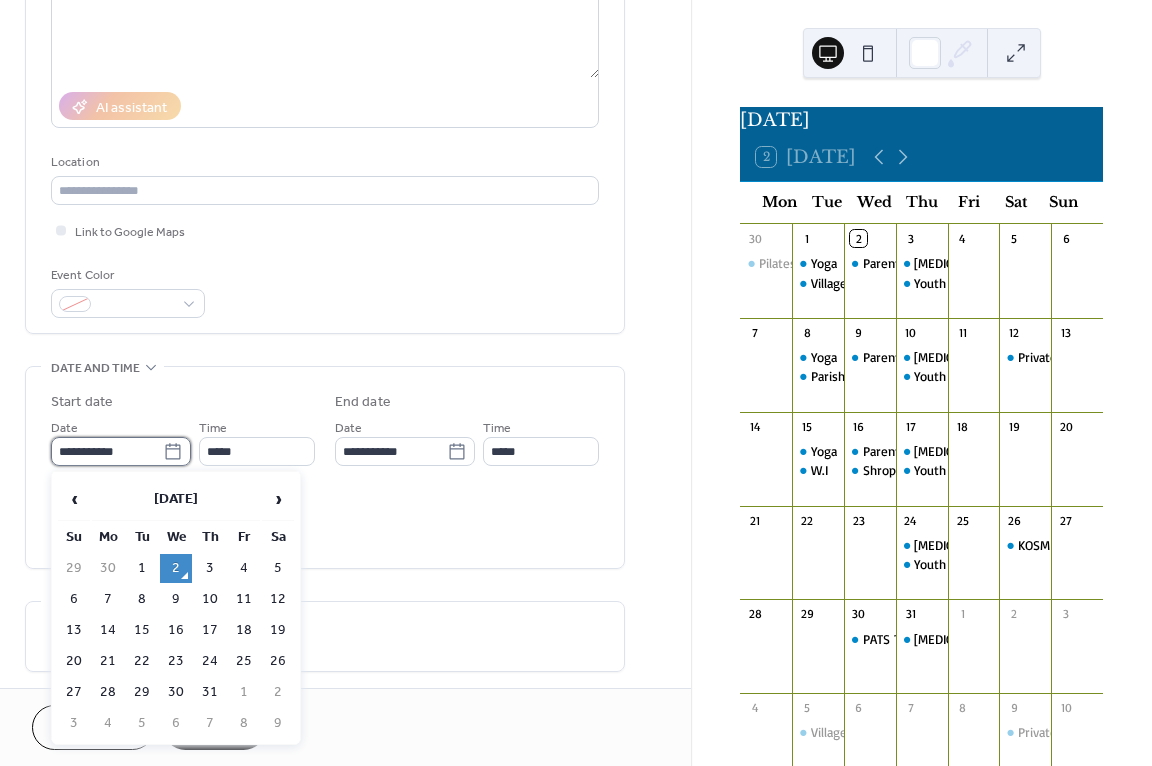 click on "**********" at bounding box center [107, 451] 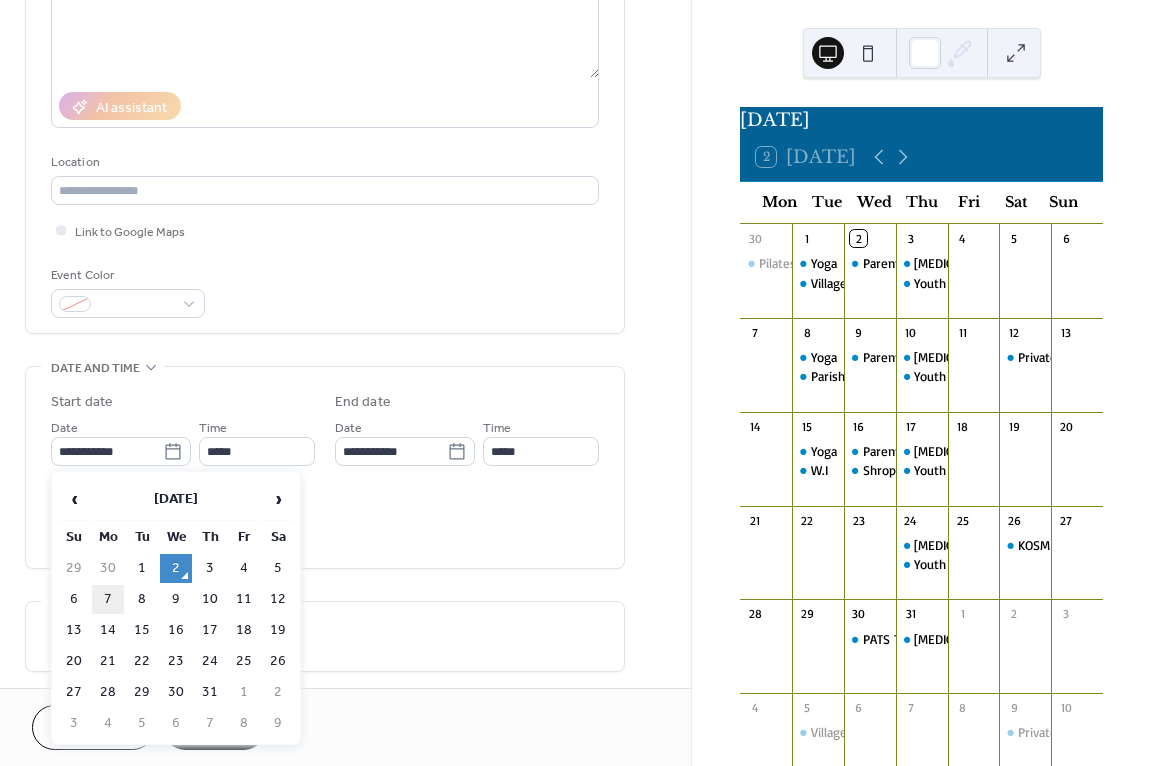click on "7" at bounding box center [108, 599] 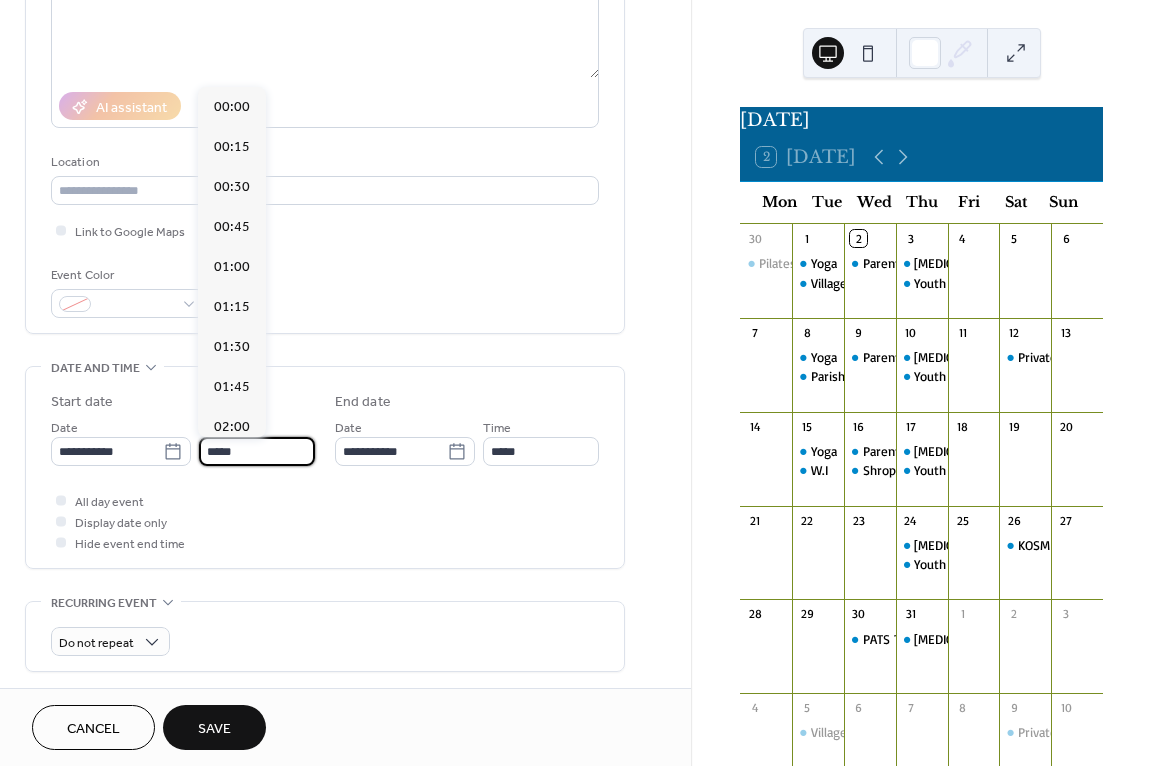 scroll, scrollTop: 1968, scrollLeft: 0, axis: vertical 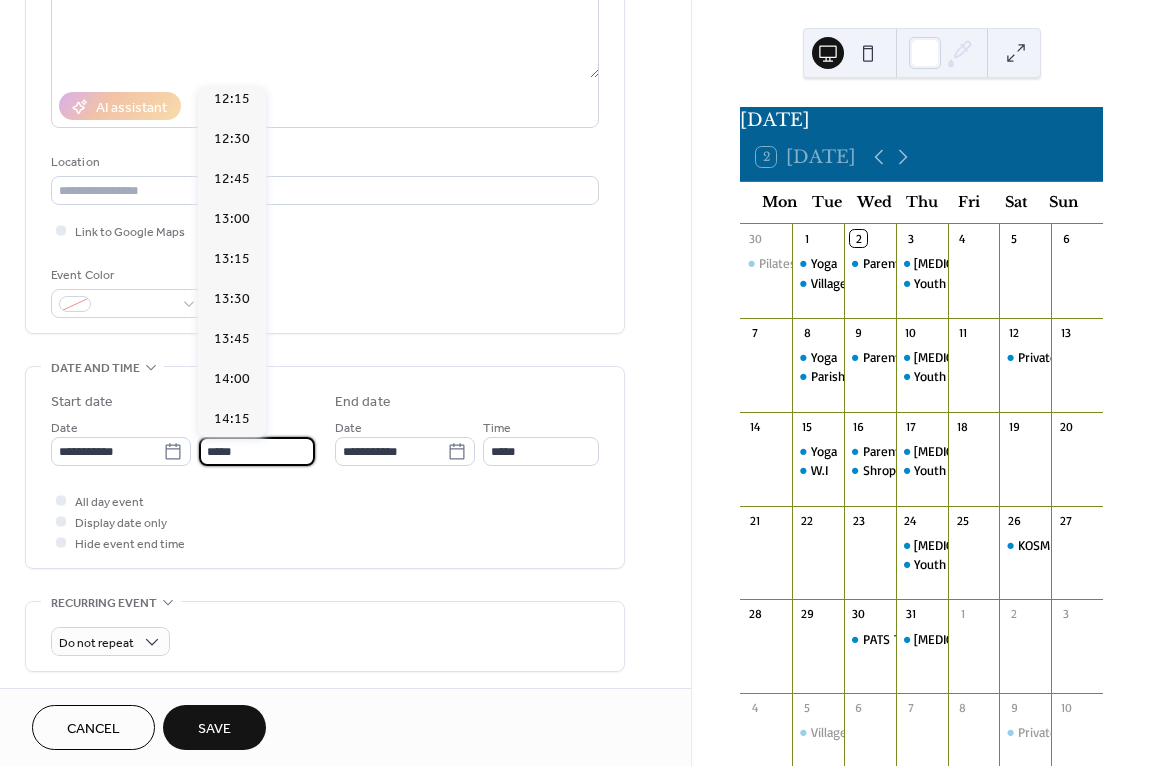 click on "*****" at bounding box center (257, 451) 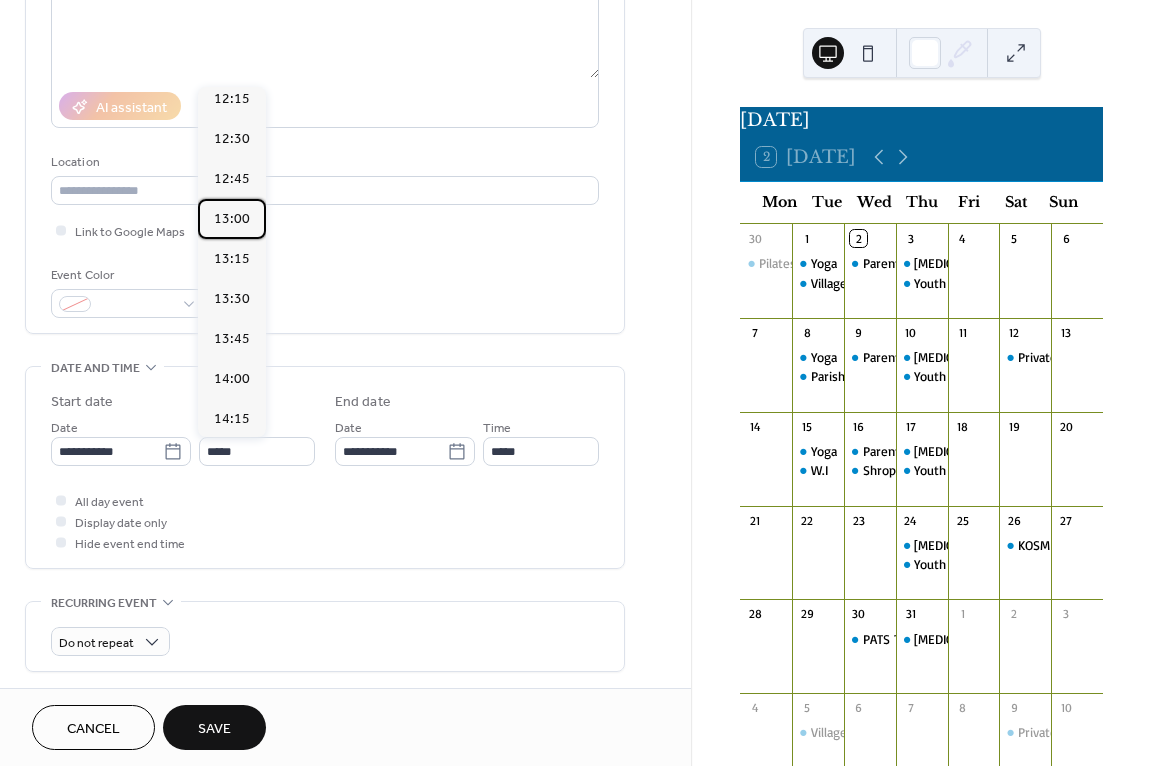 drag, startPoint x: 264, startPoint y: 281, endPoint x: 263, endPoint y: 291, distance: 10.049875 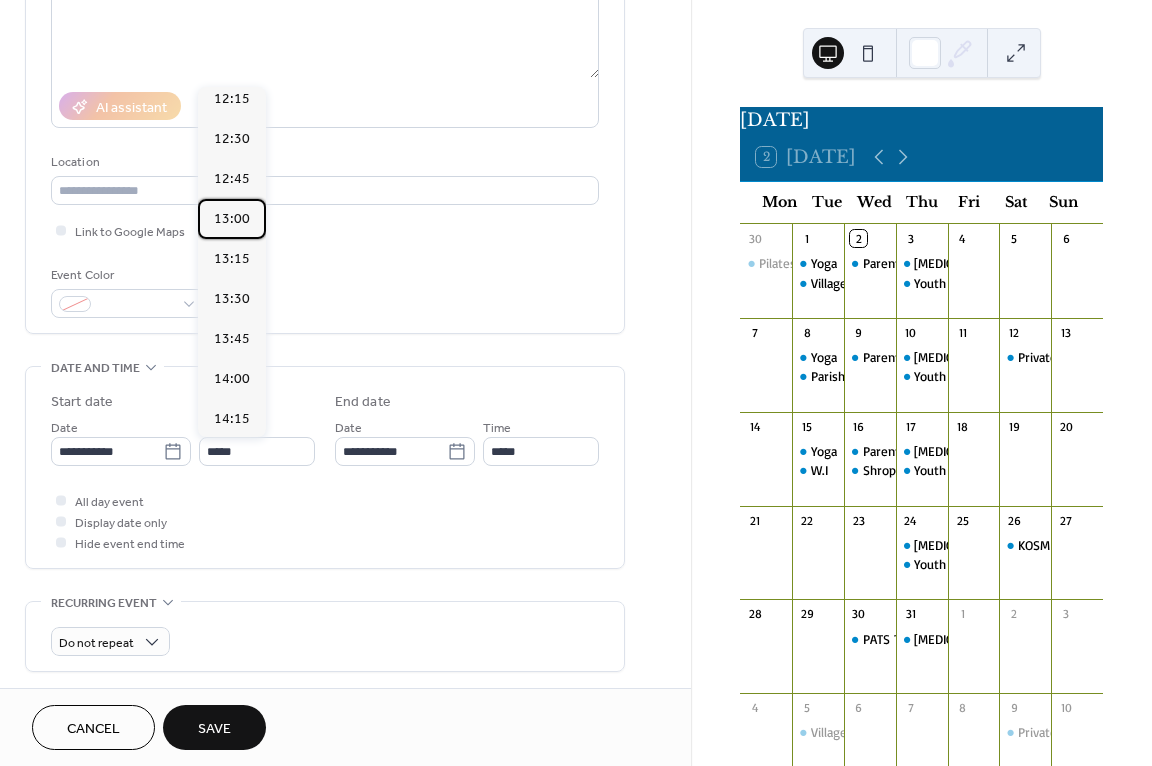 click on "00:00 00:15 00:30 00:45 01:00 01:15 01:30 01:45 02:00 02:15 02:30 02:45 03:00 03:15 03:30 03:45 04:00 04:15 04:30 04:45 05:00 05:15 05:30 05:45 06:00 06:15 06:30 06:45 07:00 07:15 07:30 07:45 08:00 08:15 08:30 08:45 09:00 09:15 09:30 09:45 10:00 10:15 10:30 10:45 11:00 11:15 11:30 11:45 12:00 12:15 12:30 12:45 13:00 13:15 13:30 13:45 14:00 14:15 14:30 14:45 15:00 15:15 15:30 15:45 16:00 16:15 16:30 16:45 17:00 17:15 17:30 17:45 18:00 18:15 18:30 18:45 19:00 19:15 19:30 19:45 20:00 20:15 20:30 20:45 21:00 21:15 21:30 21:45 22:00 22:15 22:30 22:45 23:00 23:15 23:30 23:45" at bounding box center (232, 262) 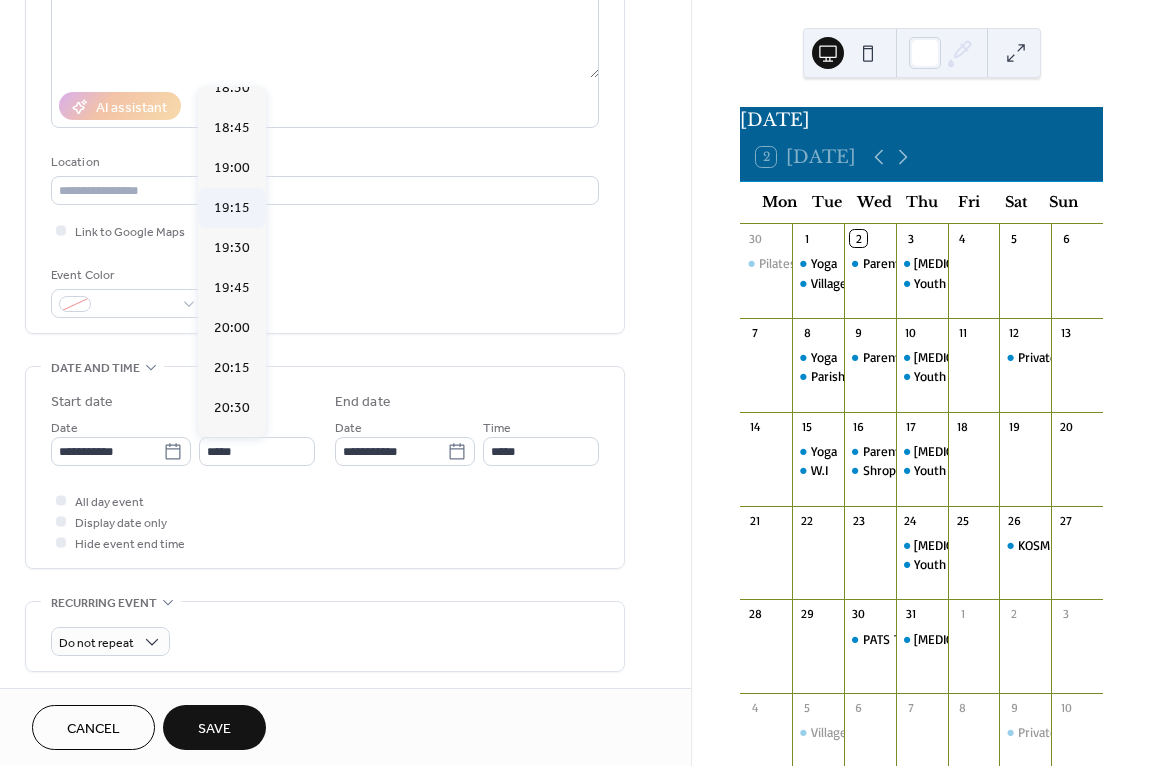 scroll, scrollTop: 2956, scrollLeft: 0, axis: vertical 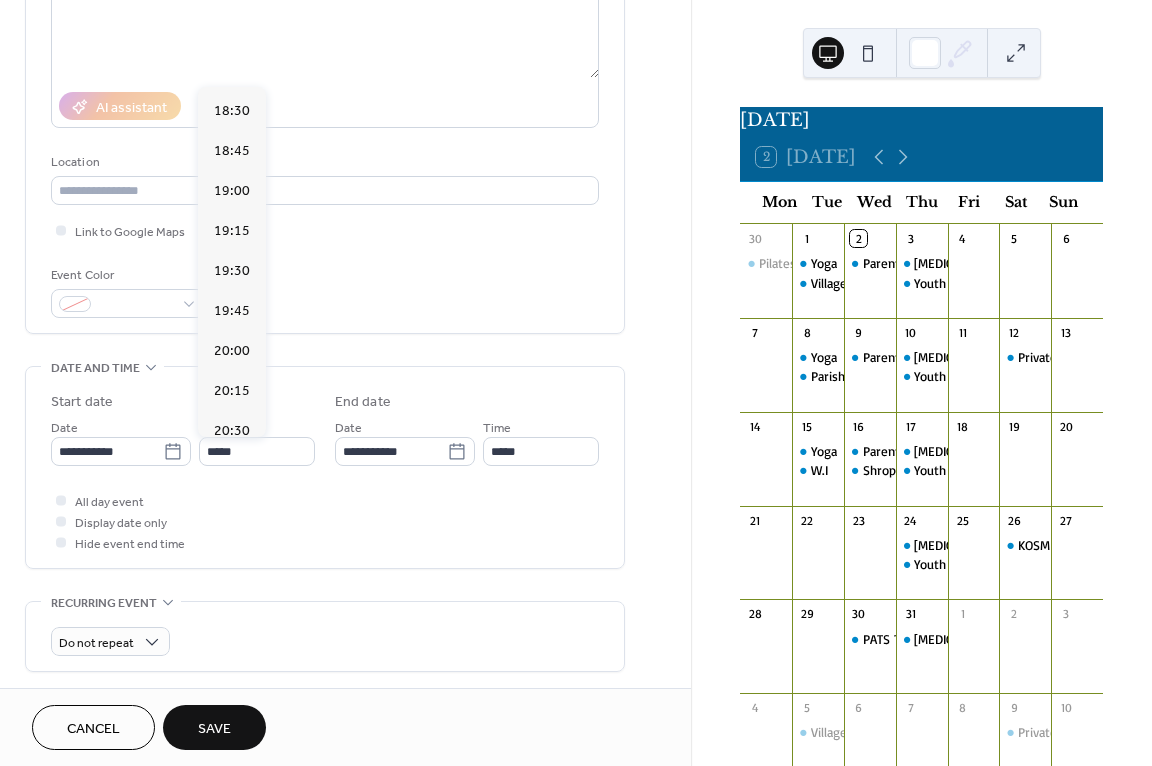 click on "18:00" at bounding box center [232, 31] 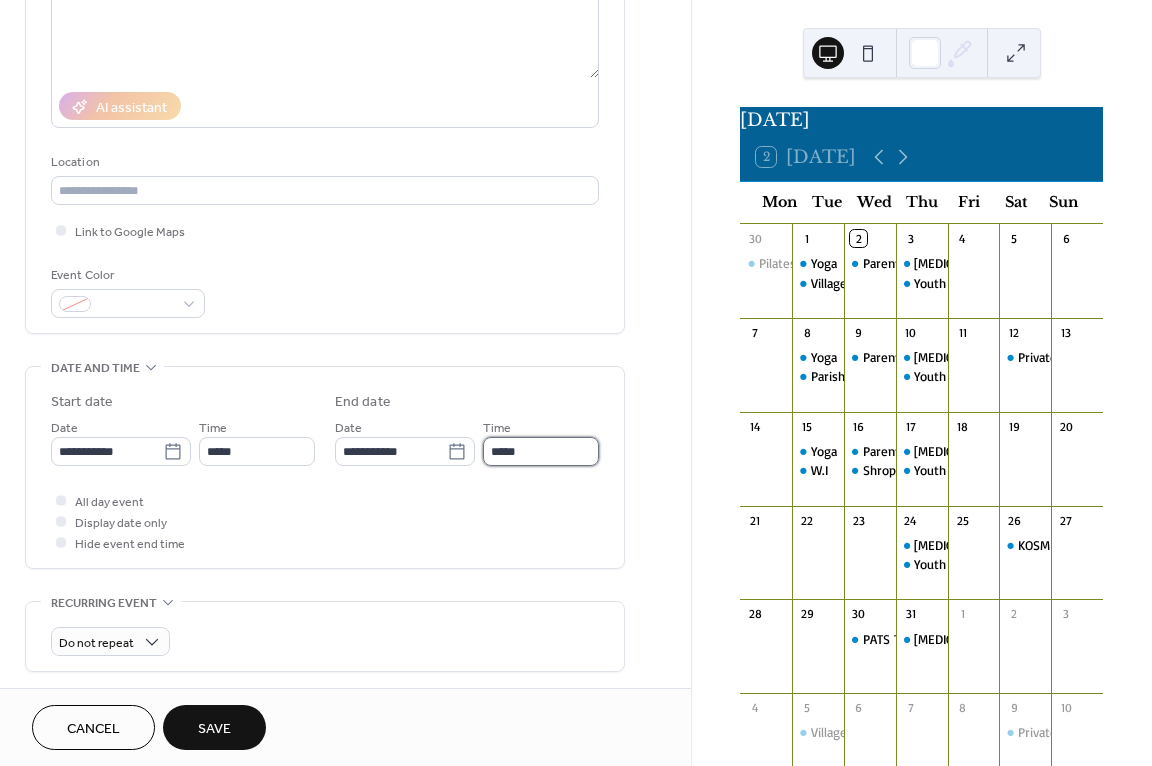 click on "*****" at bounding box center (541, 451) 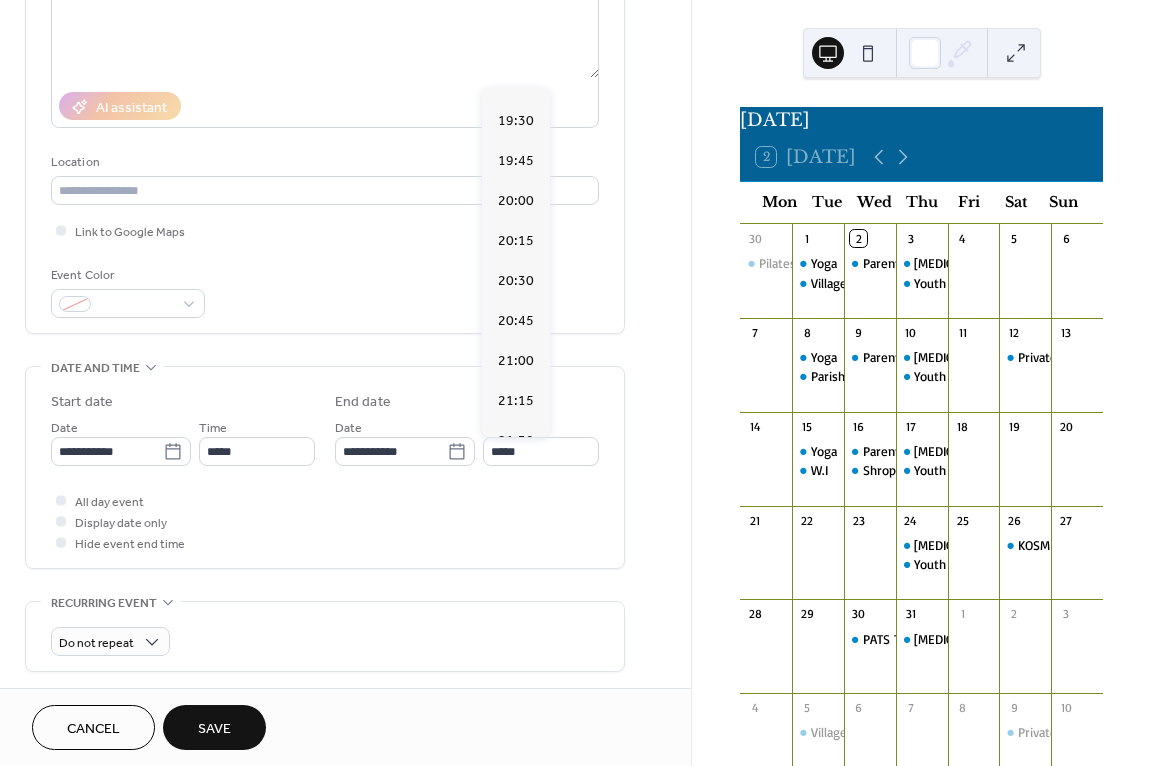 scroll, scrollTop: 221, scrollLeft: 0, axis: vertical 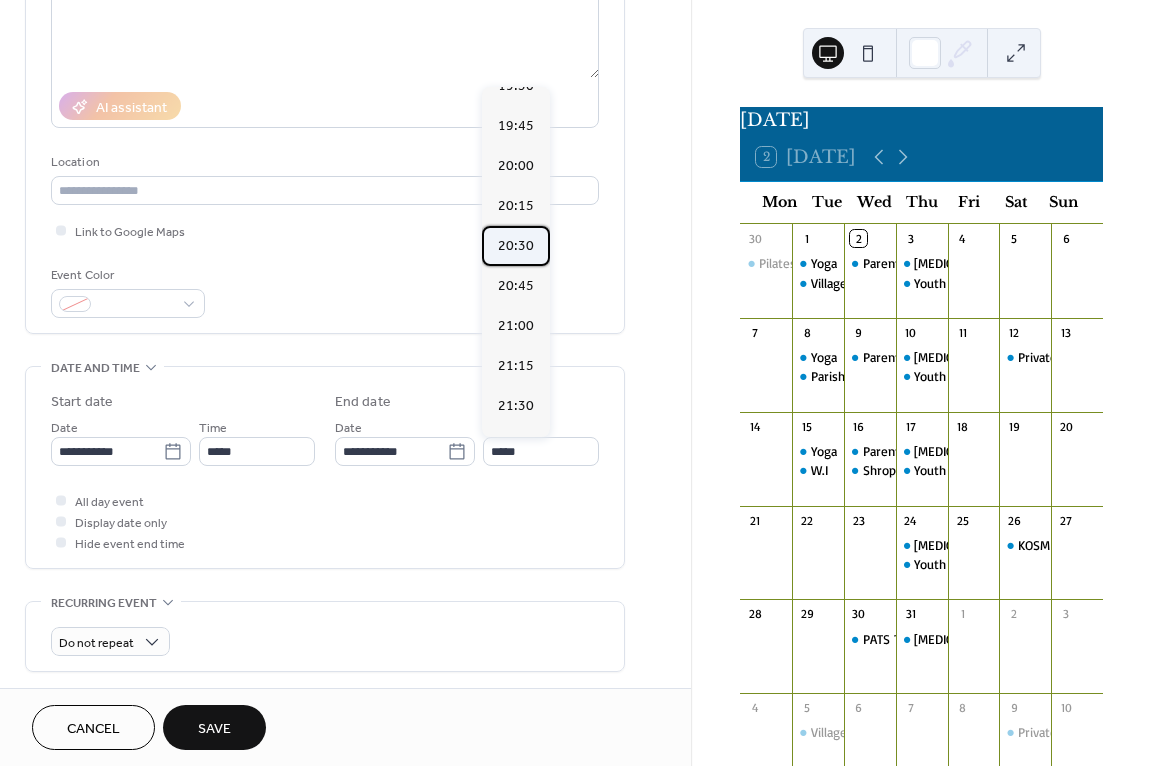 click on "20:30" at bounding box center (516, 246) 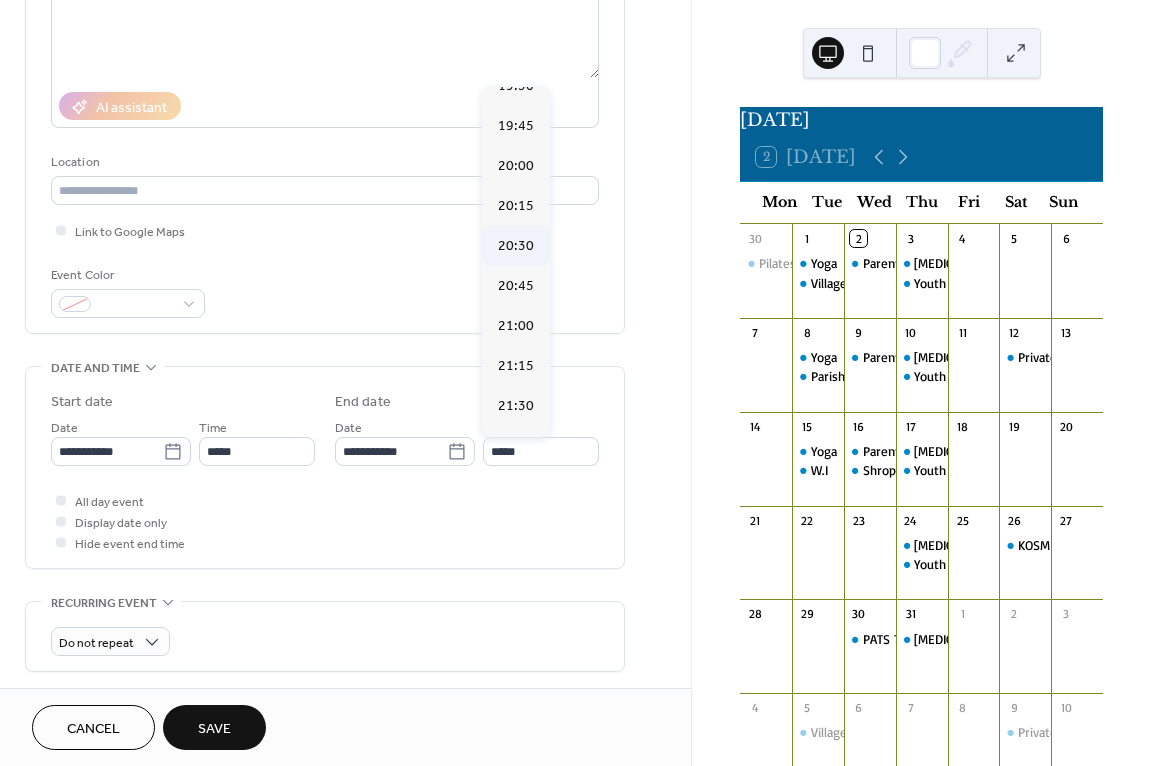 type on "*****" 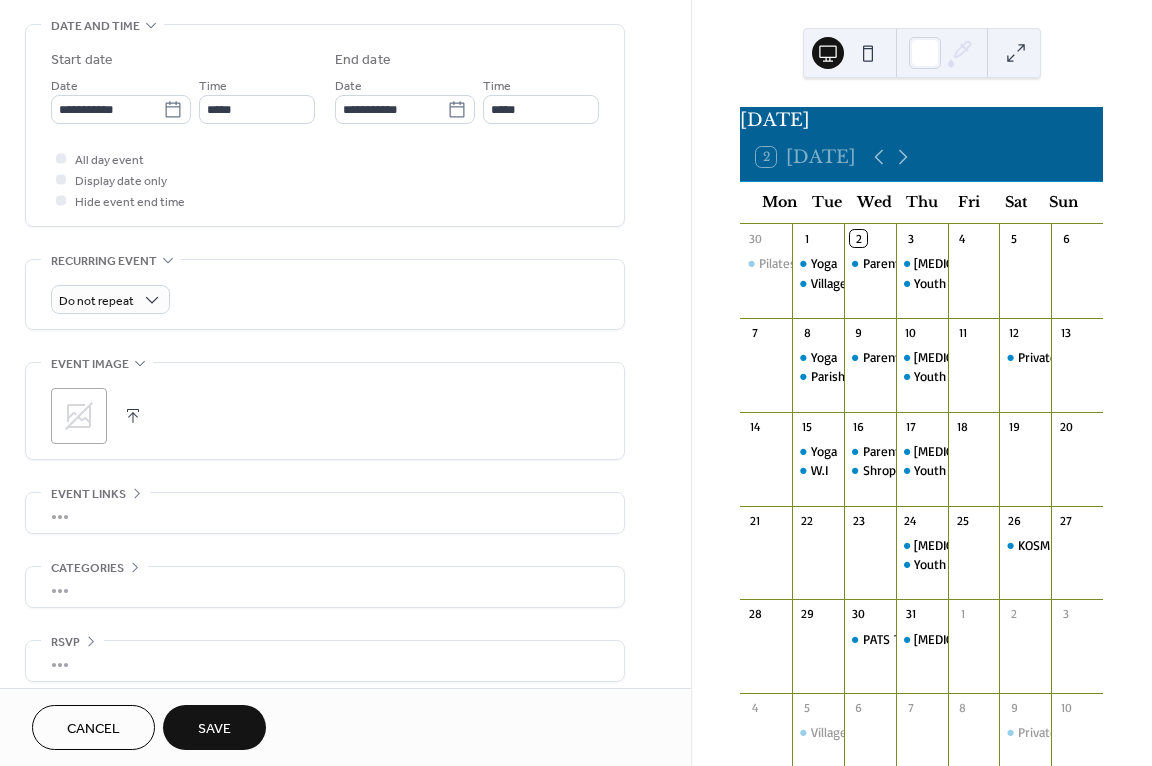 scroll, scrollTop: 628, scrollLeft: 0, axis: vertical 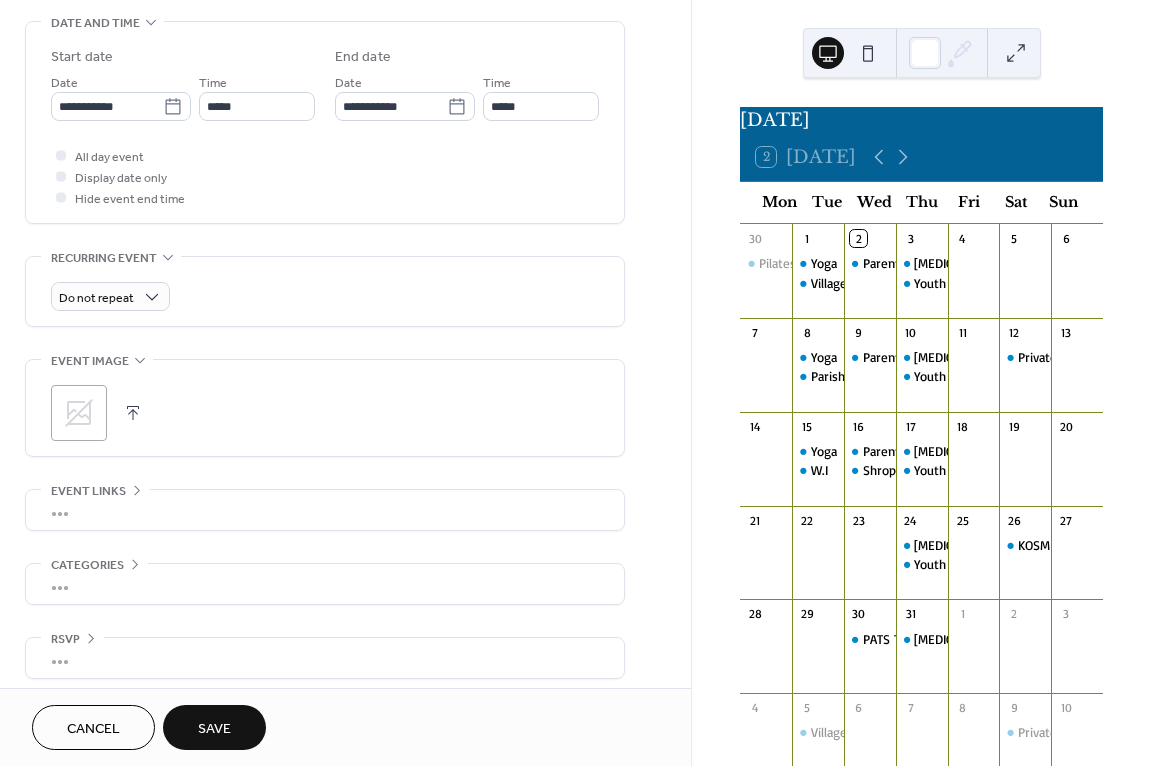 click on "Save" at bounding box center [214, 729] 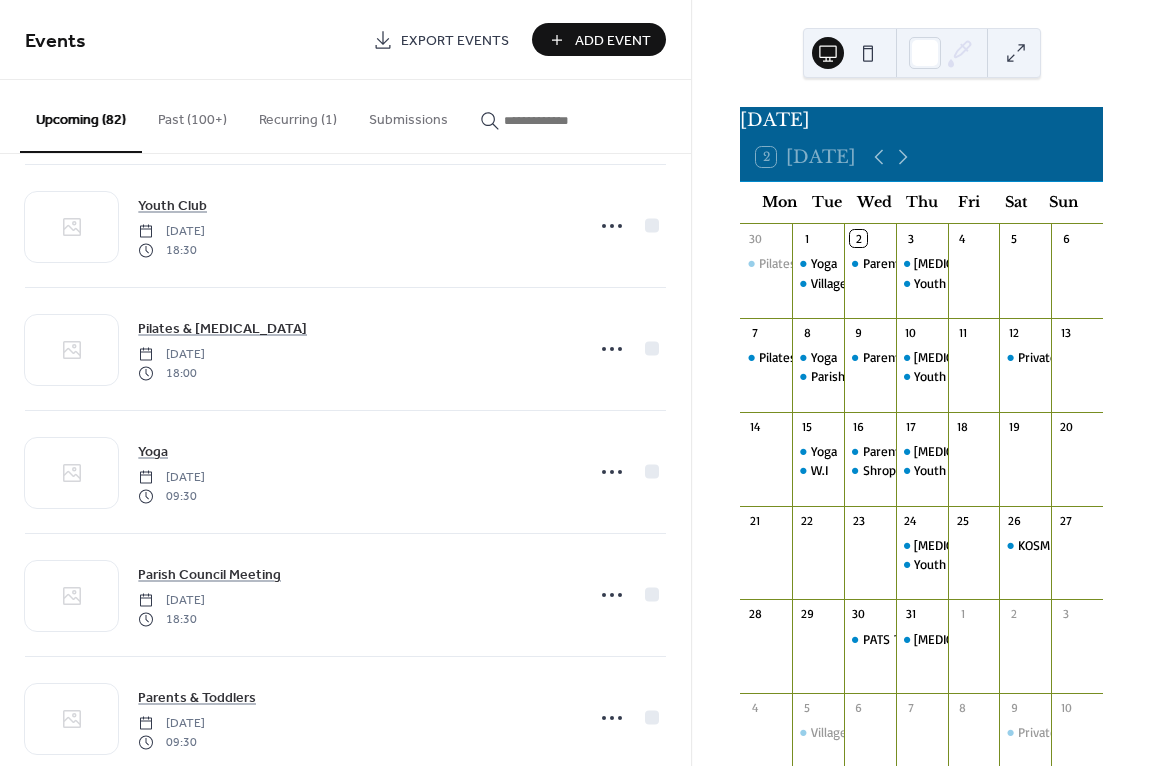 scroll, scrollTop: 365, scrollLeft: 0, axis: vertical 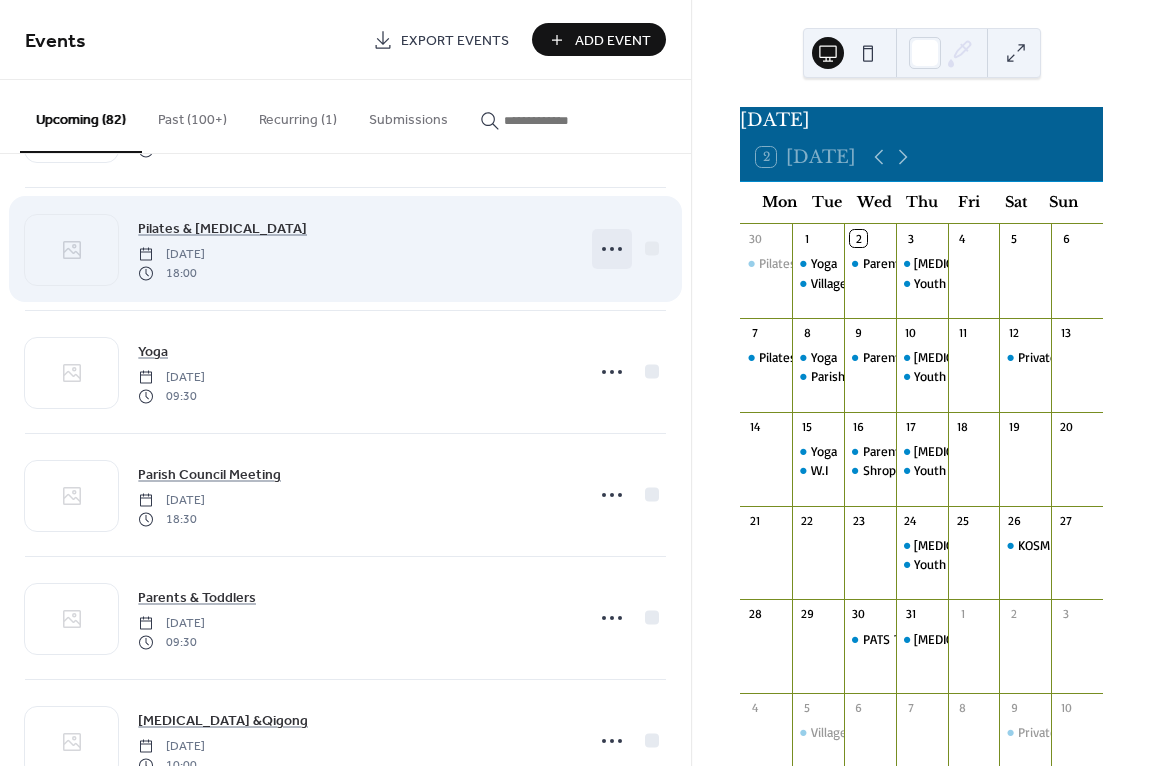 click 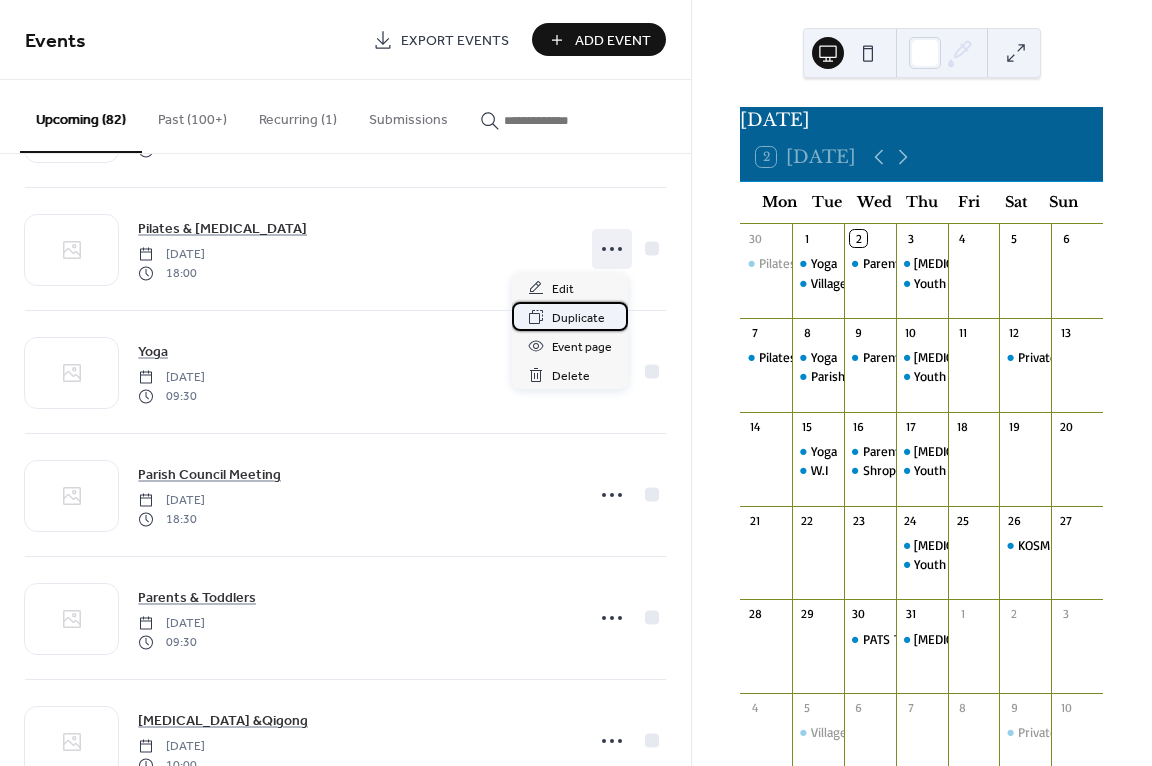 click on "Duplicate" at bounding box center (578, 318) 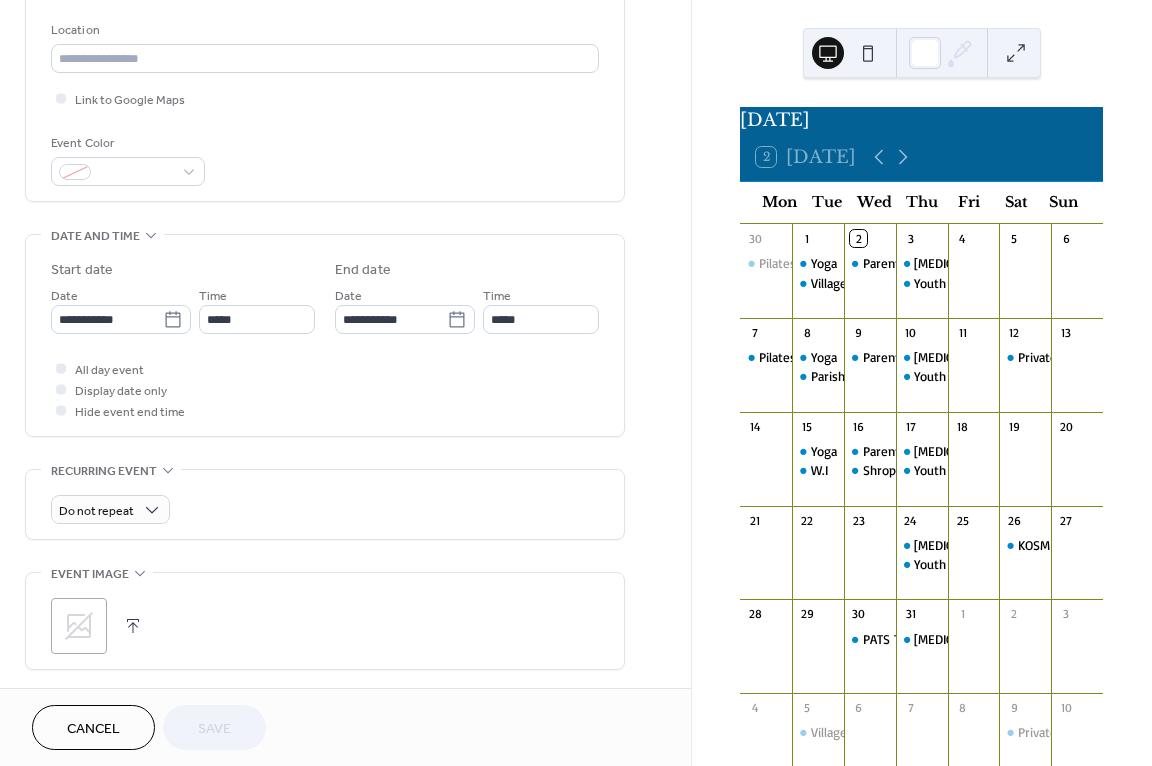 scroll, scrollTop: 417, scrollLeft: 0, axis: vertical 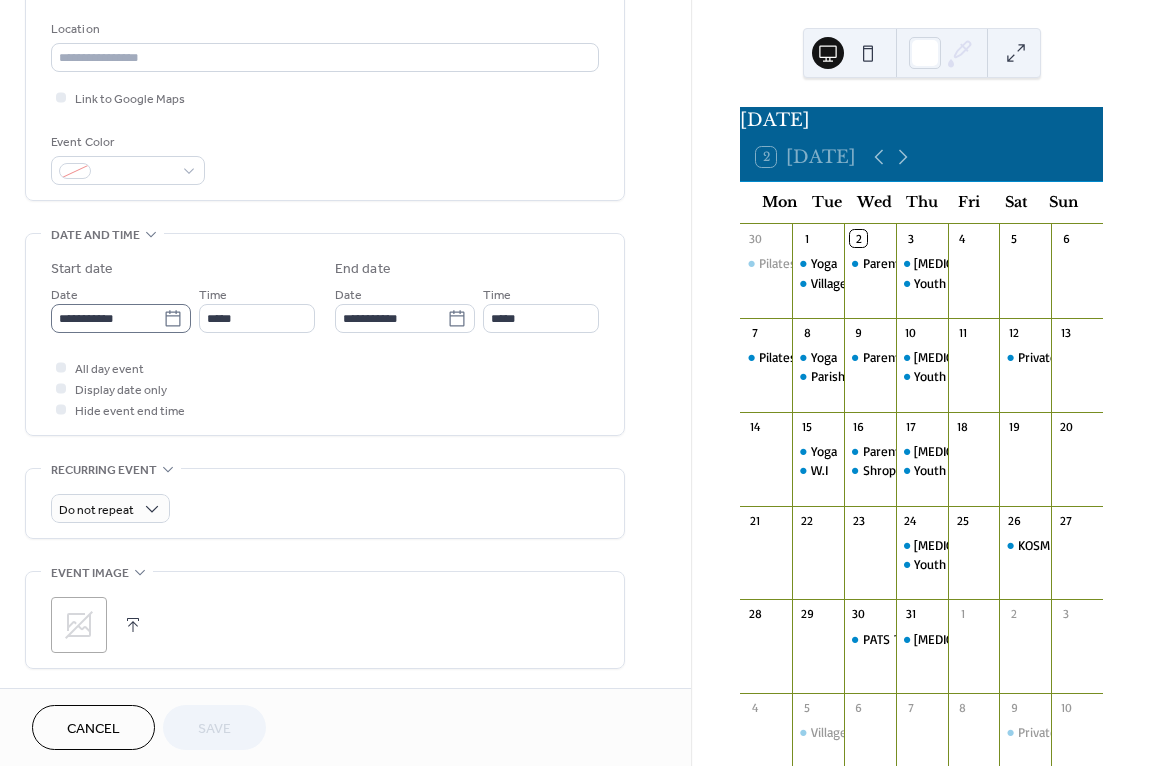 click 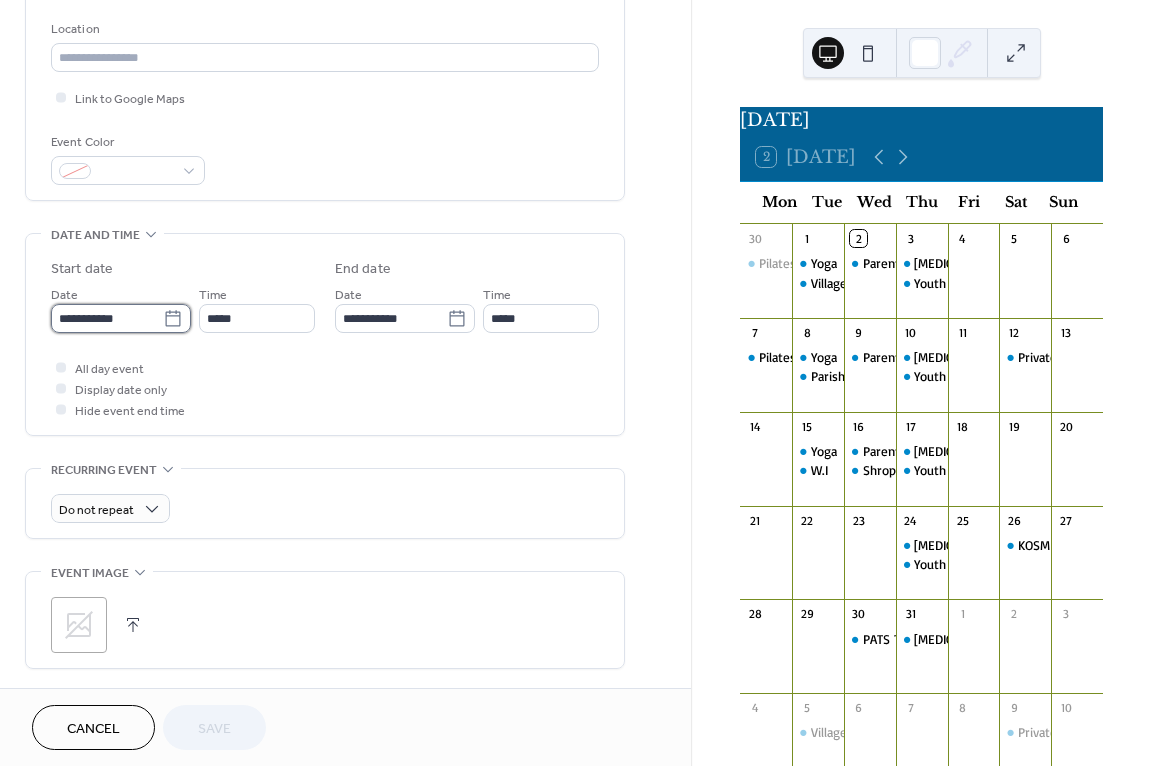 click on "**********" at bounding box center (107, 318) 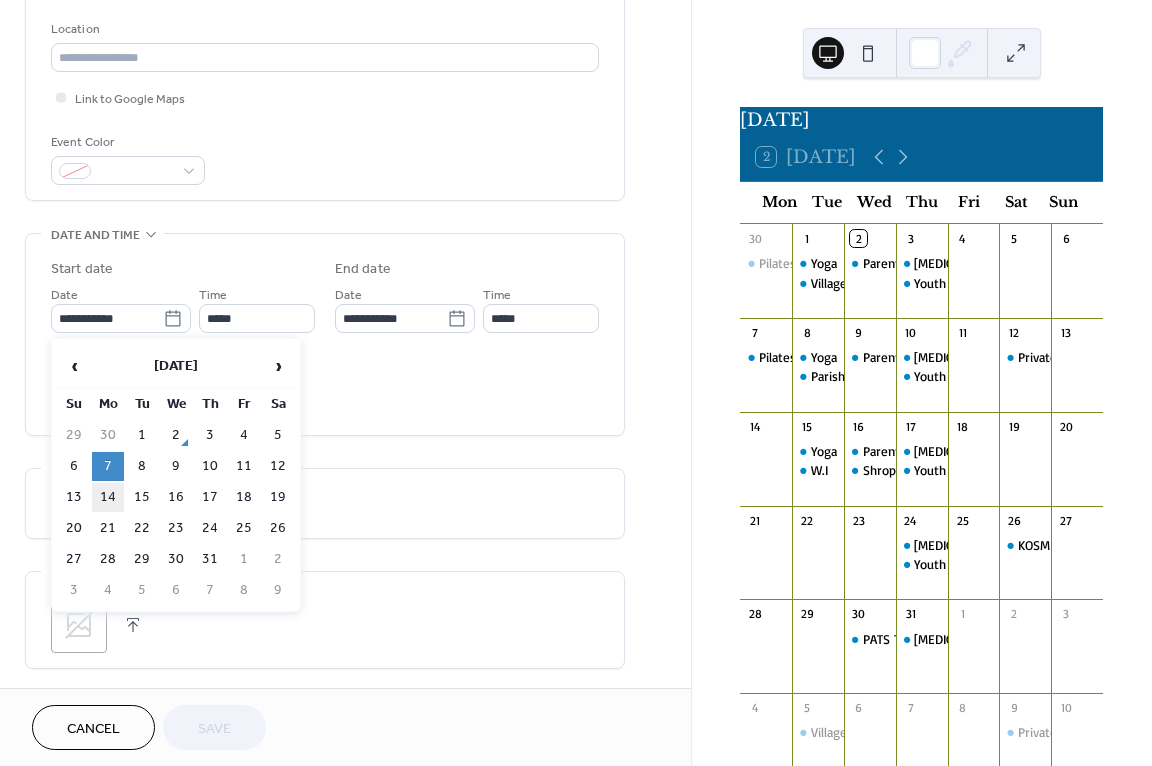 click on "14" at bounding box center (108, 497) 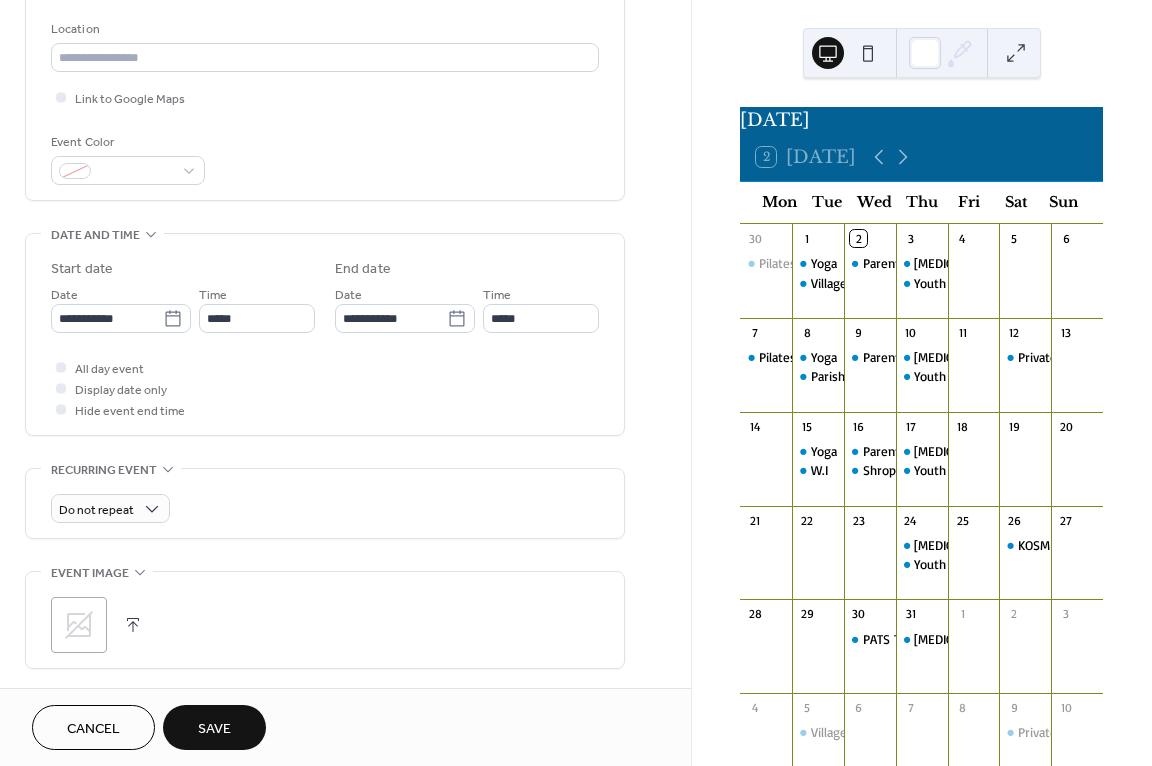 click on "Save" at bounding box center (214, 729) 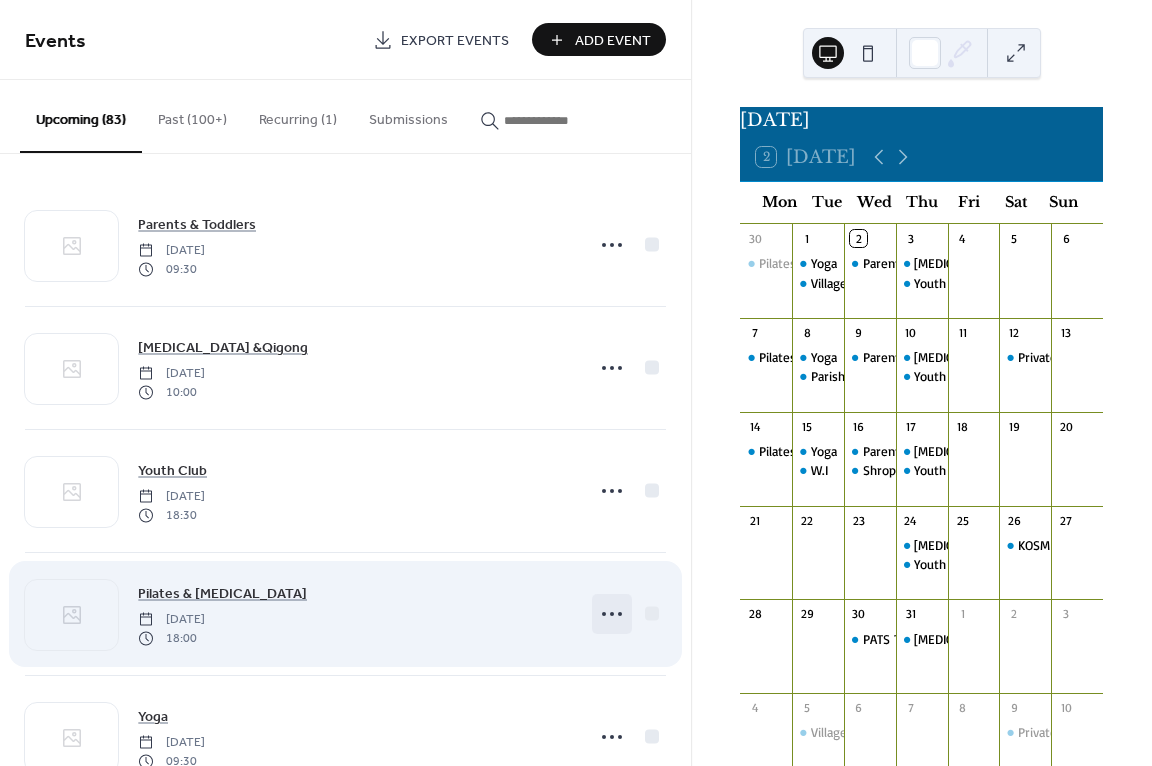 click 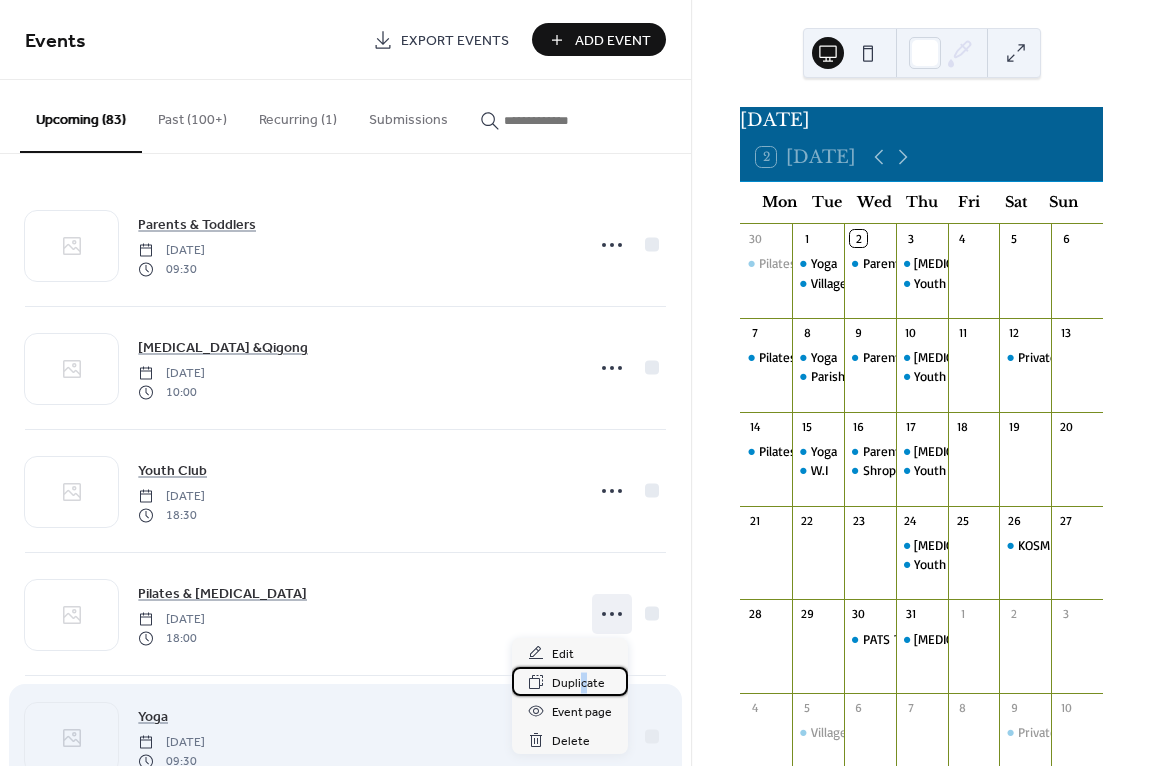 click on "Duplicate" at bounding box center [578, 683] 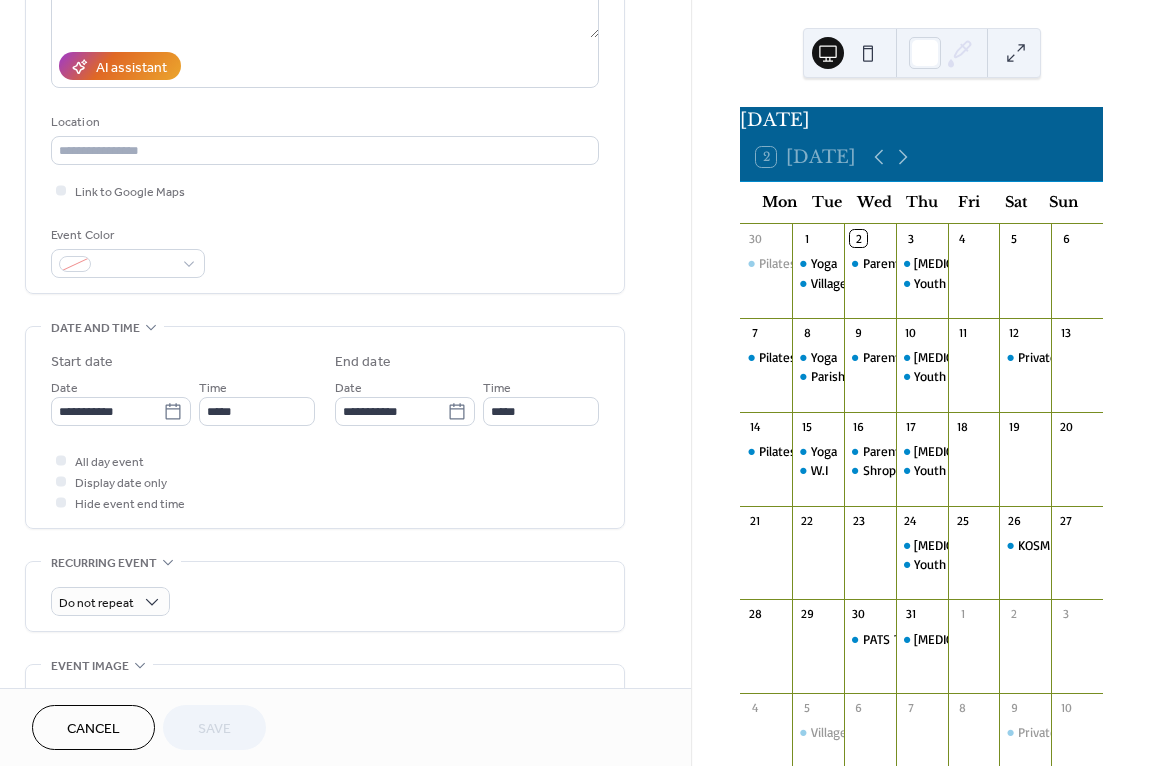 scroll, scrollTop: 326, scrollLeft: 0, axis: vertical 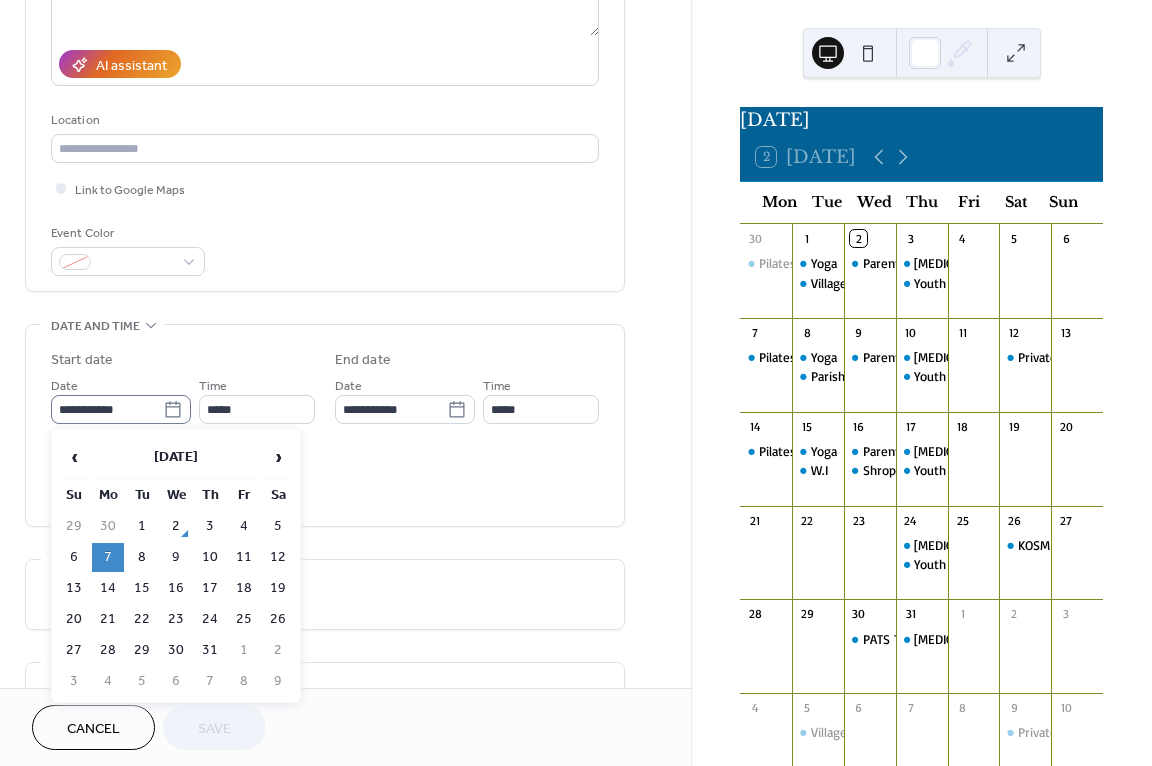click 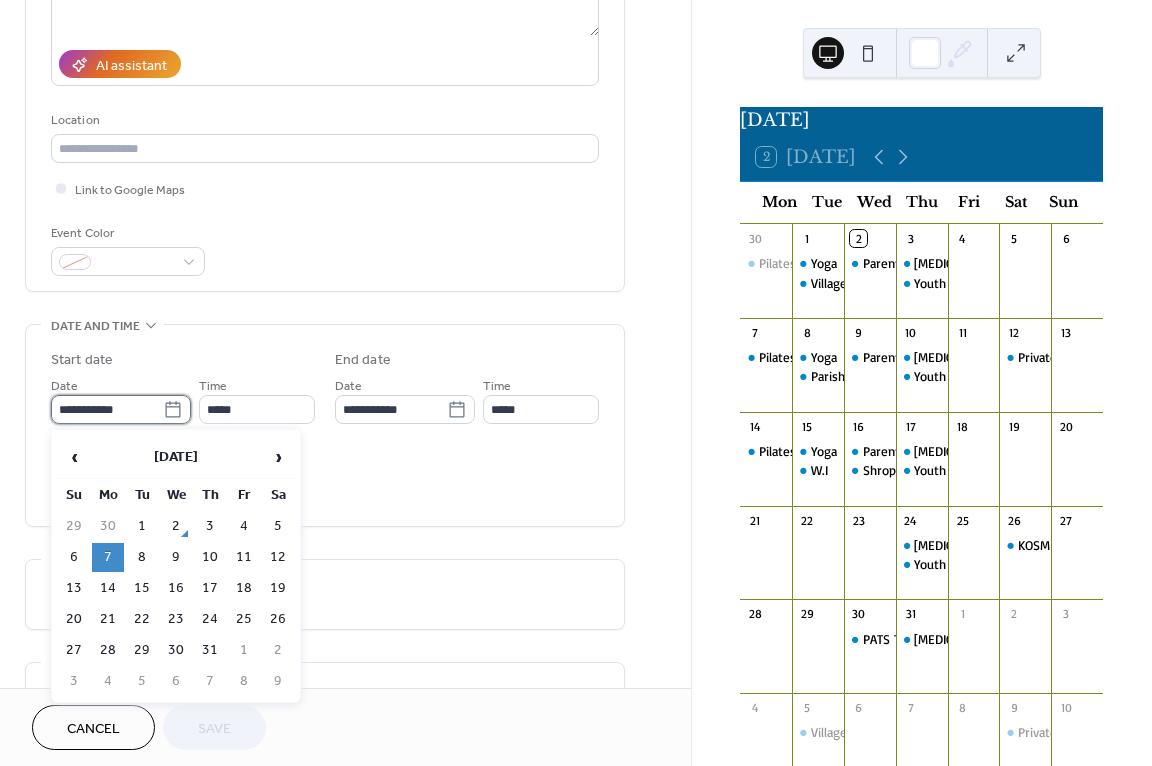 click on "**********" at bounding box center [107, 409] 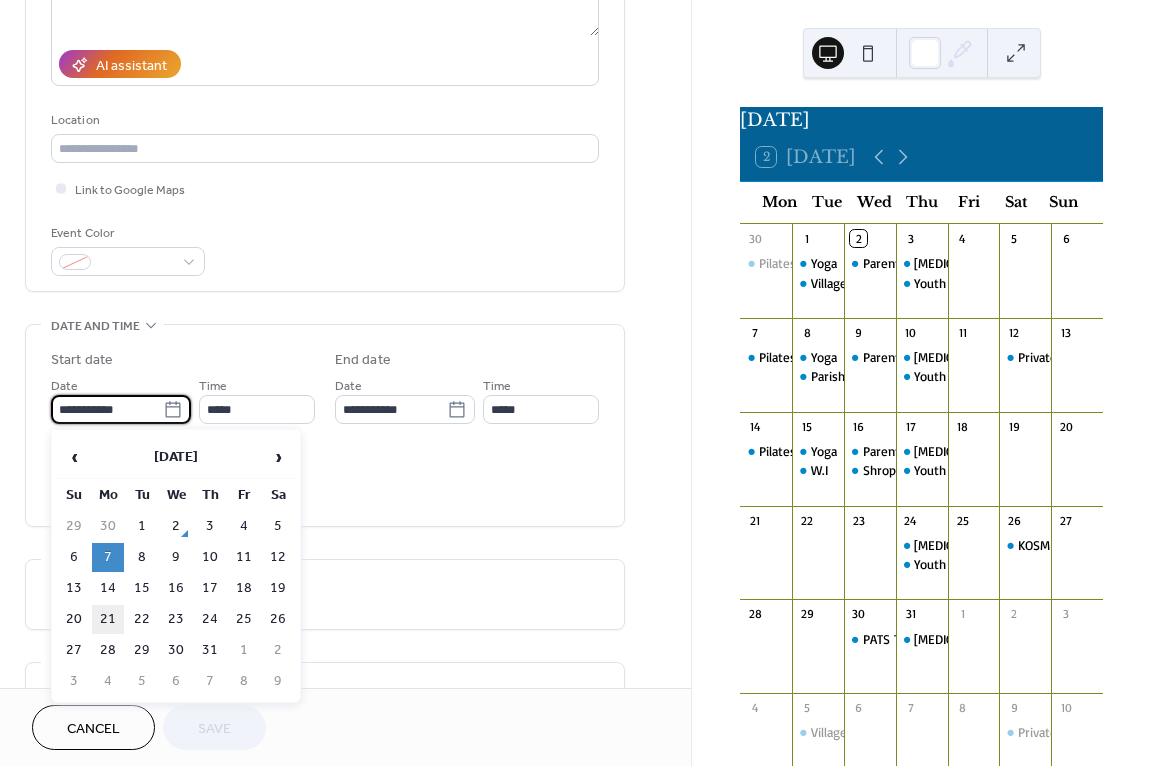 click on "21" at bounding box center (108, 619) 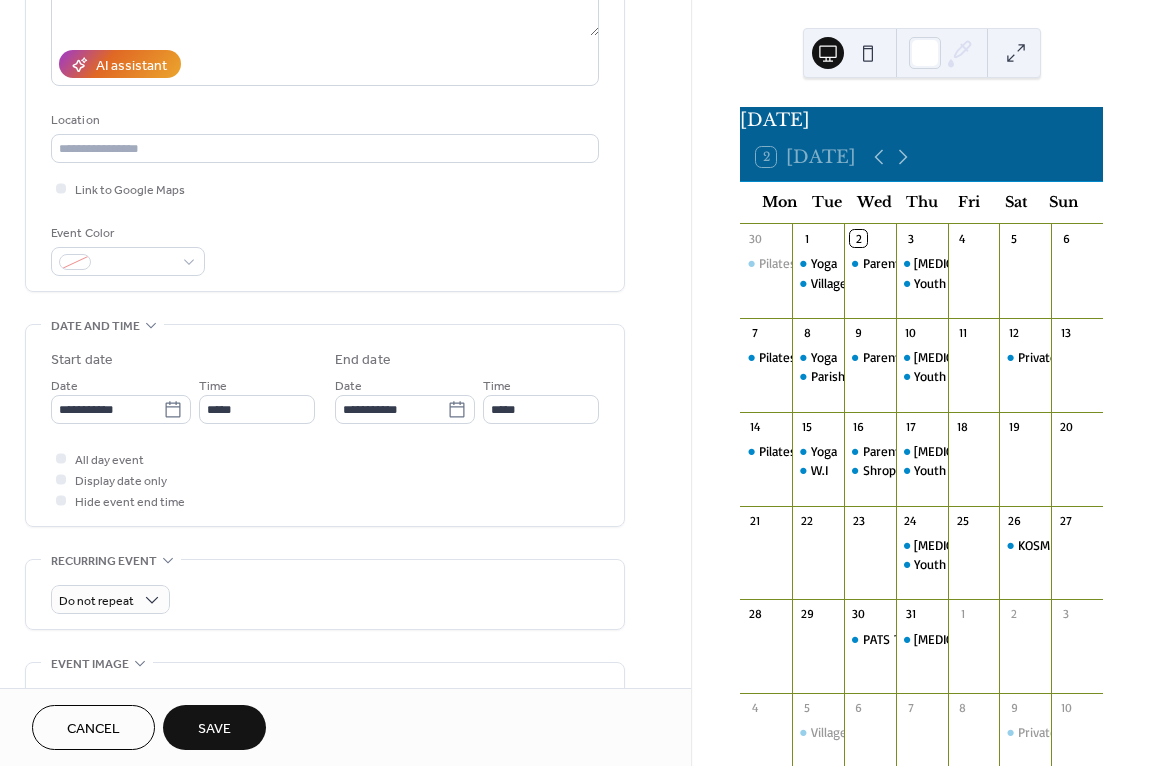 click on "Save" at bounding box center [214, 729] 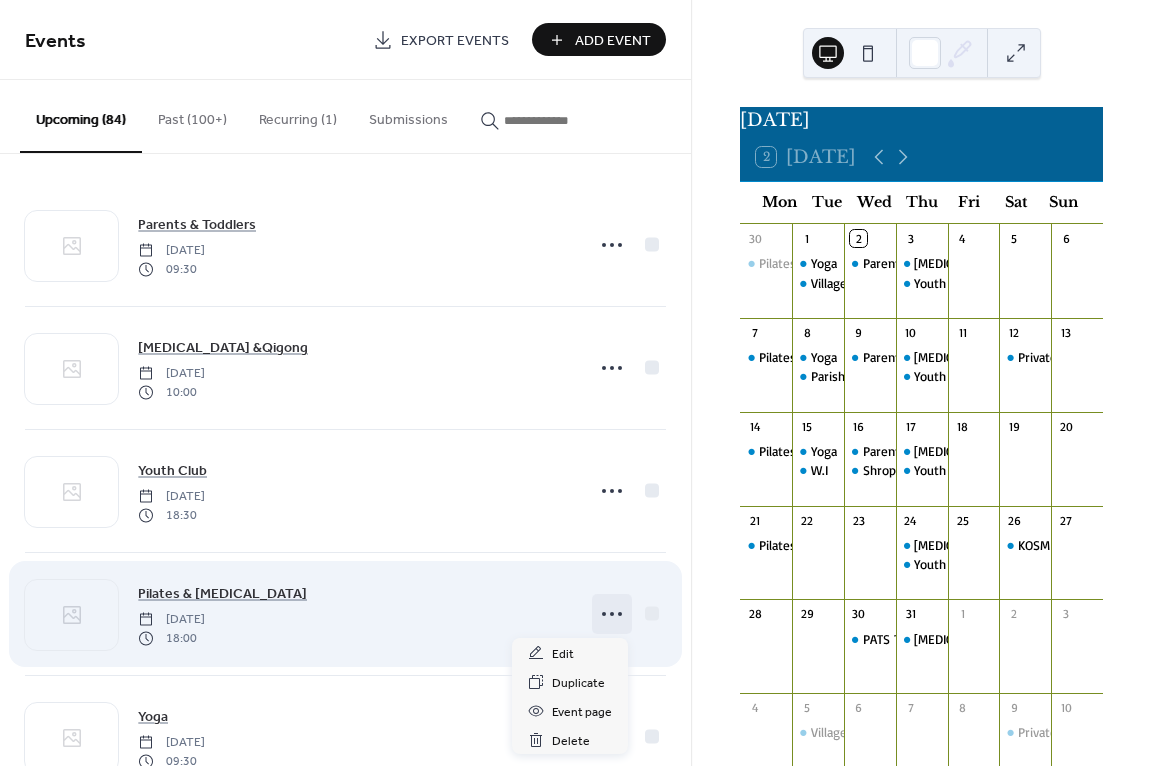 click 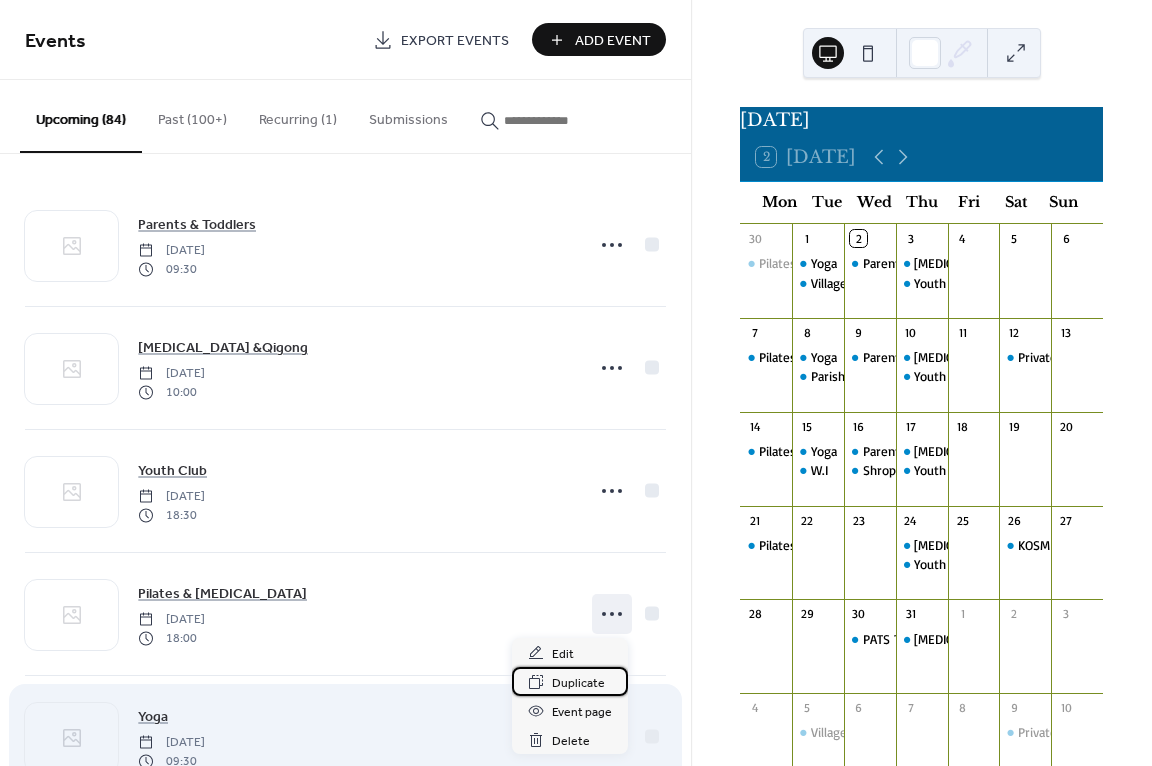 click on "Duplicate" at bounding box center (578, 683) 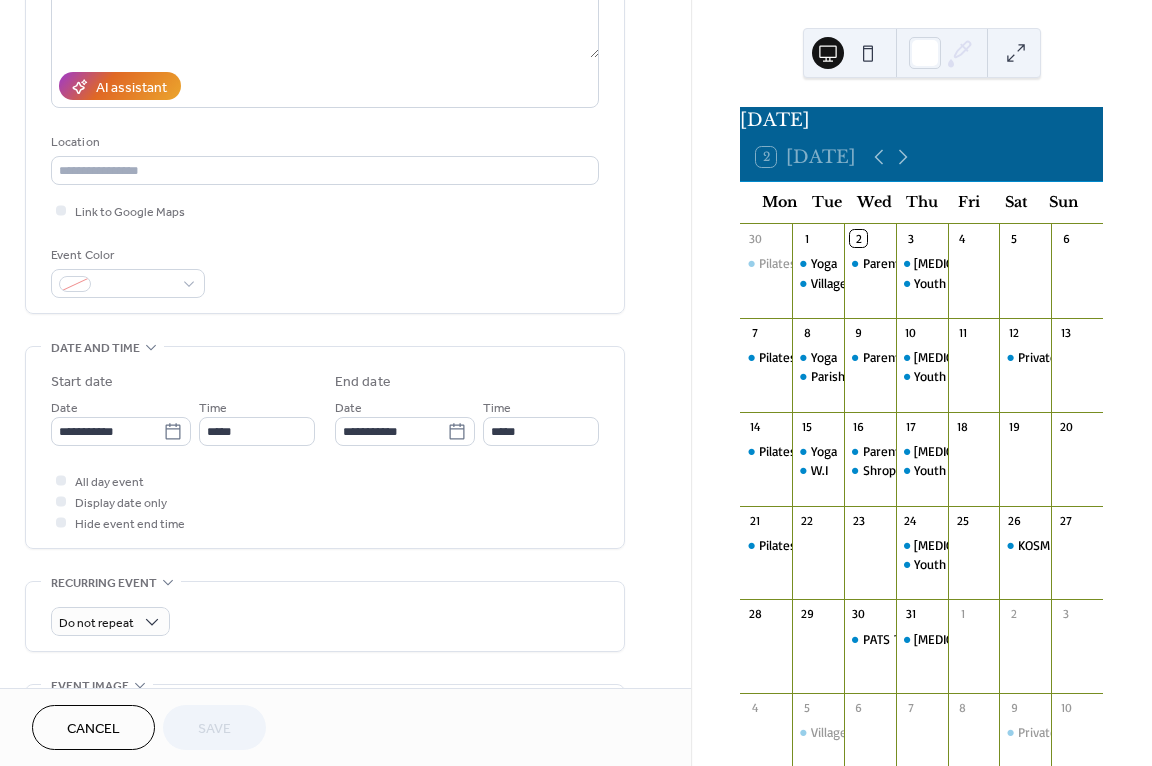 scroll, scrollTop: 309, scrollLeft: 0, axis: vertical 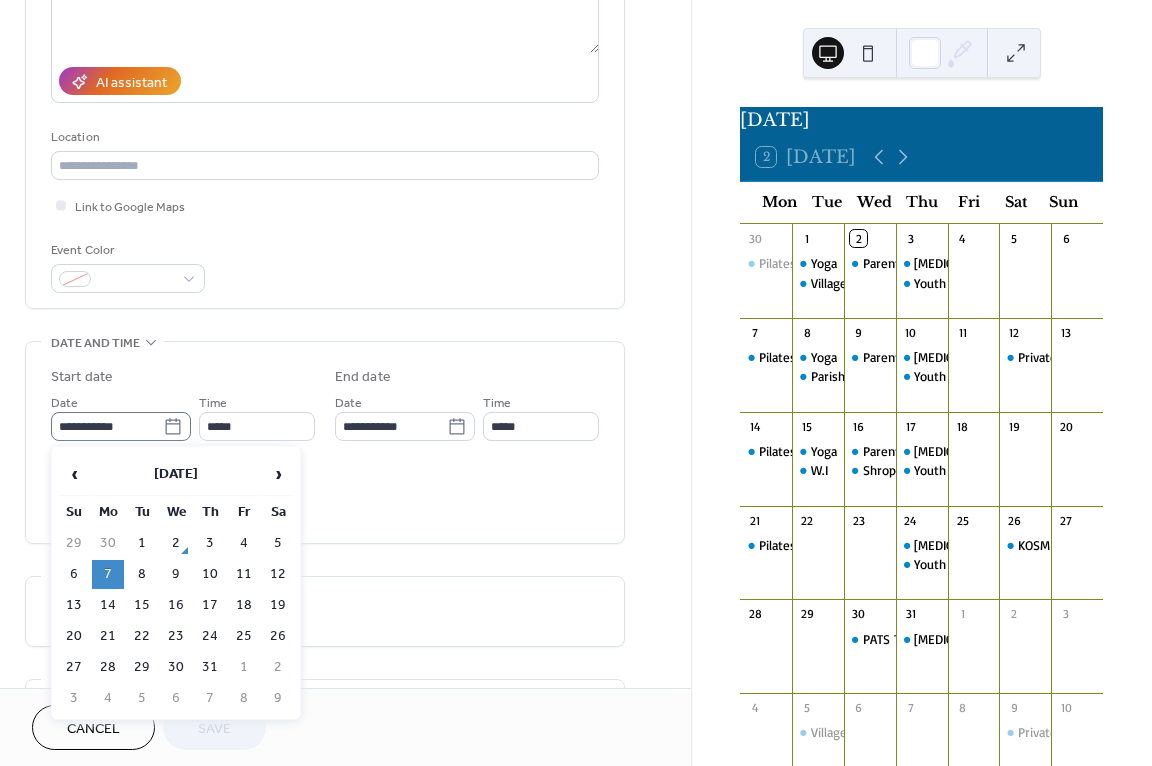click 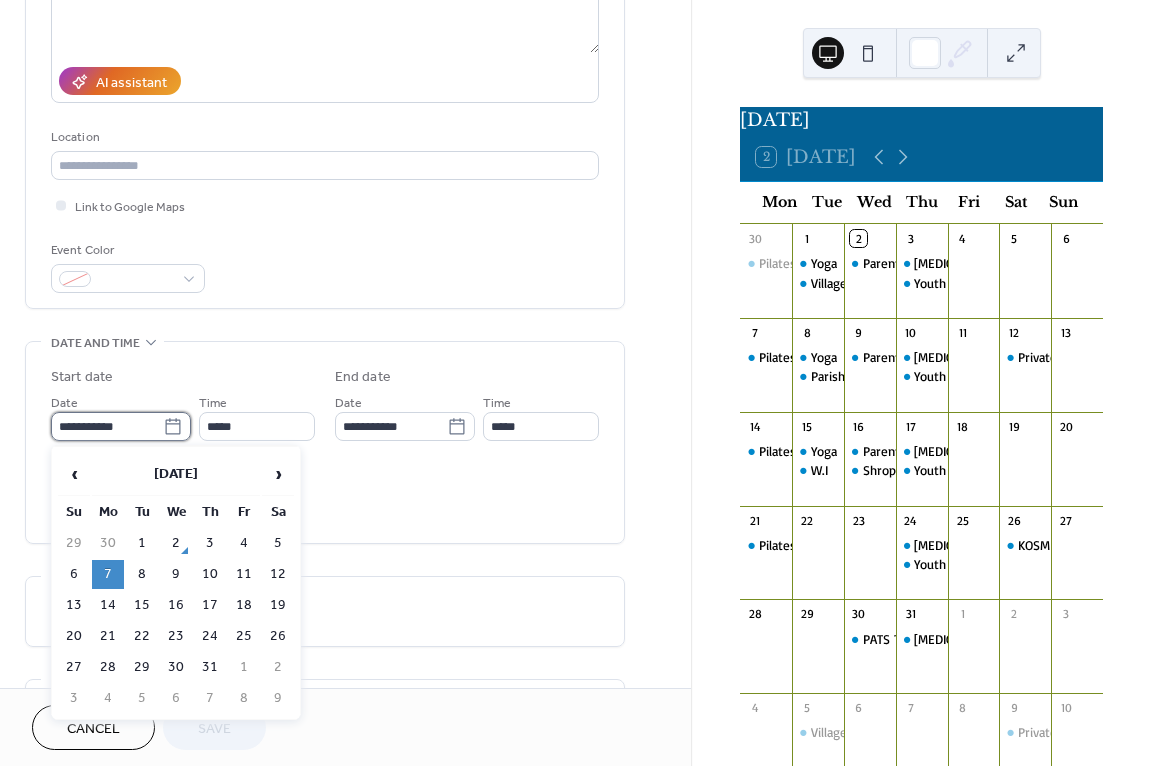 click on "**********" at bounding box center [107, 426] 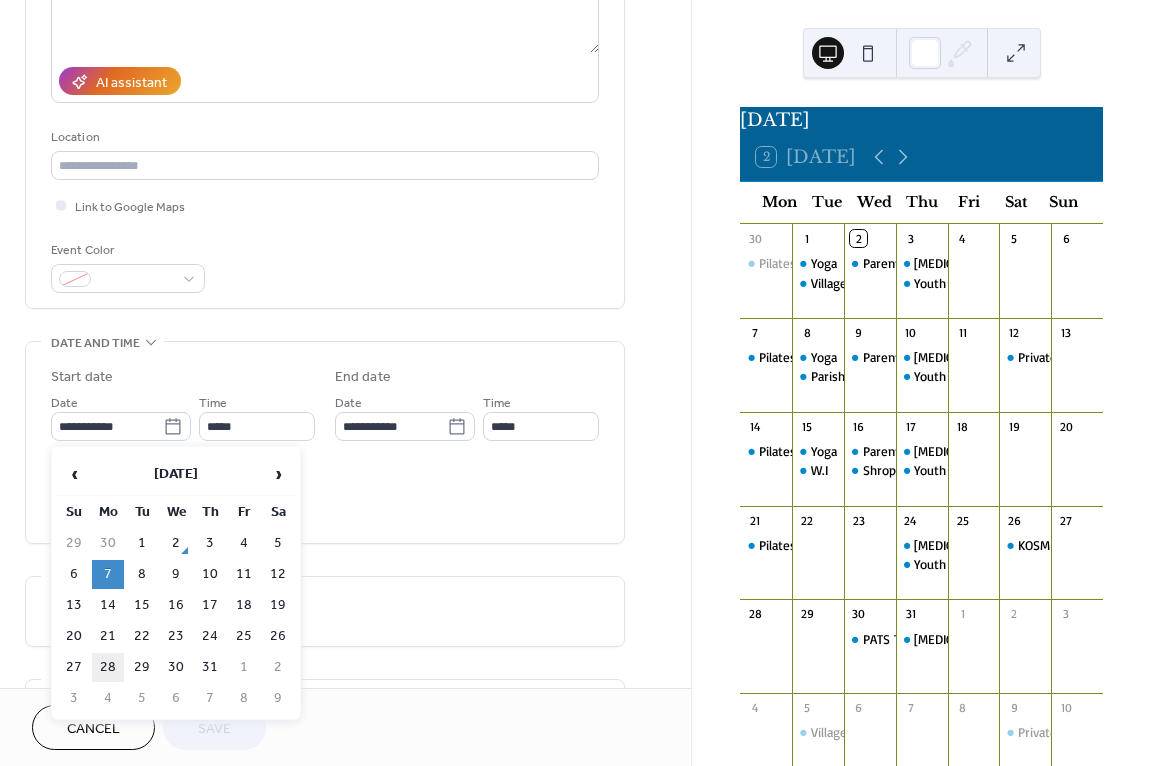 click on "28" at bounding box center [108, 667] 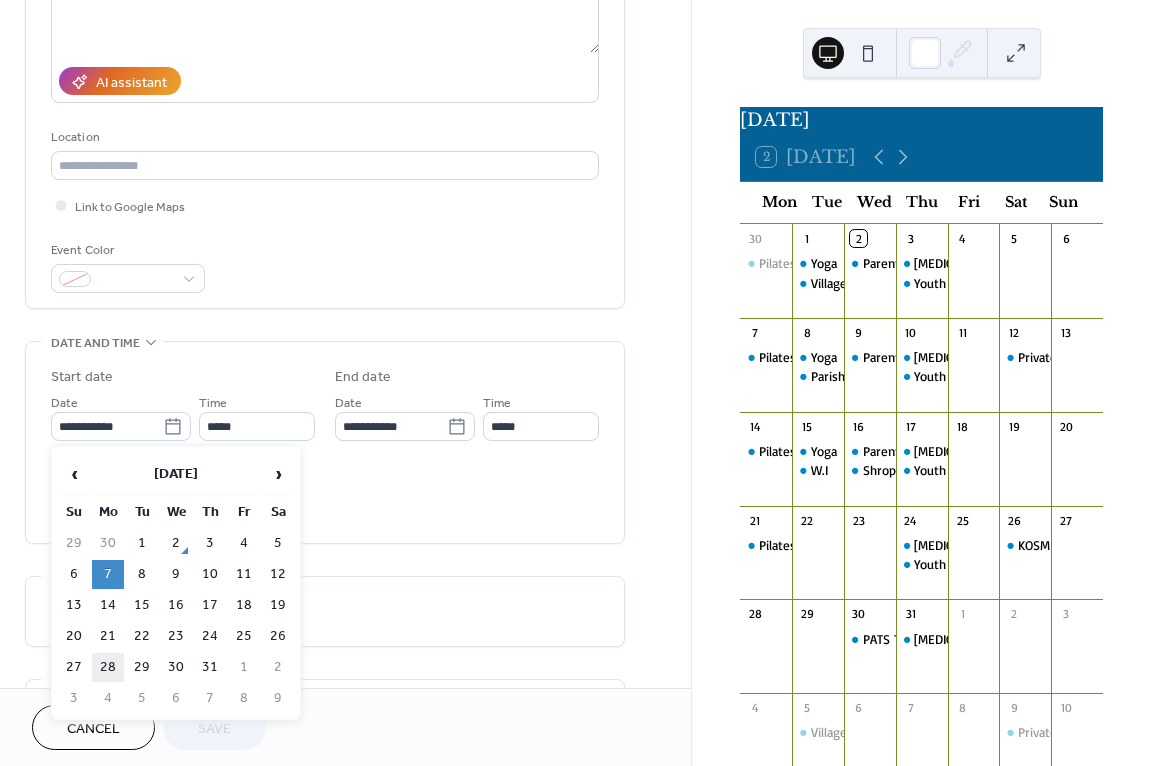type on "**********" 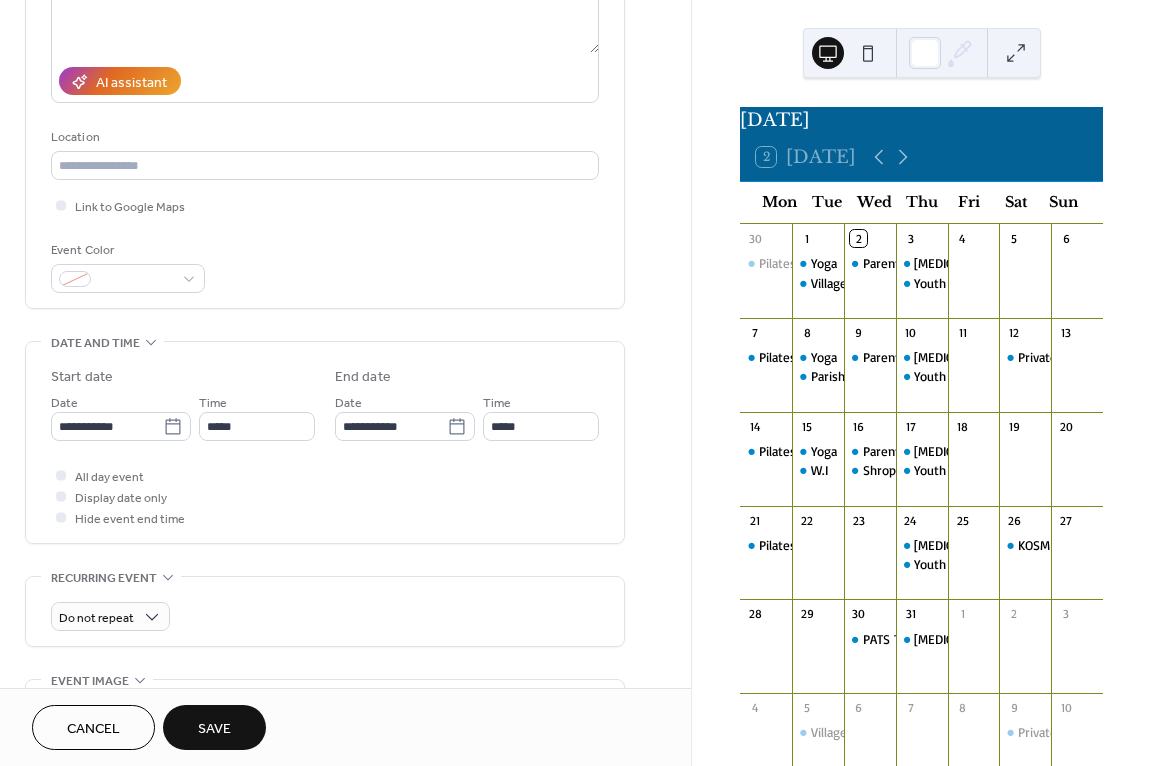 click on "Save" at bounding box center (214, 729) 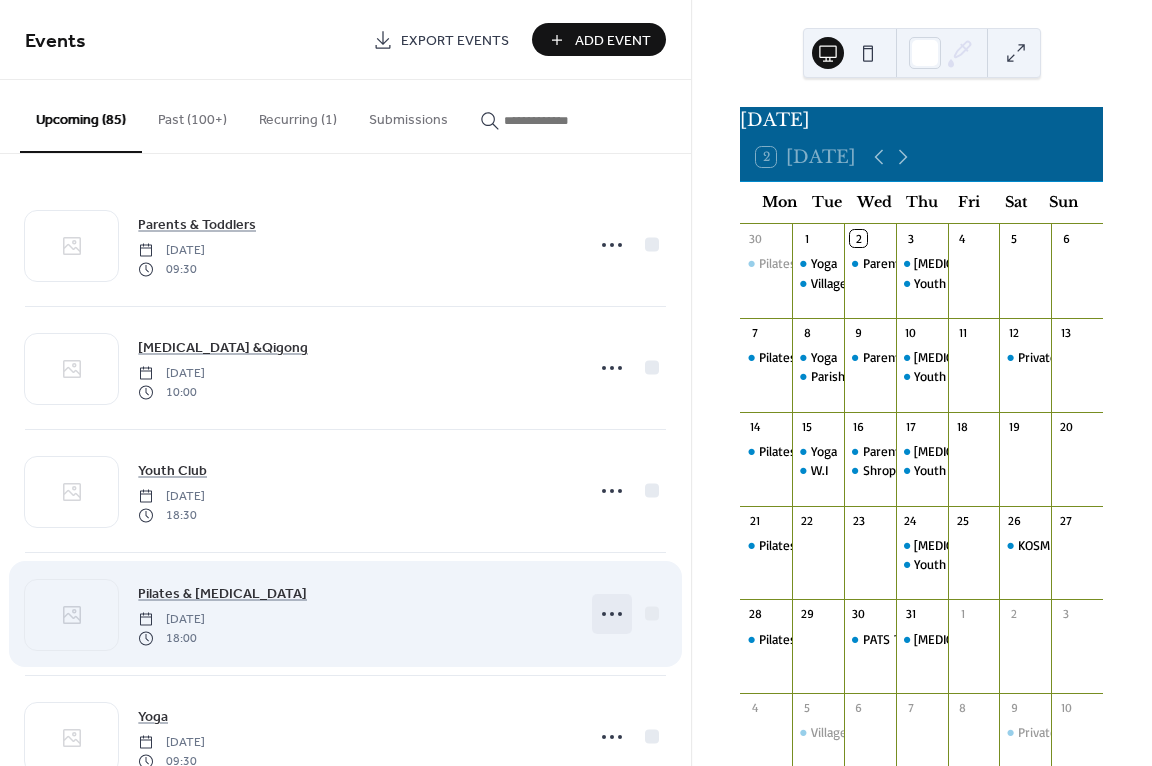 click 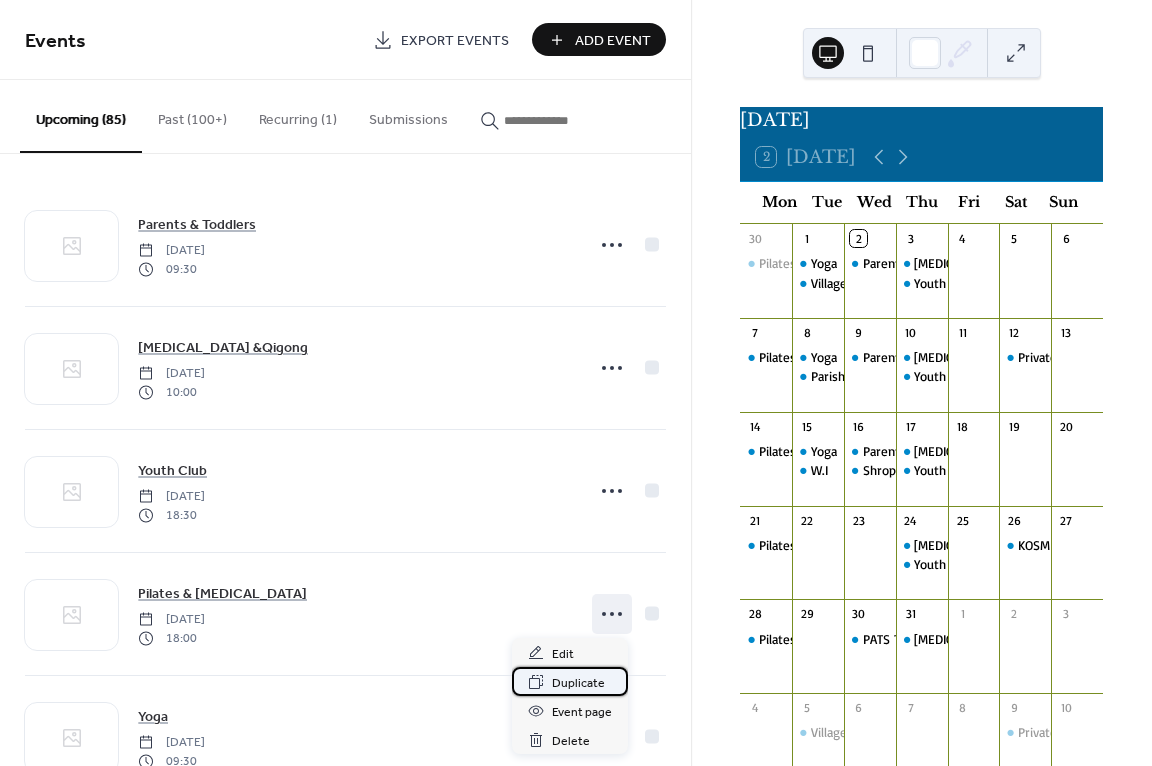 click on "Duplicate" at bounding box center [578, 683] 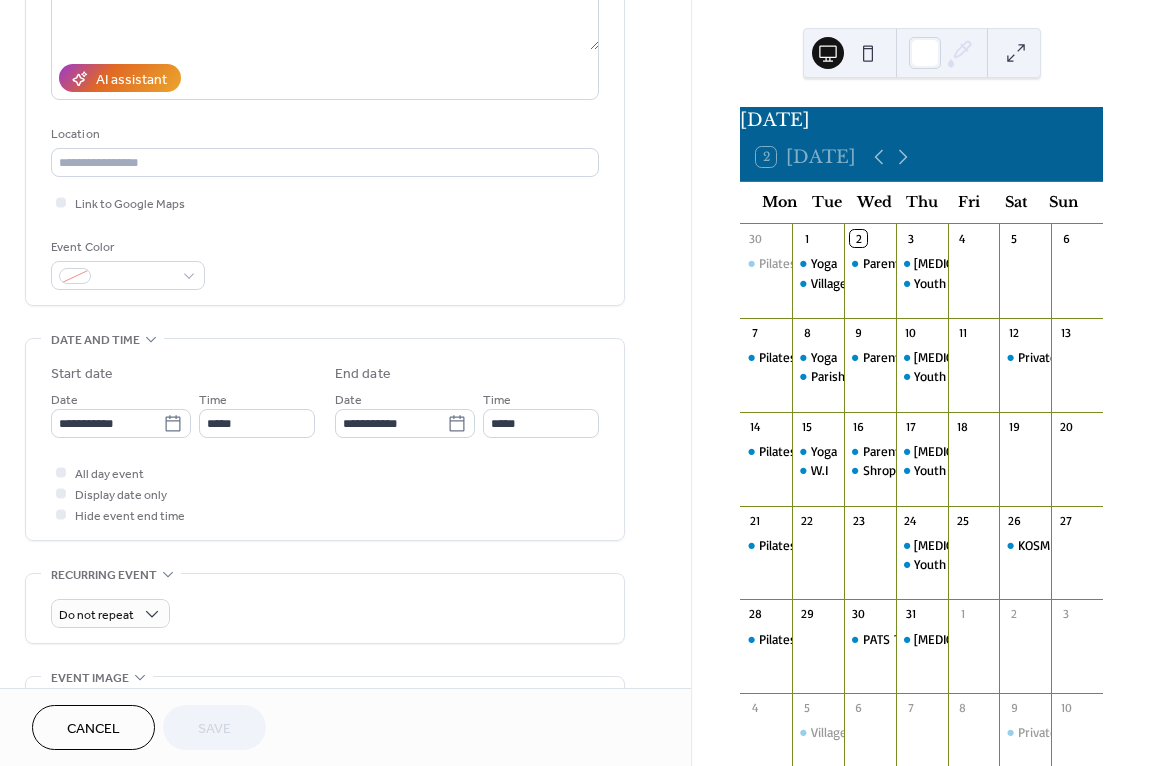scroll, scrollTop: 318, scrollLeft: 0, axis: vertical 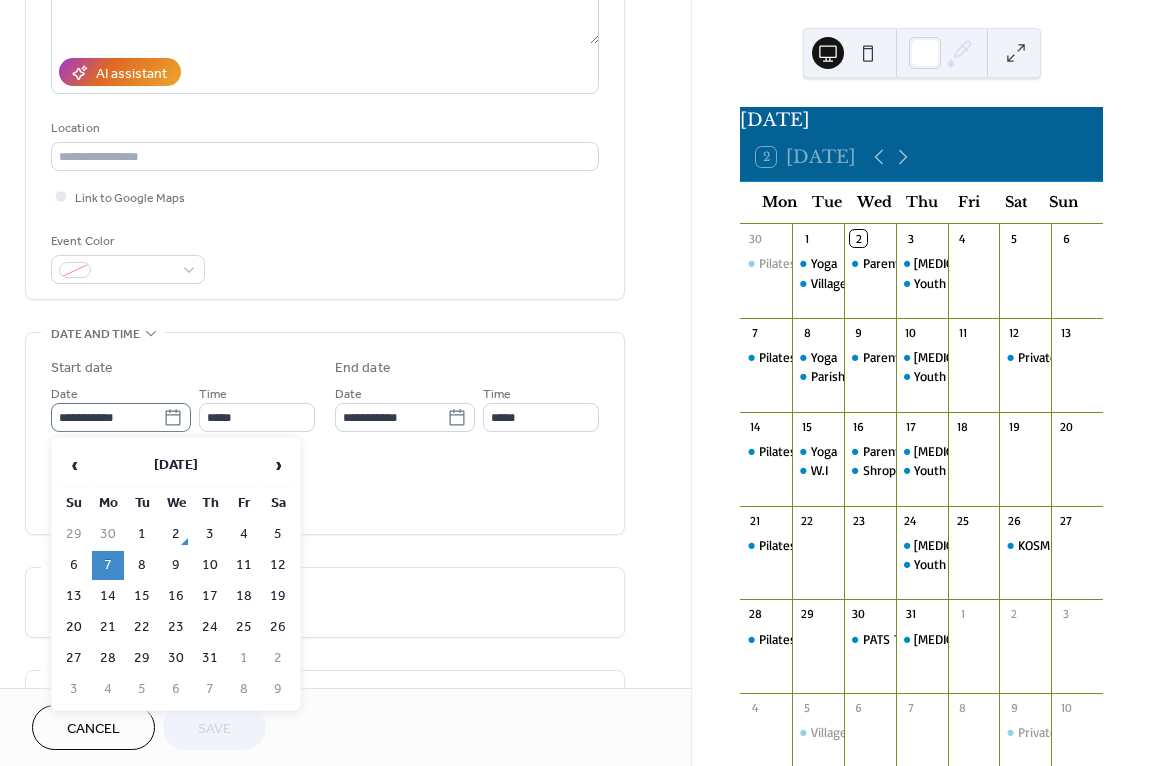 click 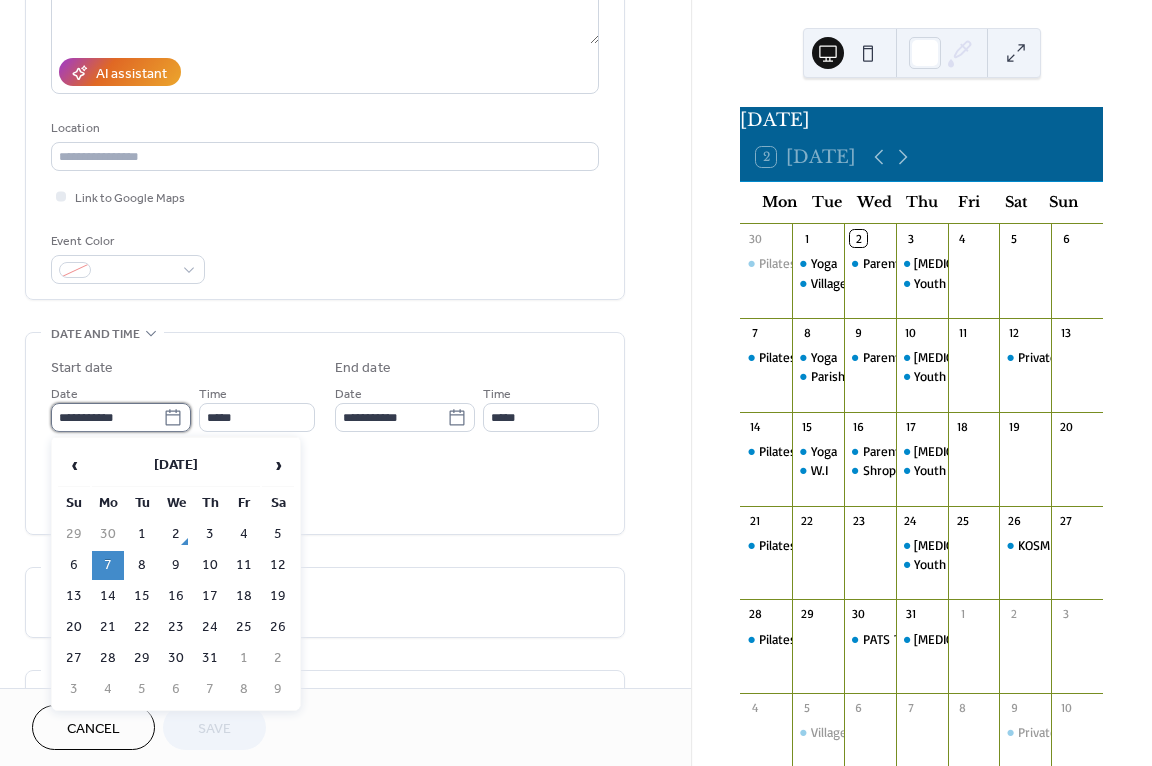 click on "**********" at bounding box center [107, 417] 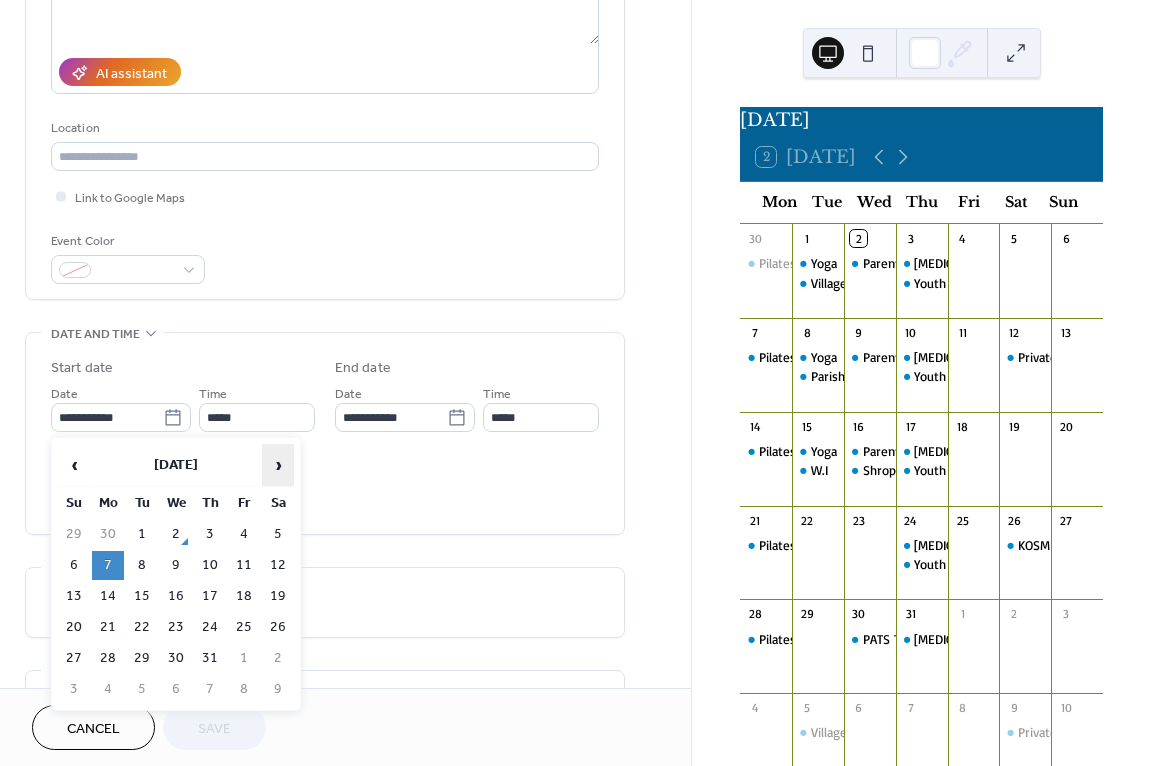 click on "›" at bounding box center [278, 465] 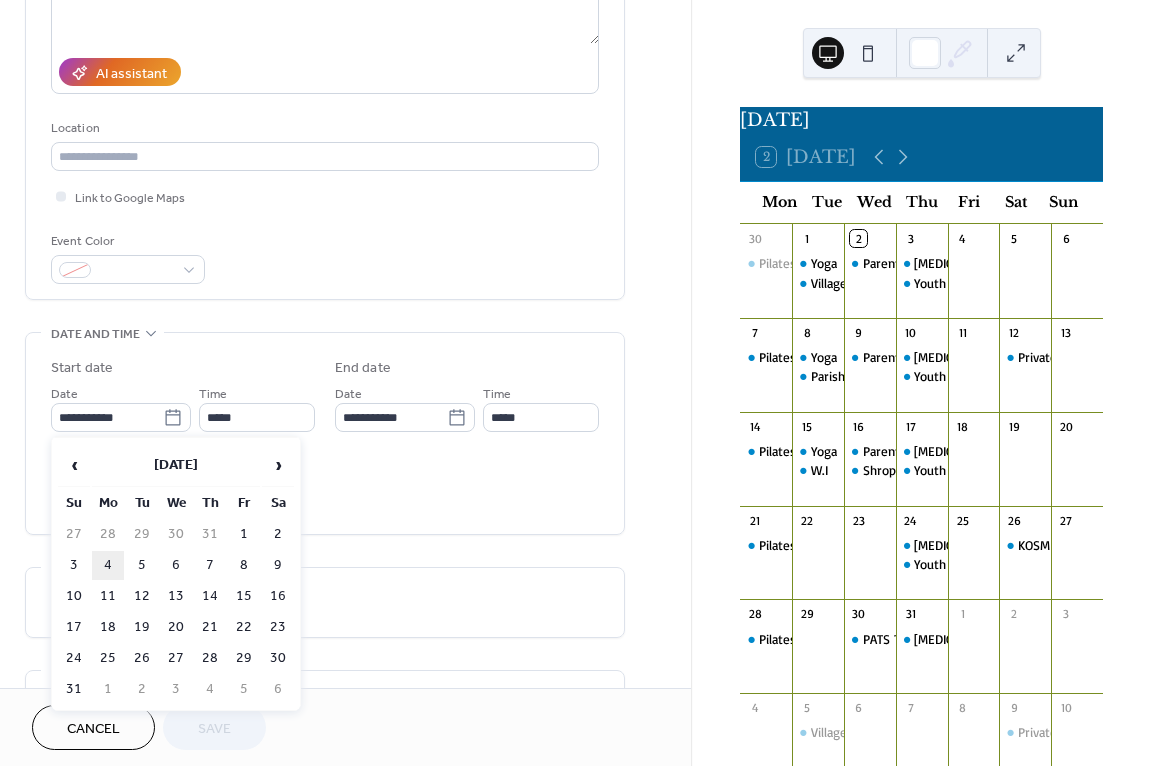 click on "4" at bounding box center [108, 565] 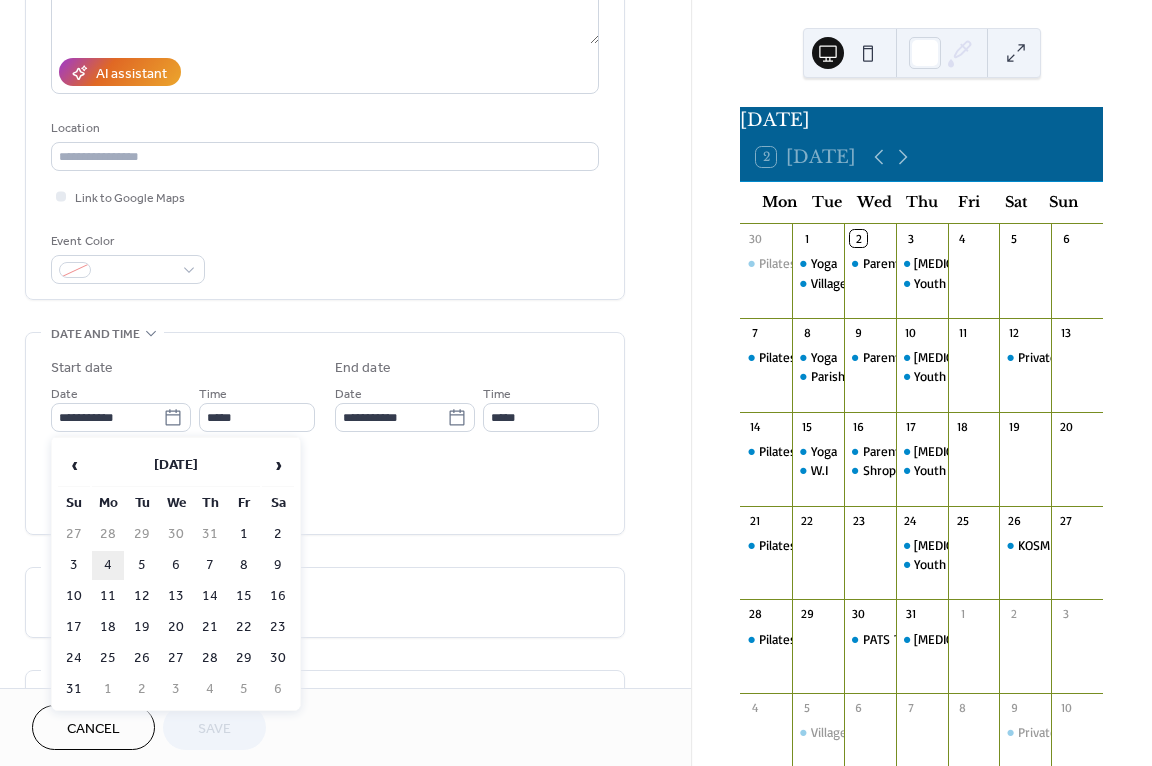 type on "**********" 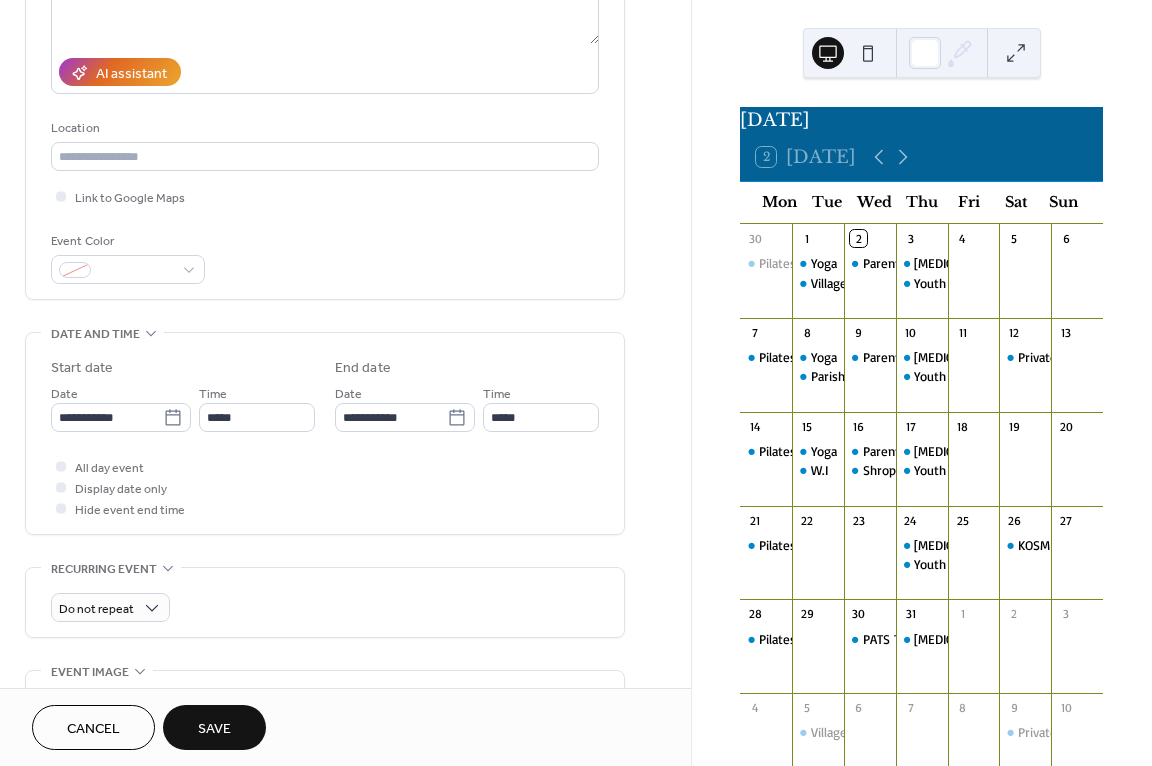 click on "Save" at bounding box center [214, 729] 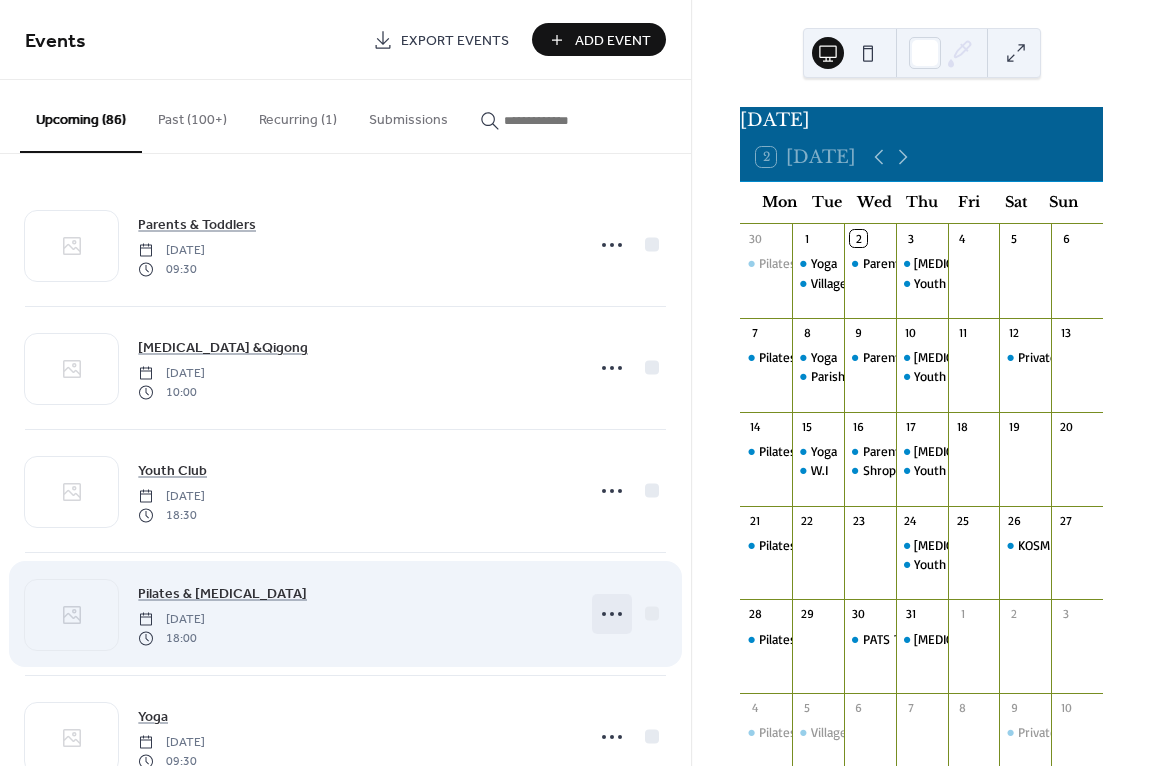 click 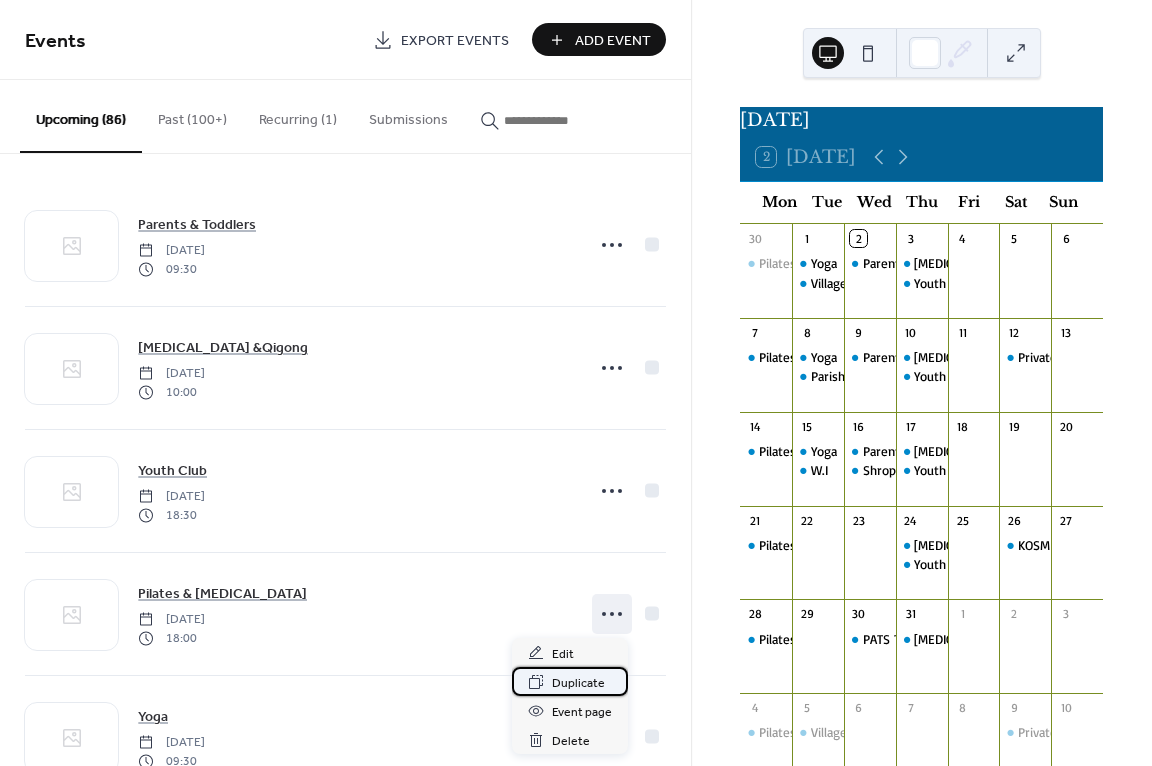 click on "Duplicate" at bounding box center [578, 683] 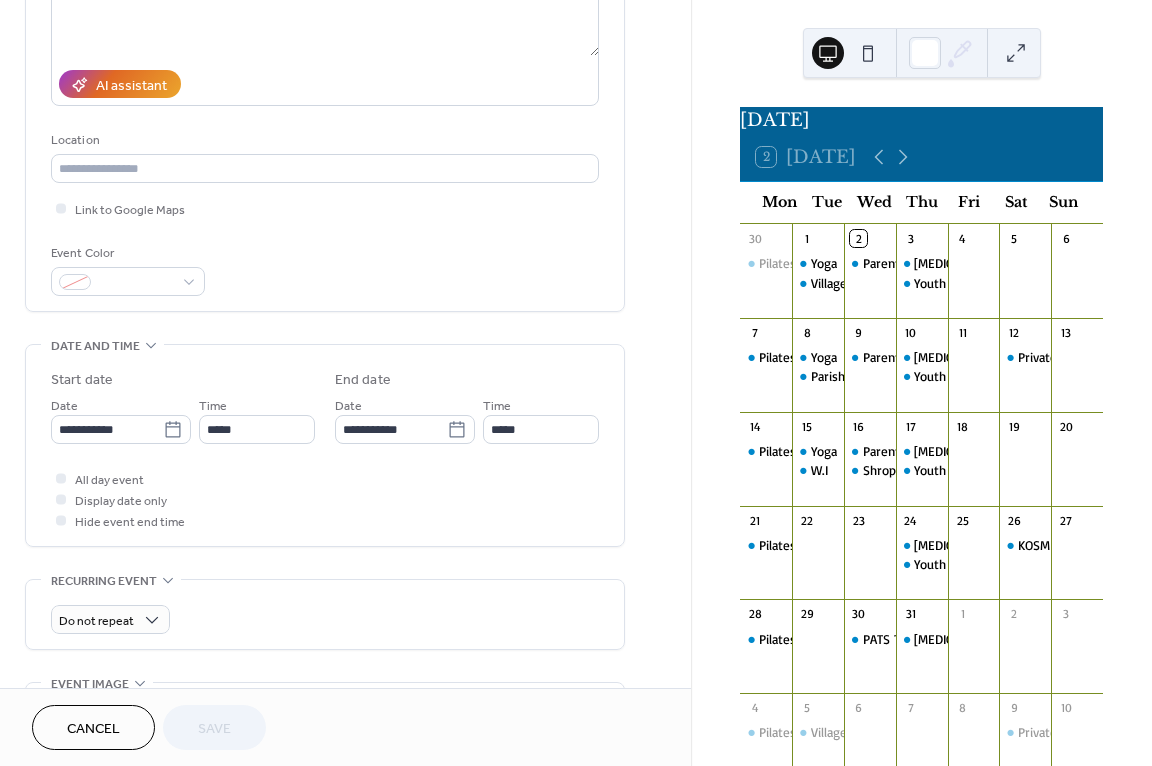 scroll, scrollTop: 307, scrollLeft: 0, axis: vertical 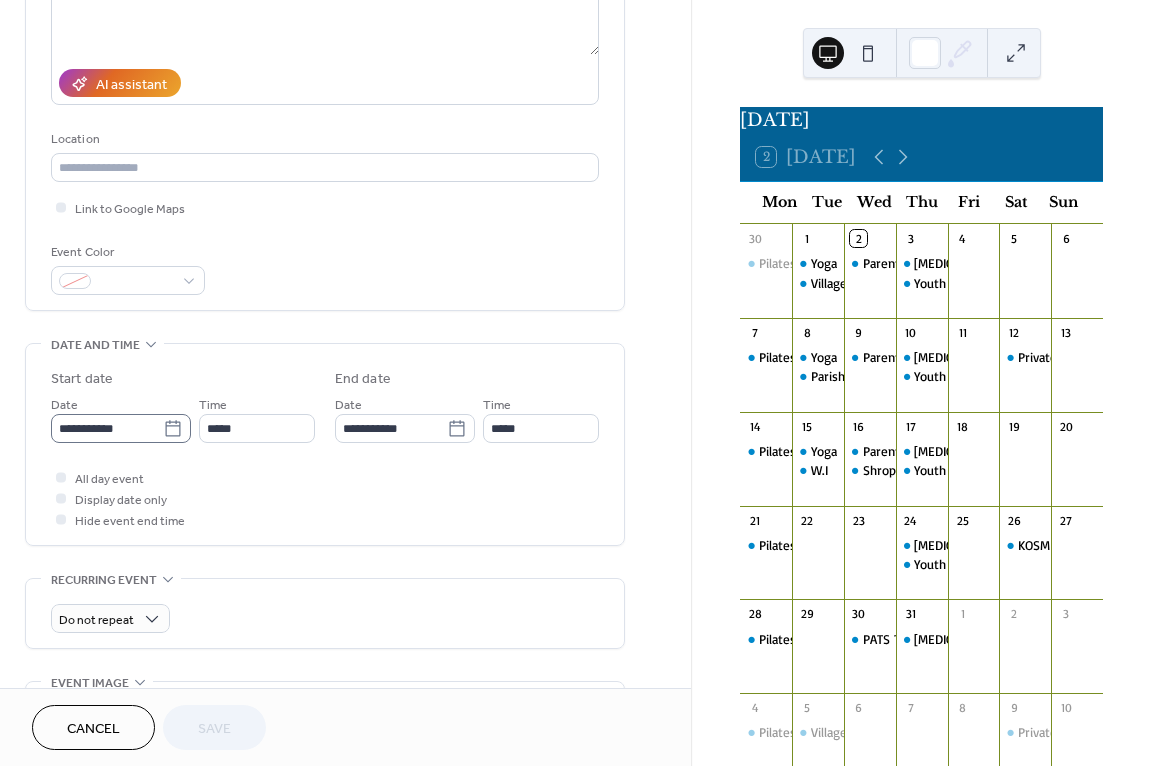 click 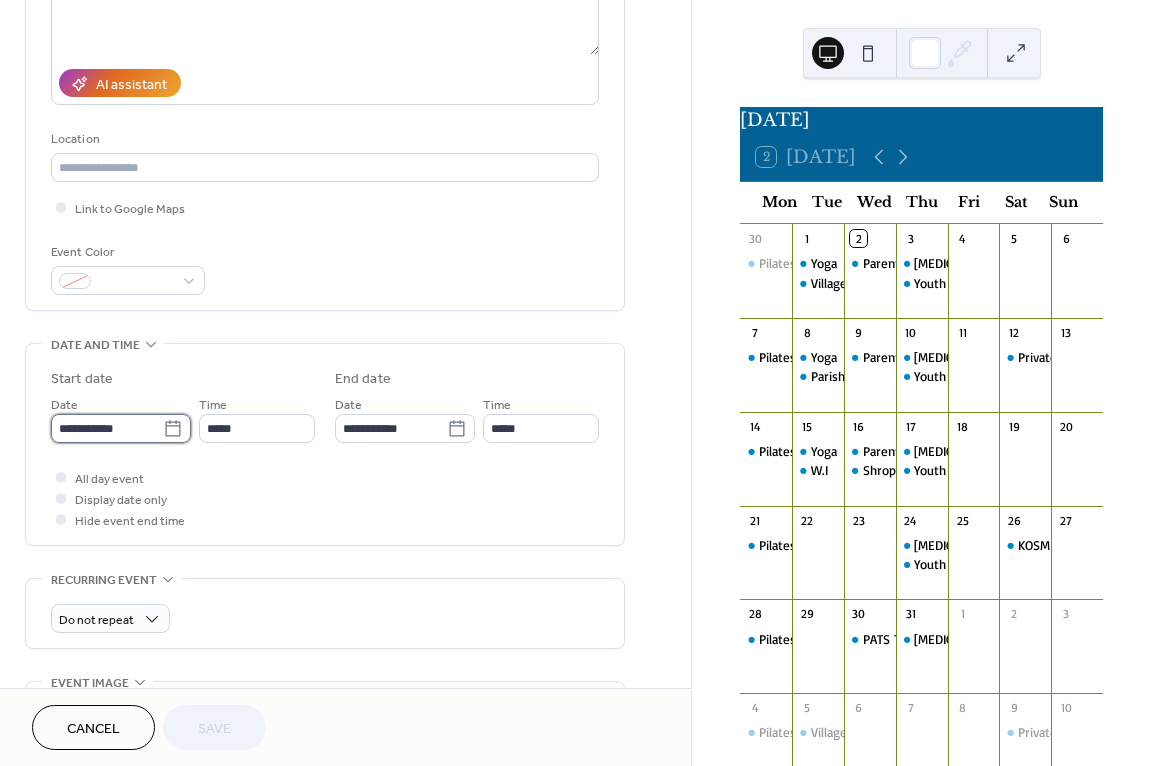 click on "**********" at bounding box center (107, 428) 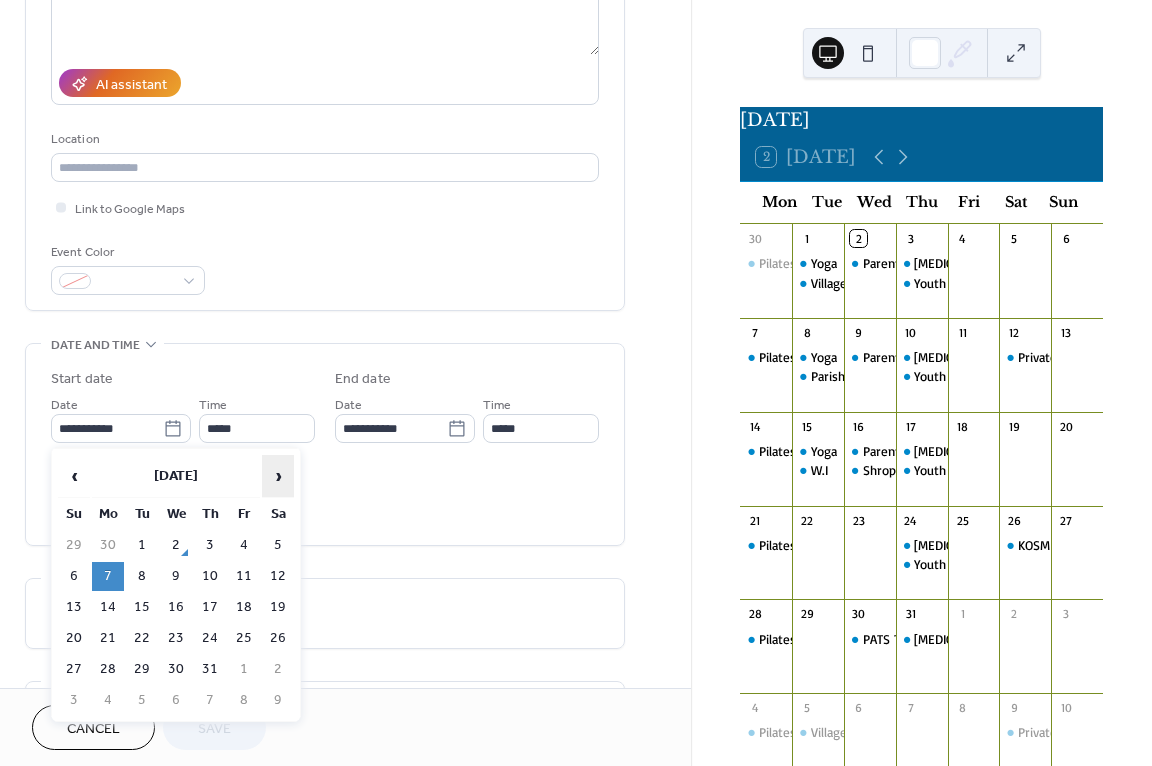 click on "›" at bounding box center [278, 476] 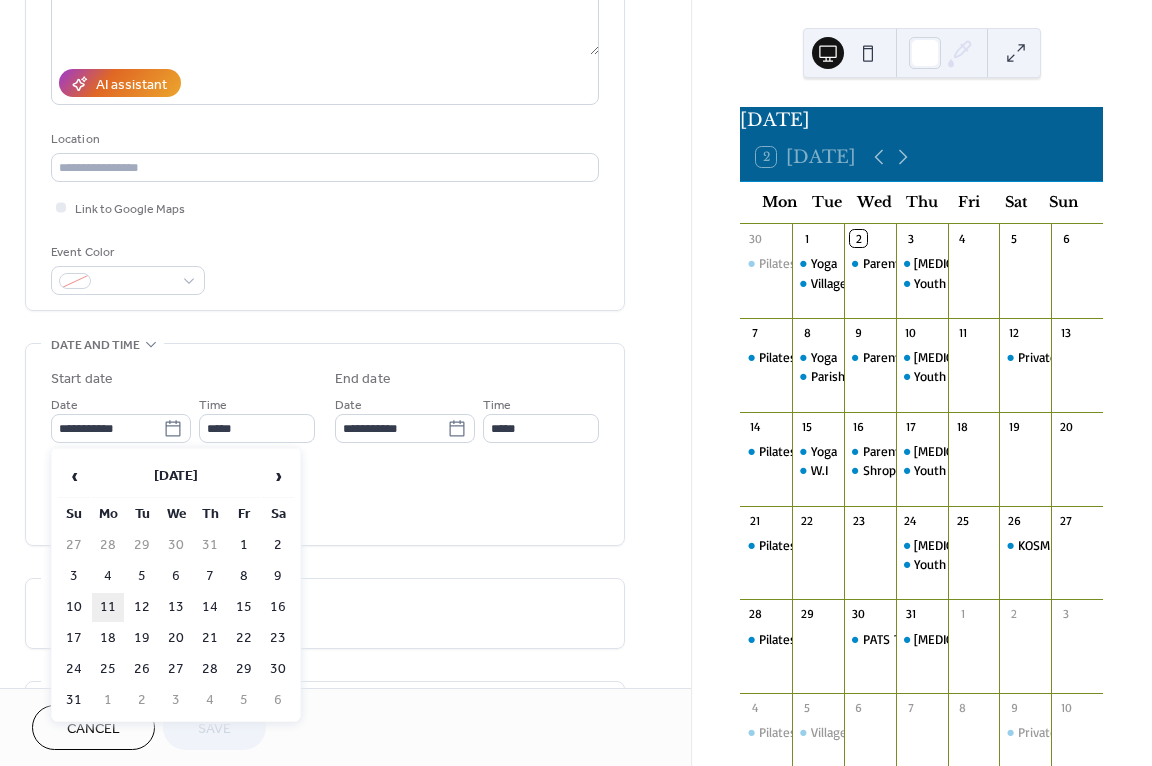 click on "11" at bounding box center [108, 607] 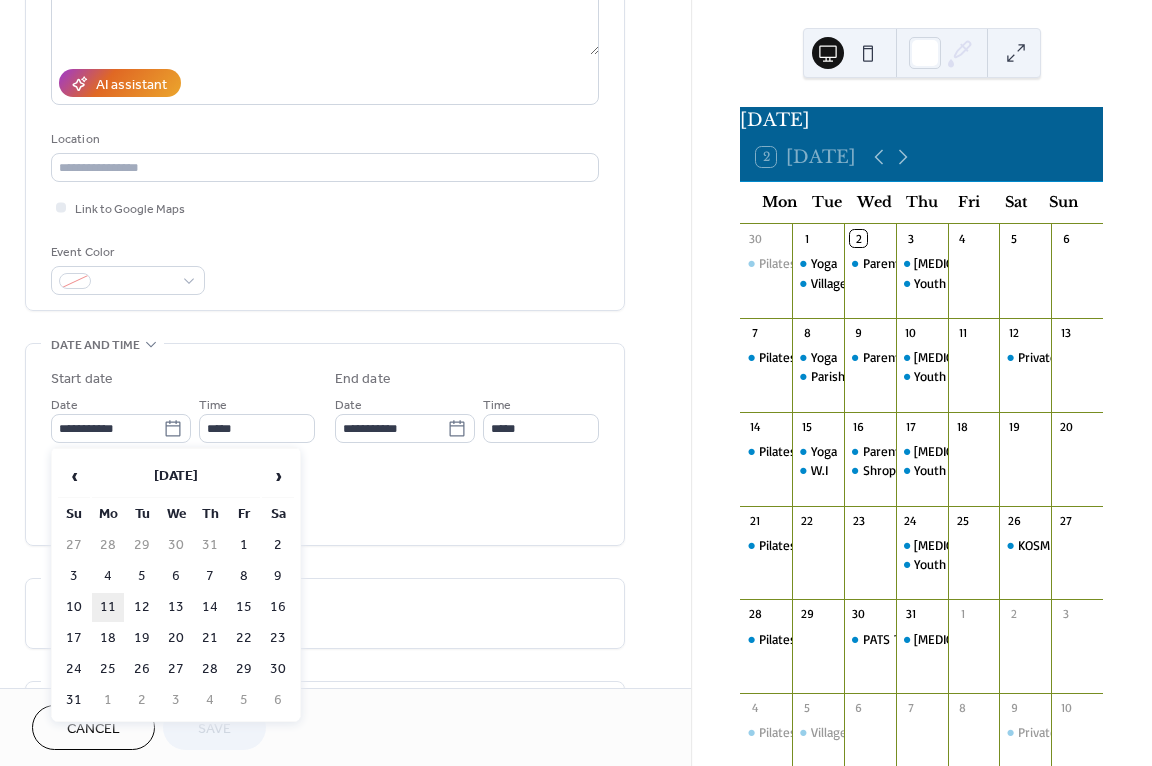 type on "**********" 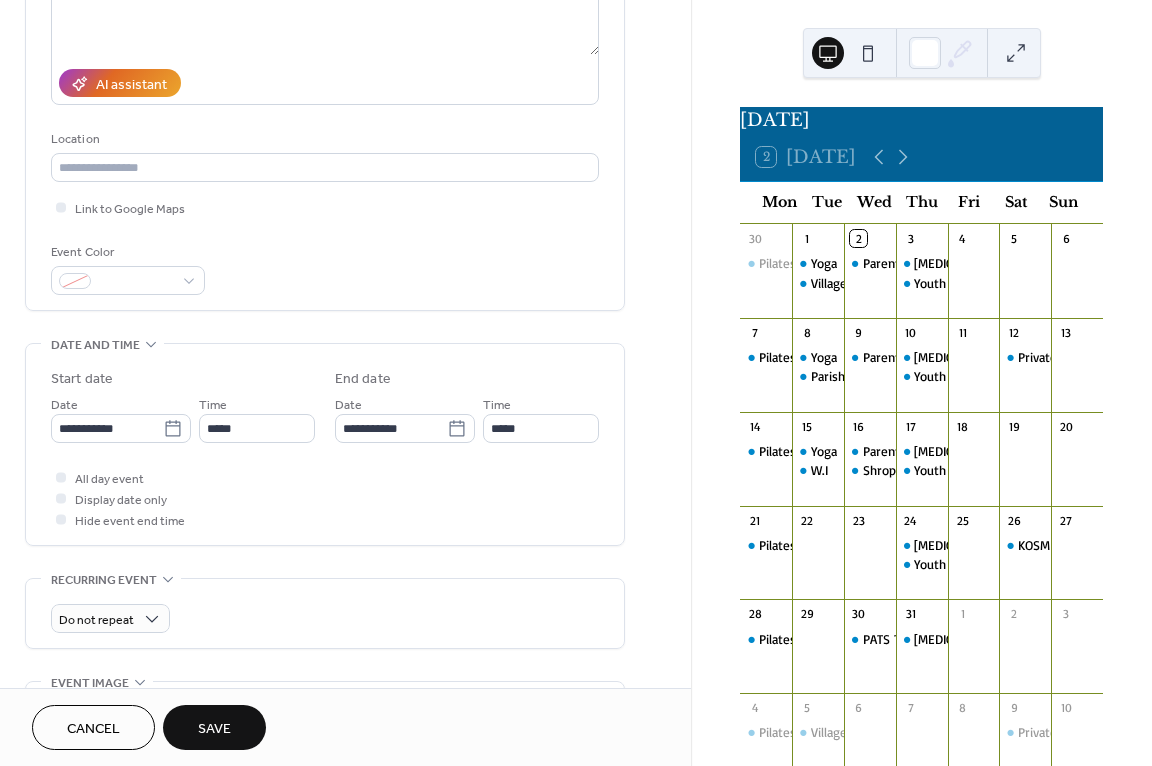 click on "Save" at bounding box center [214, 729] 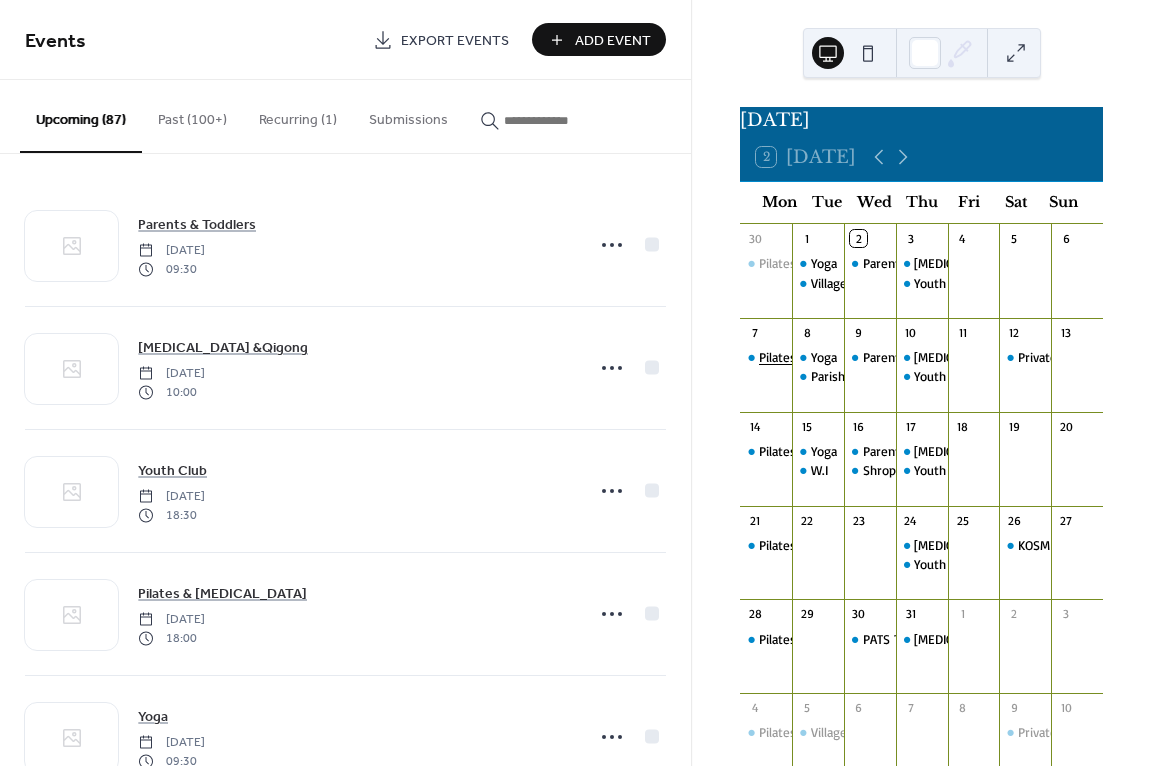 click on "Pilates & [MEDICAL_DATA]" at bounding box center (832, 357) 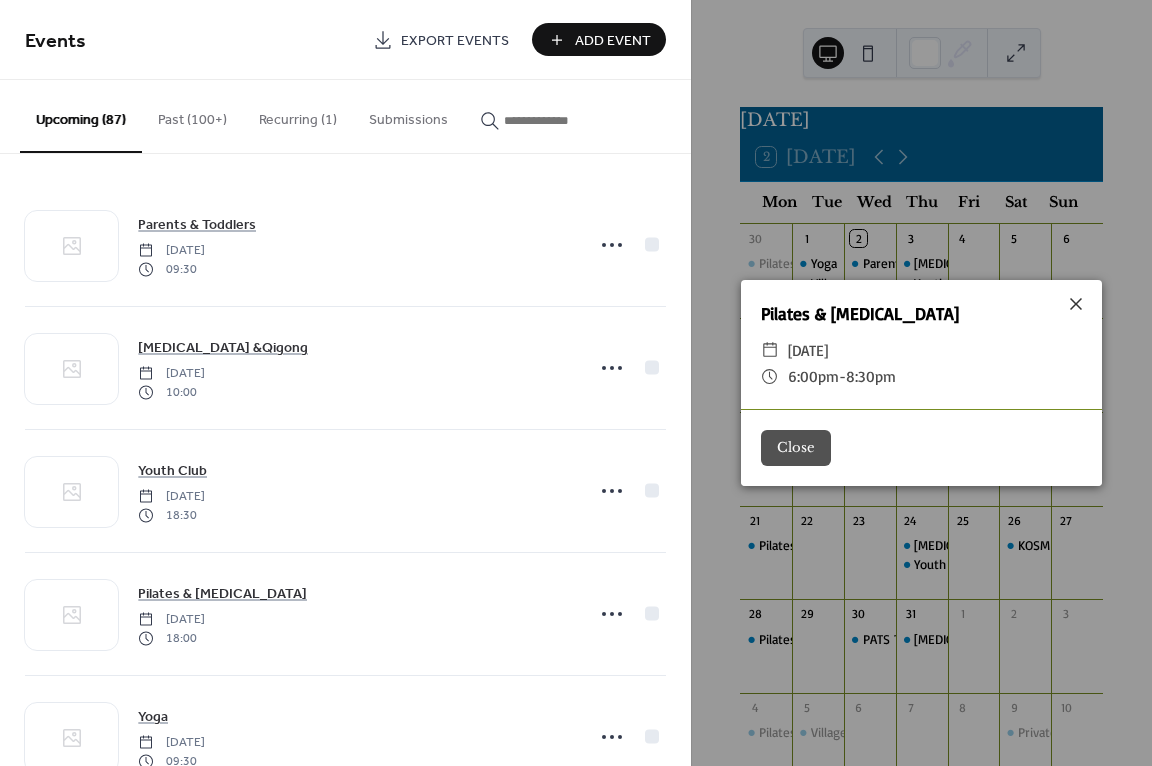 click on "Close" at bounding box center [796, 448] 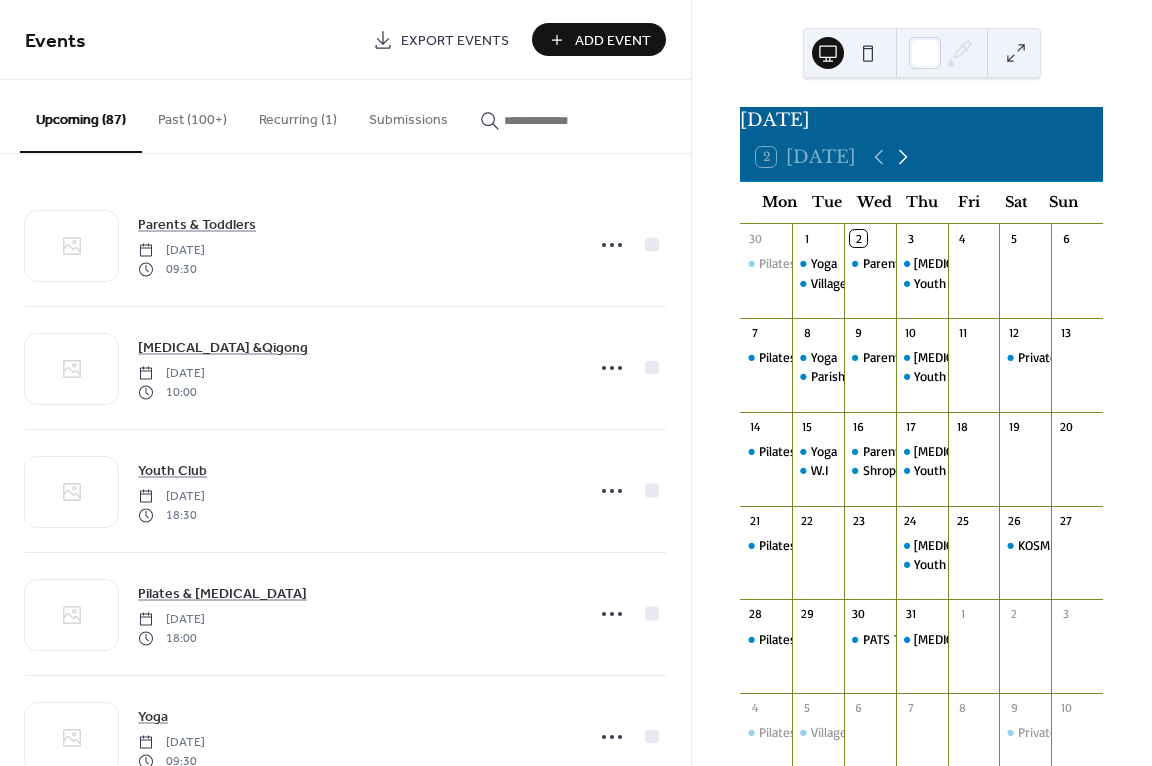 click 